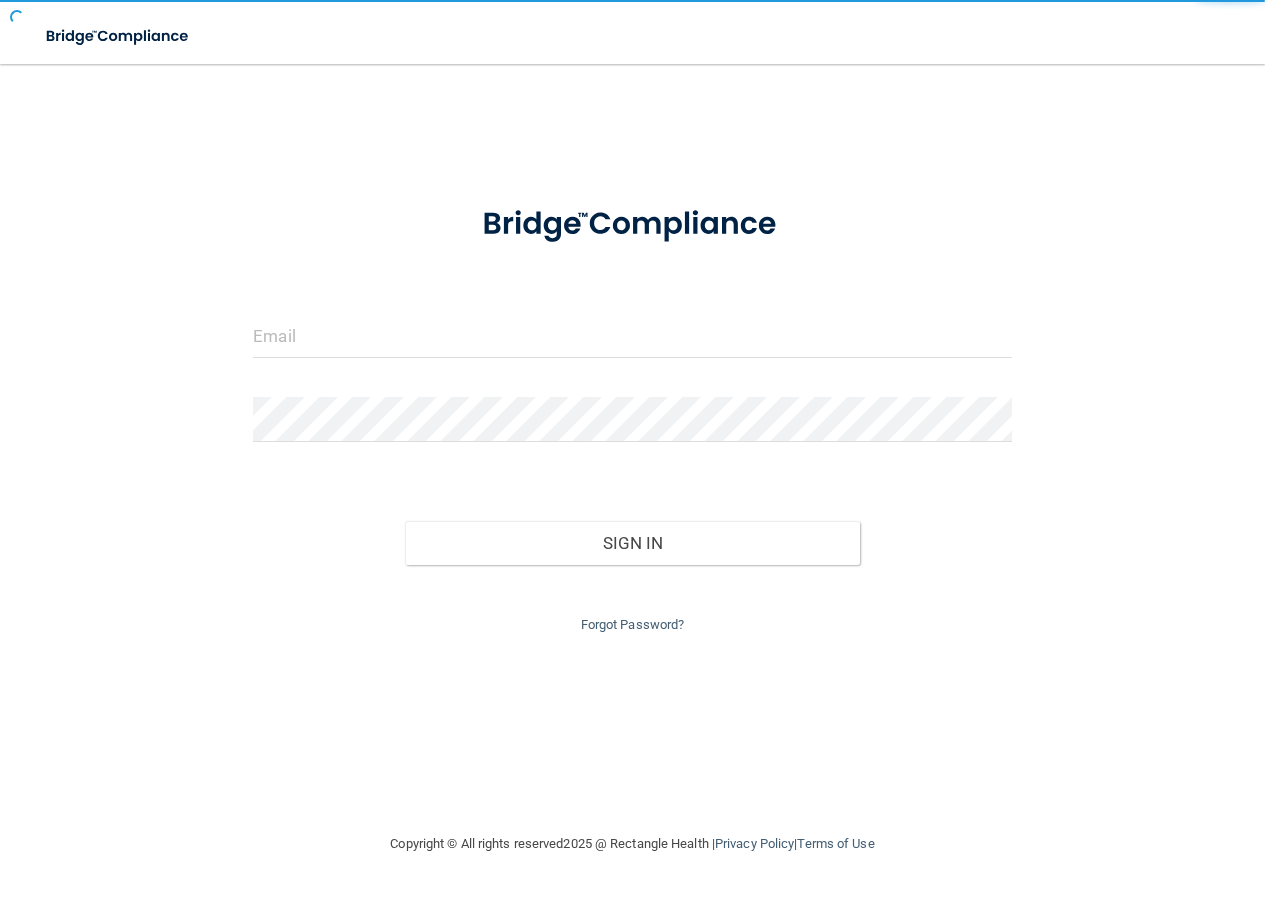 scroll, scrollTop: 0, scrollLeft: 0, axis: both 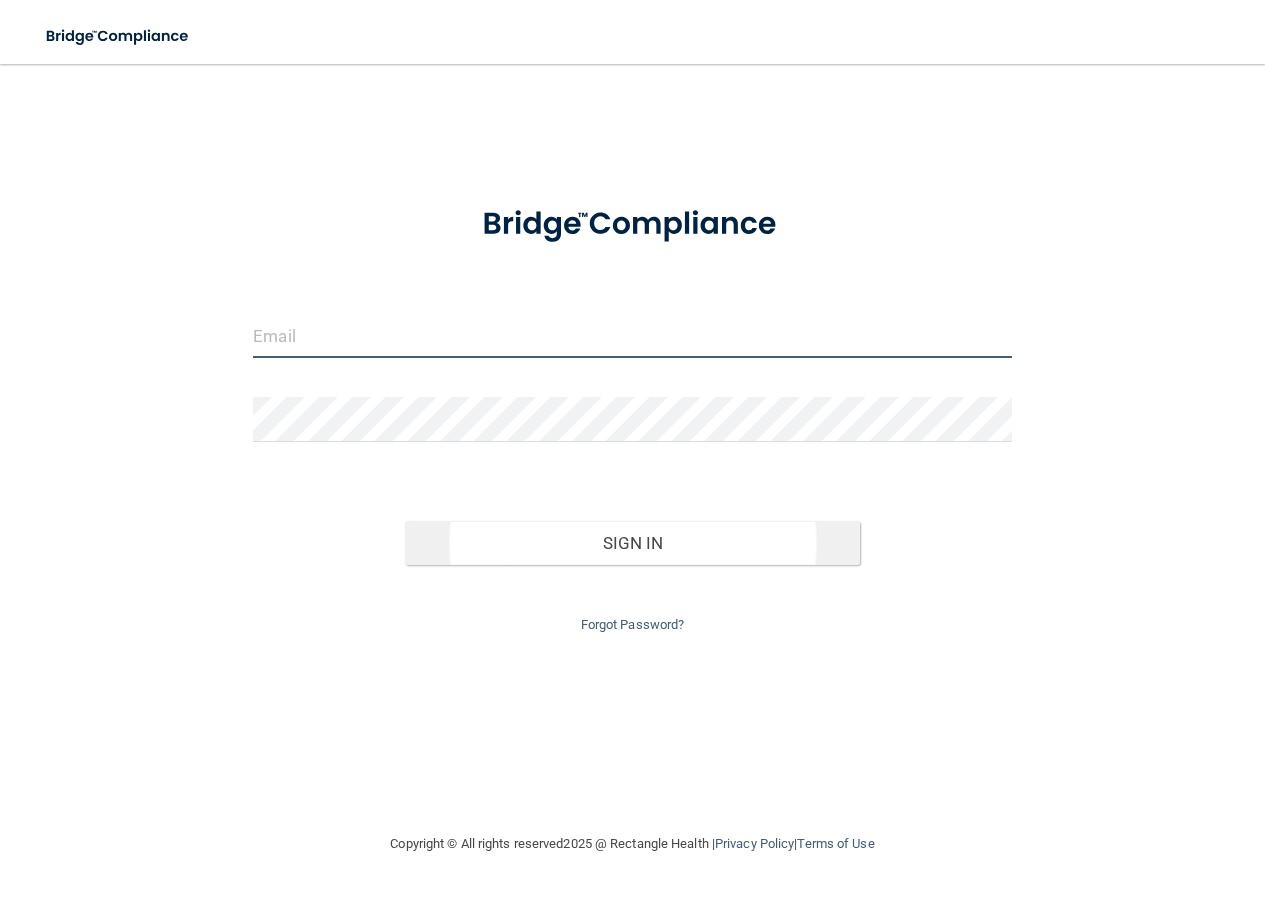 type on "[EMAIL]" 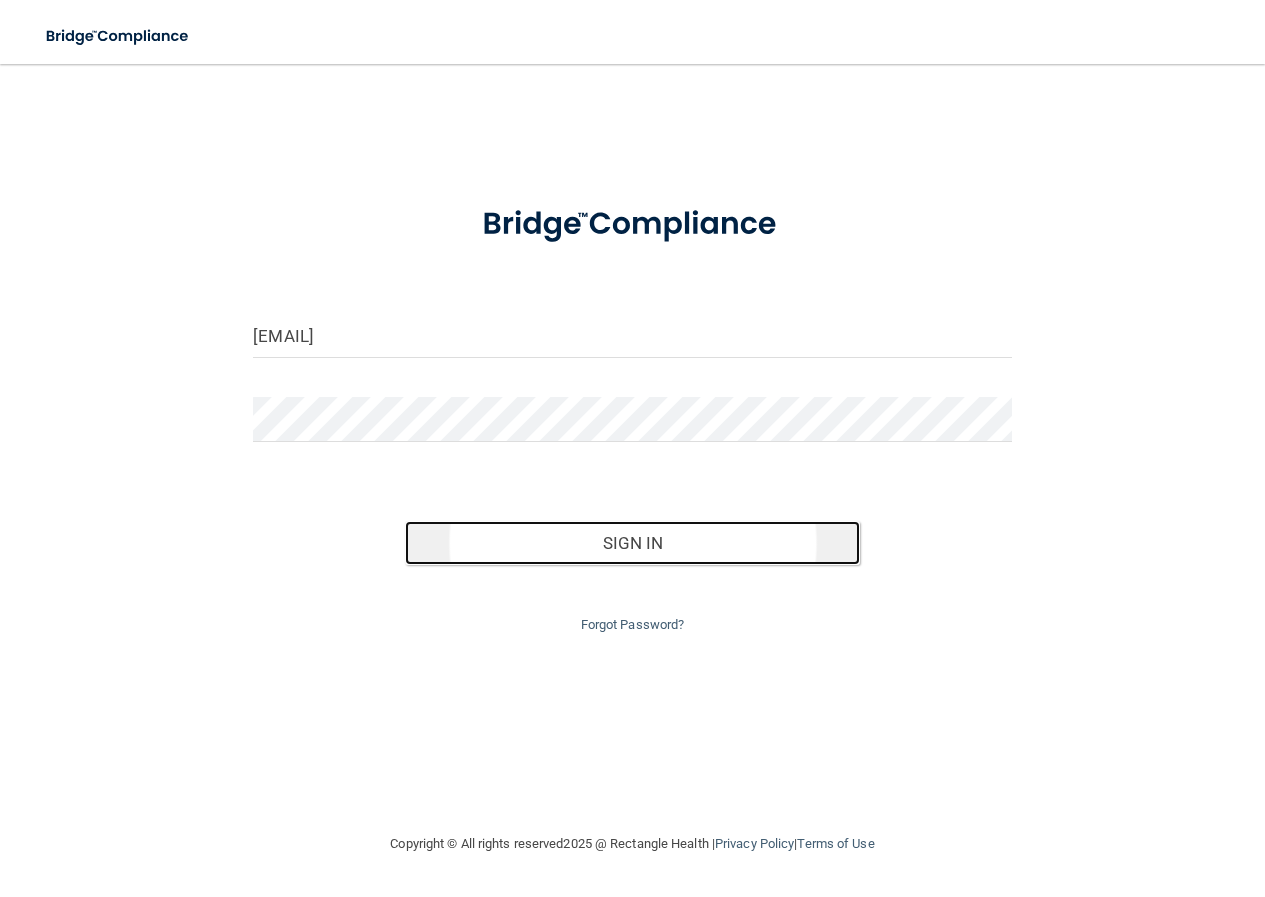 drag, startPoint x: 641, startPoint y: 539, endPoint x: 663, endPoint y: 507, distance: 38.832977 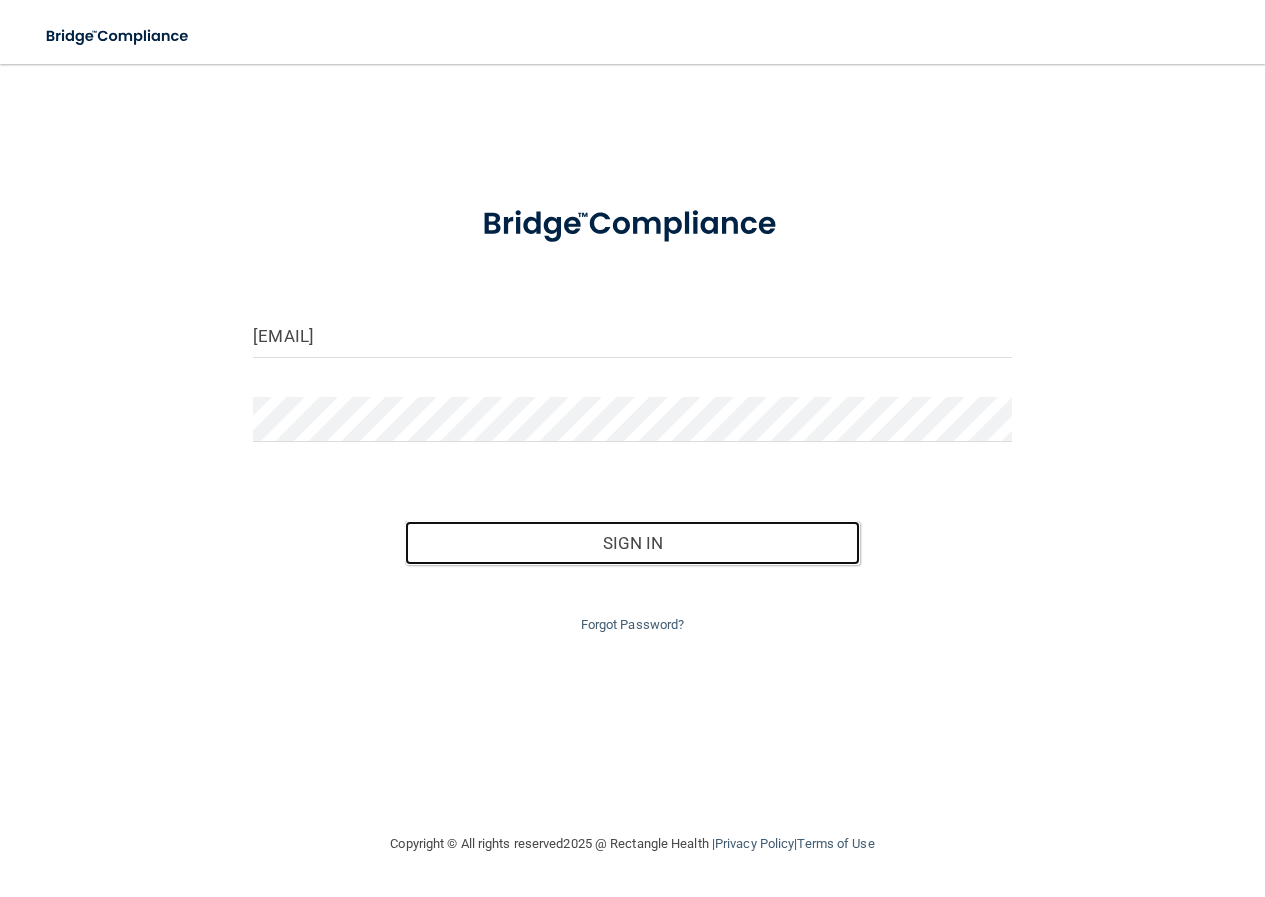 click on "Sign In" at bounding box center [632, 543] 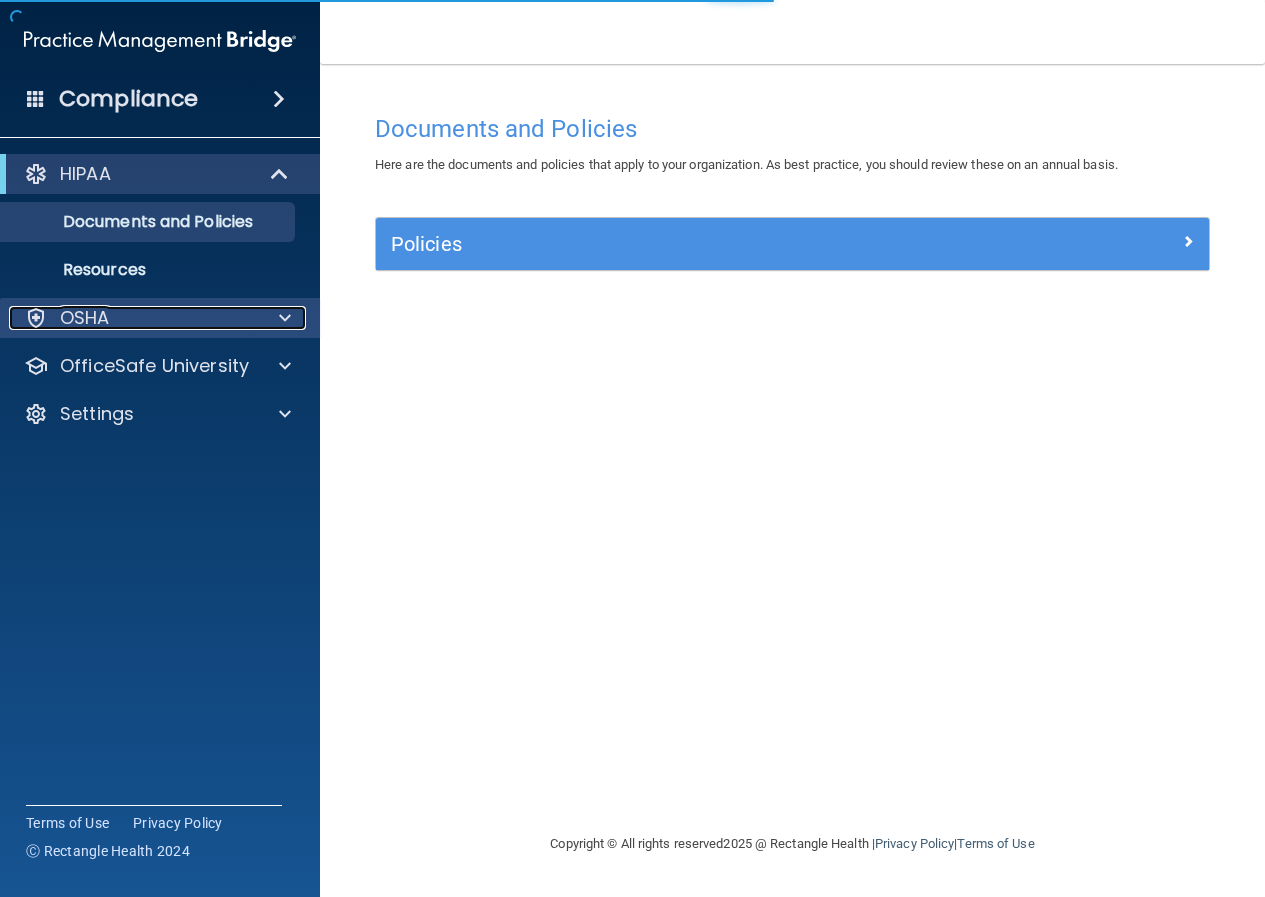 click on "OSHA" at bounding box center (133, 318) 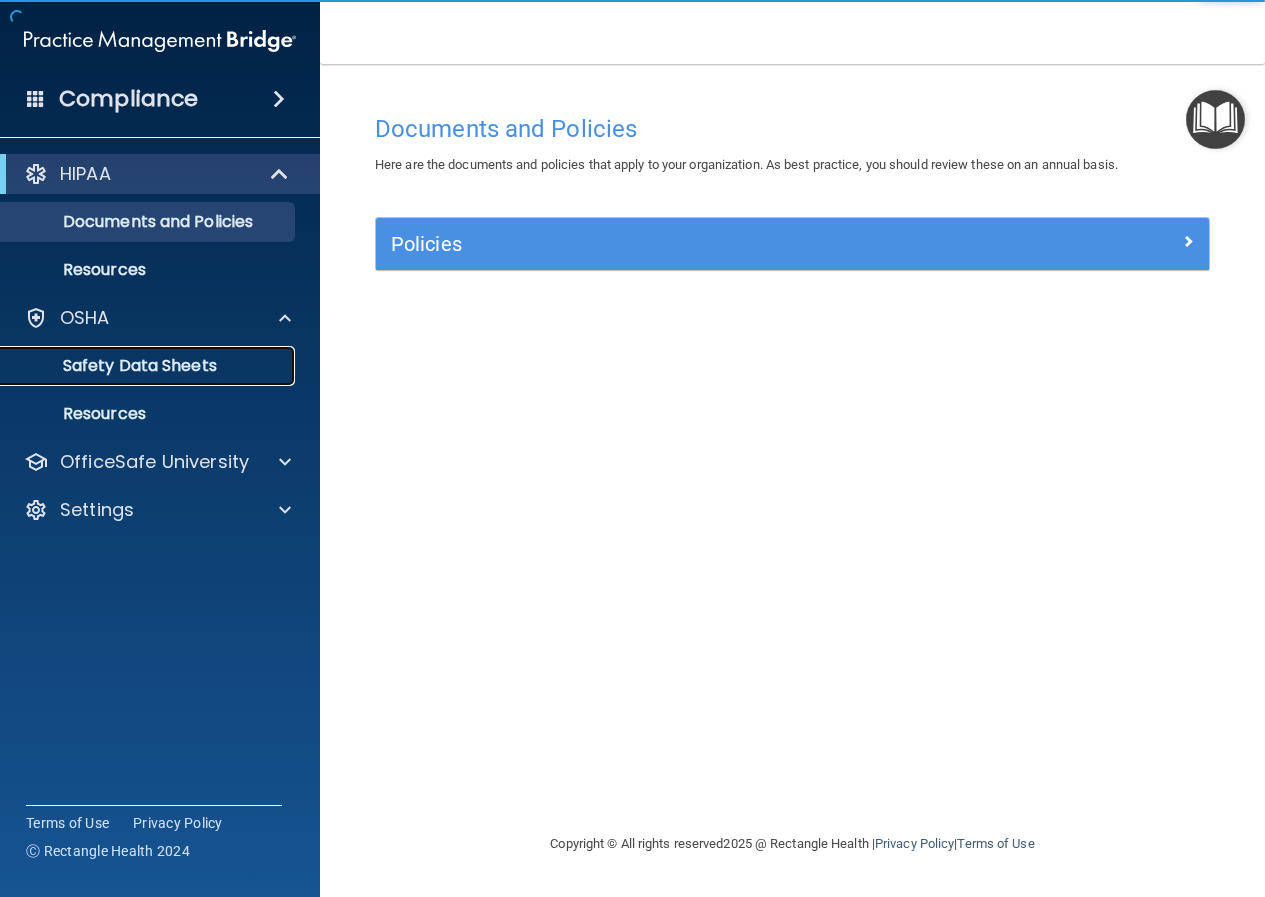 click on "Safety Data Sheets" at bounding box center [149, 366] 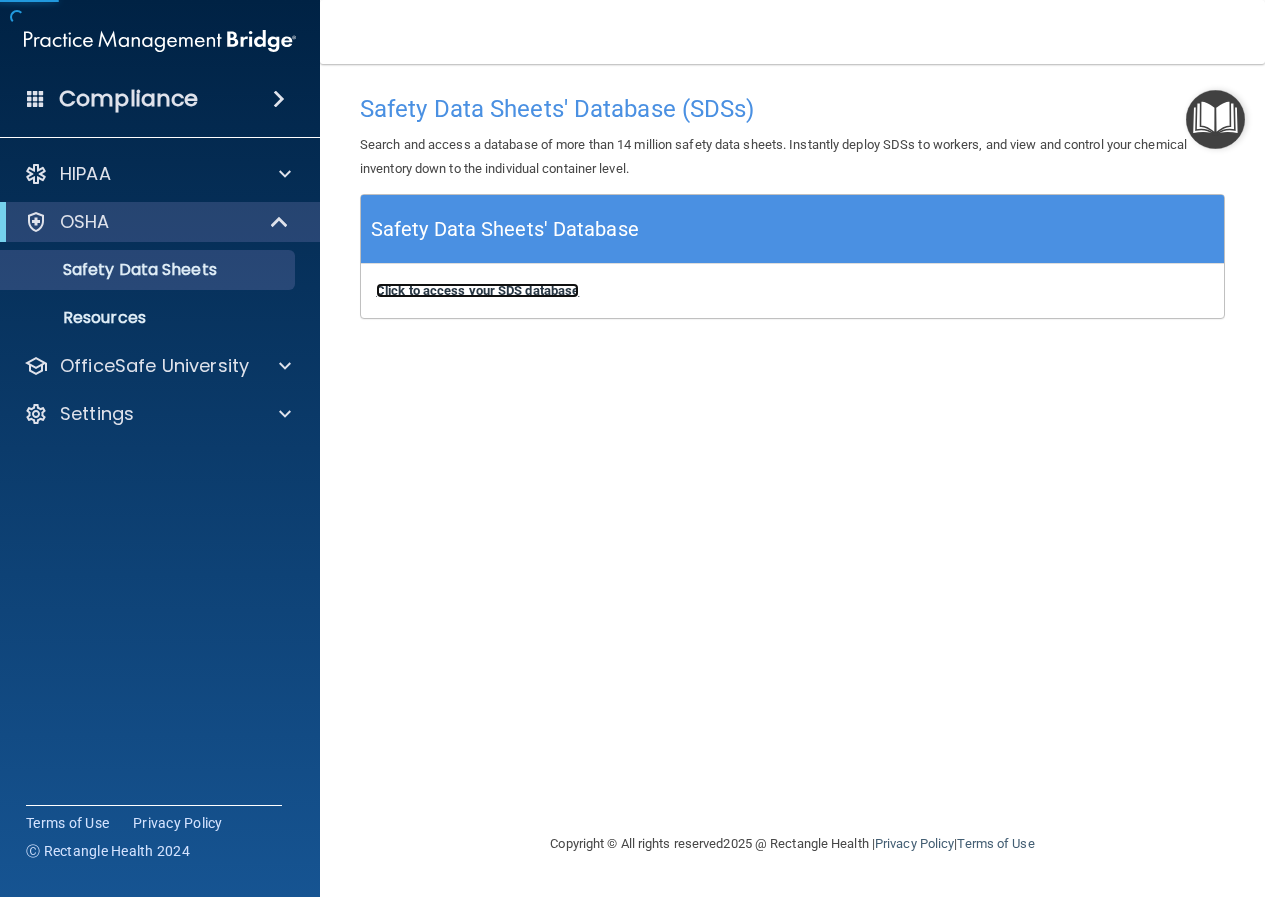 click on "Click to access your SDS database" at bounding box center [477, 290] 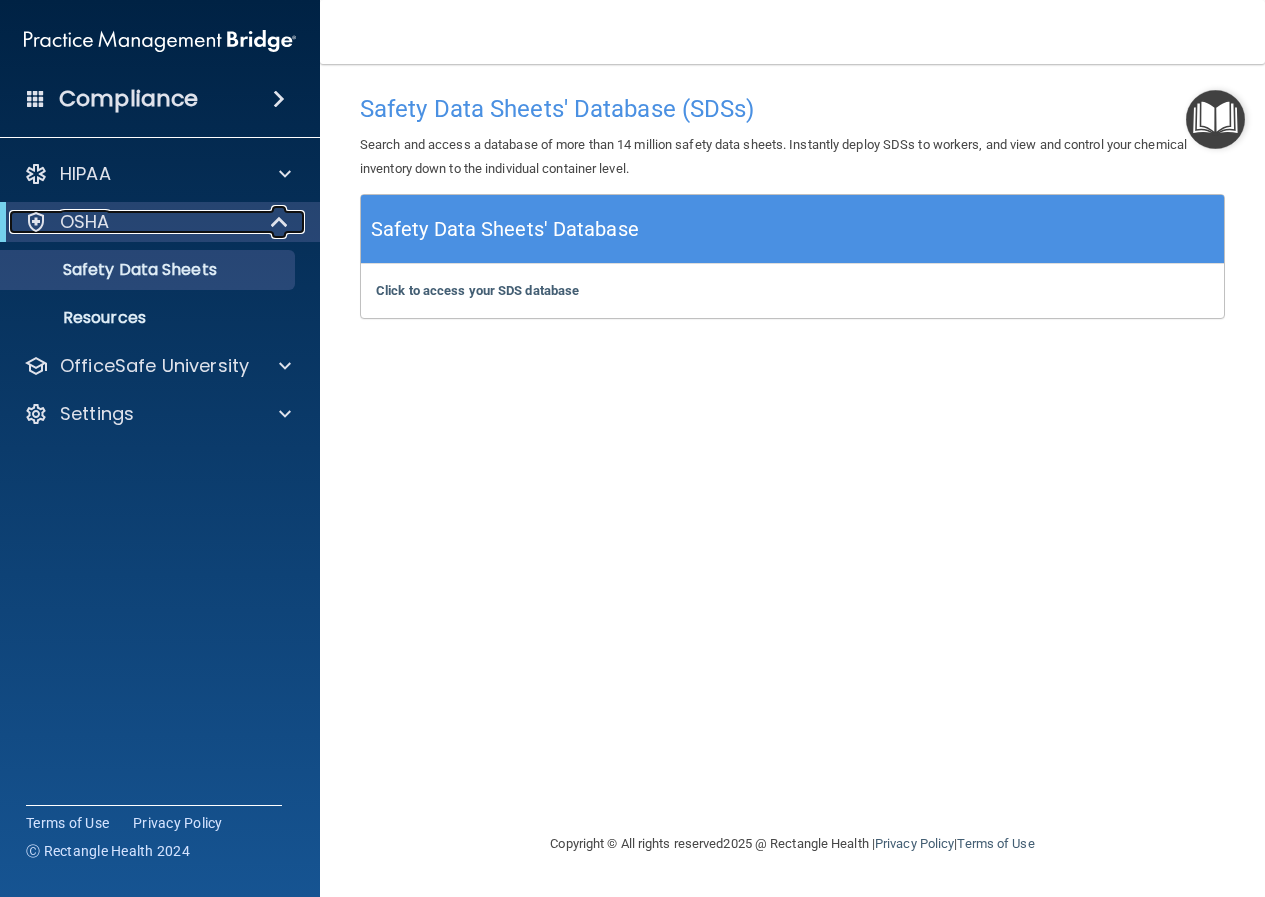 click on "OSHA" 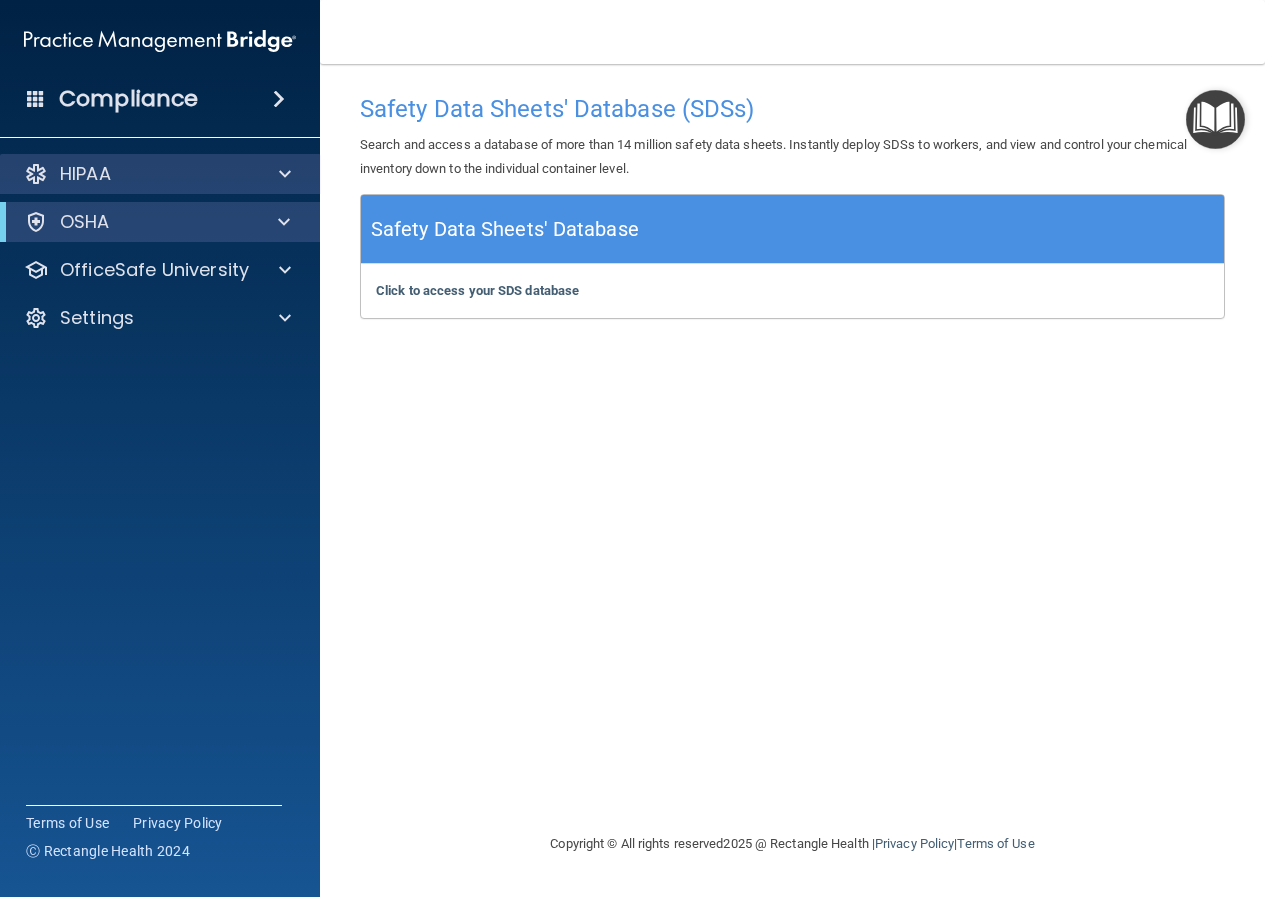 click on "HIPAA" at bounding box center [160, 174] 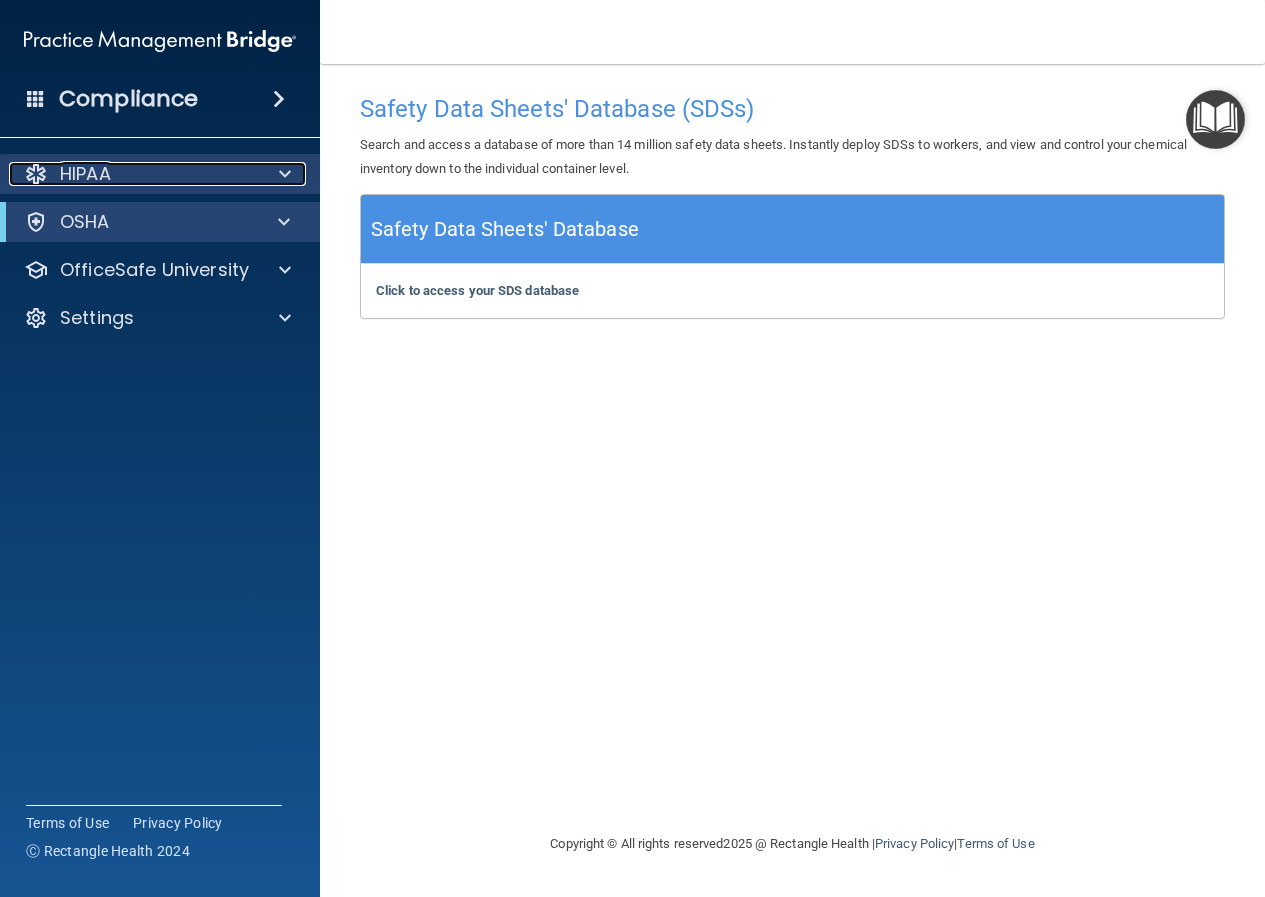 click at bounding box center (282, 174) 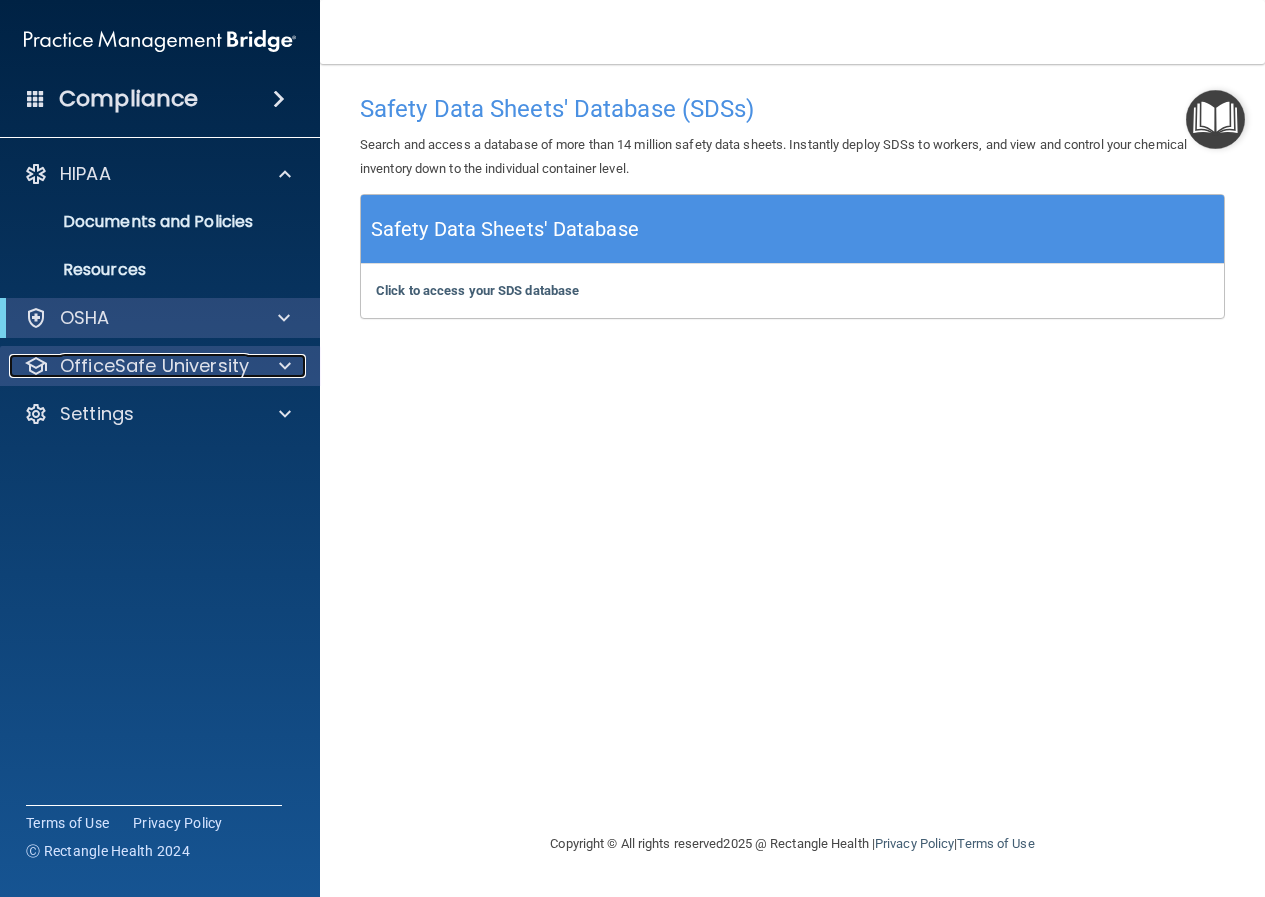 click at bounding box center [282, 366] 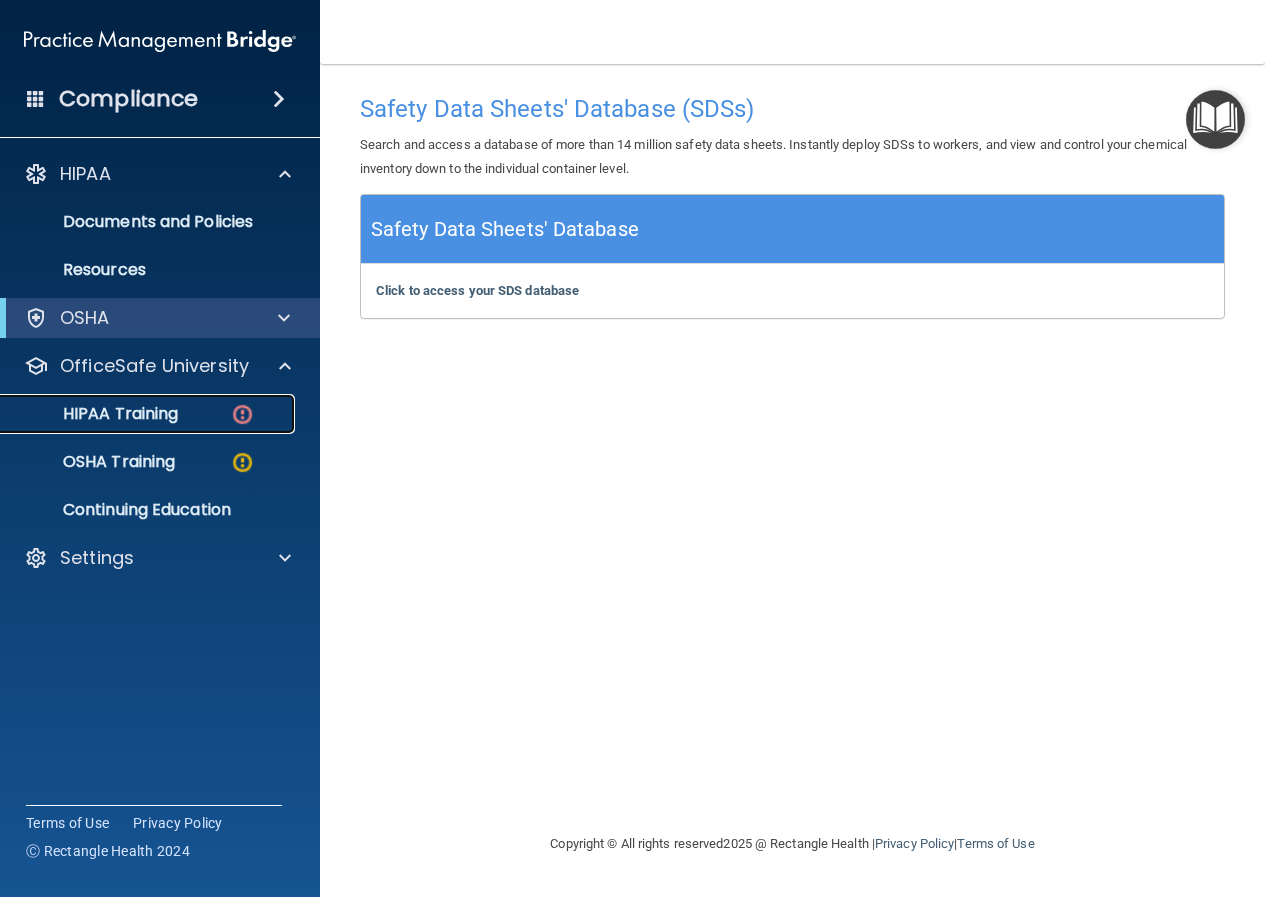 click on "HIPAA Training" at bounding box center (149, 414) 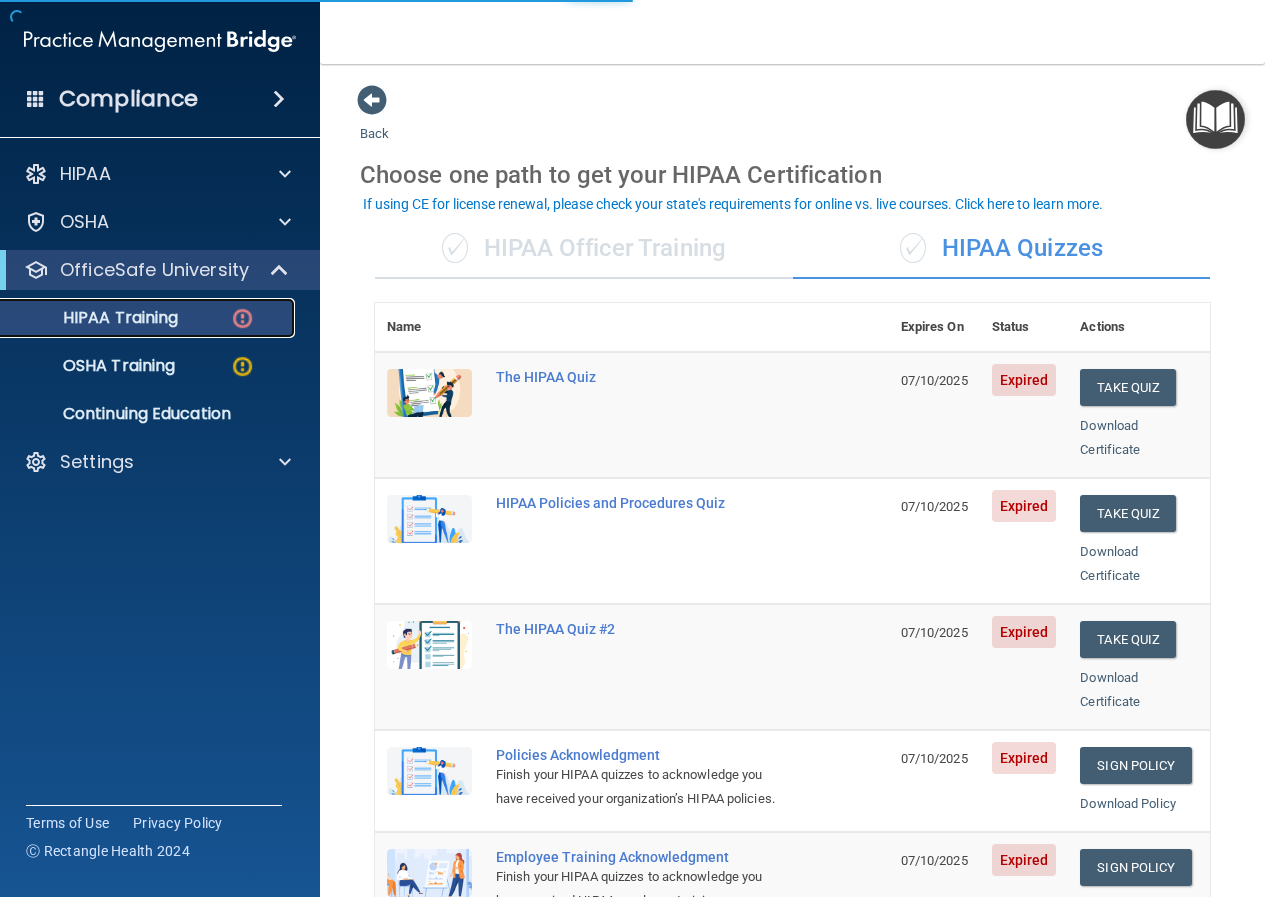 click on "HIPAA Training" at bounding box center [137, 318] 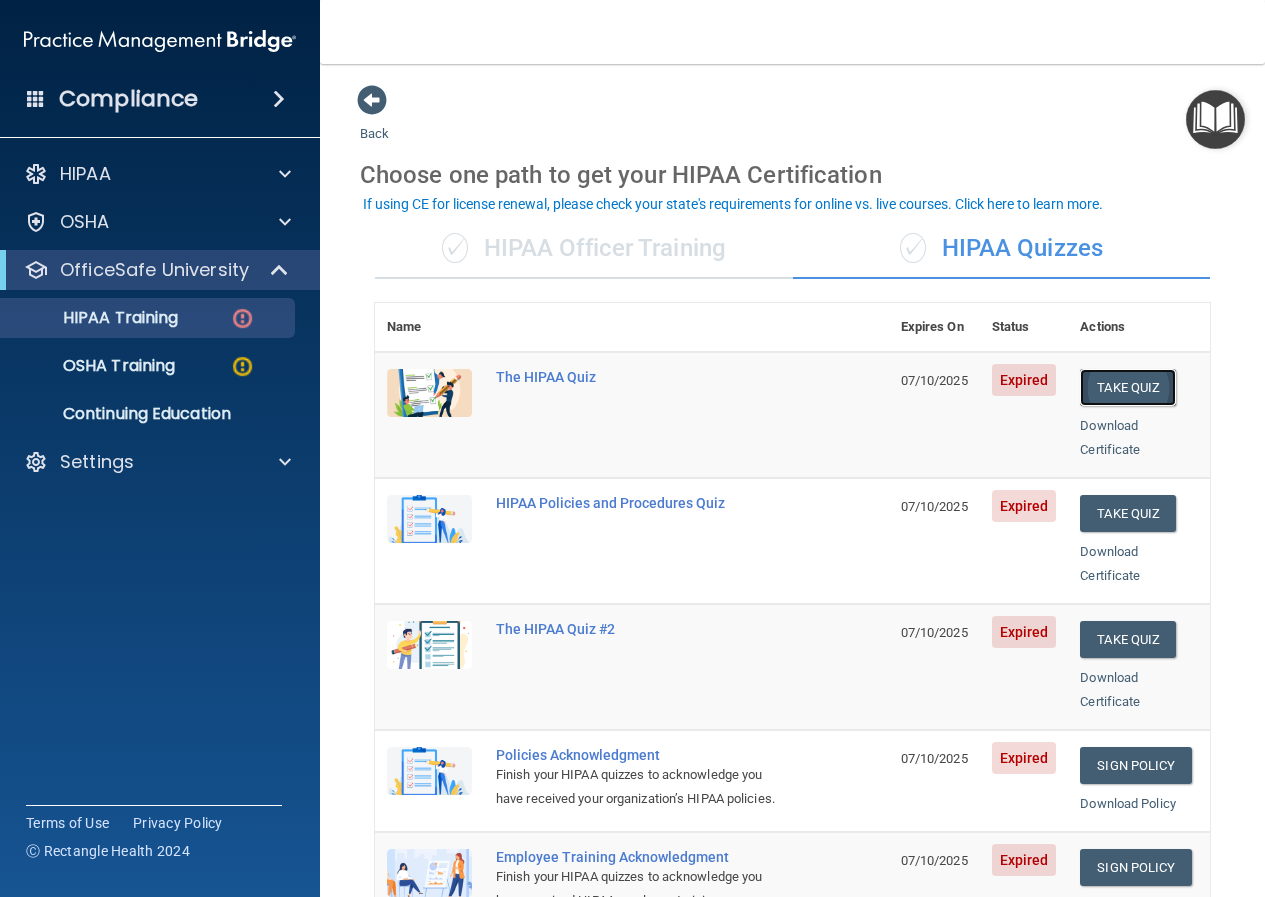 click on "Take Quiz" at bounding box center (1128, 387) 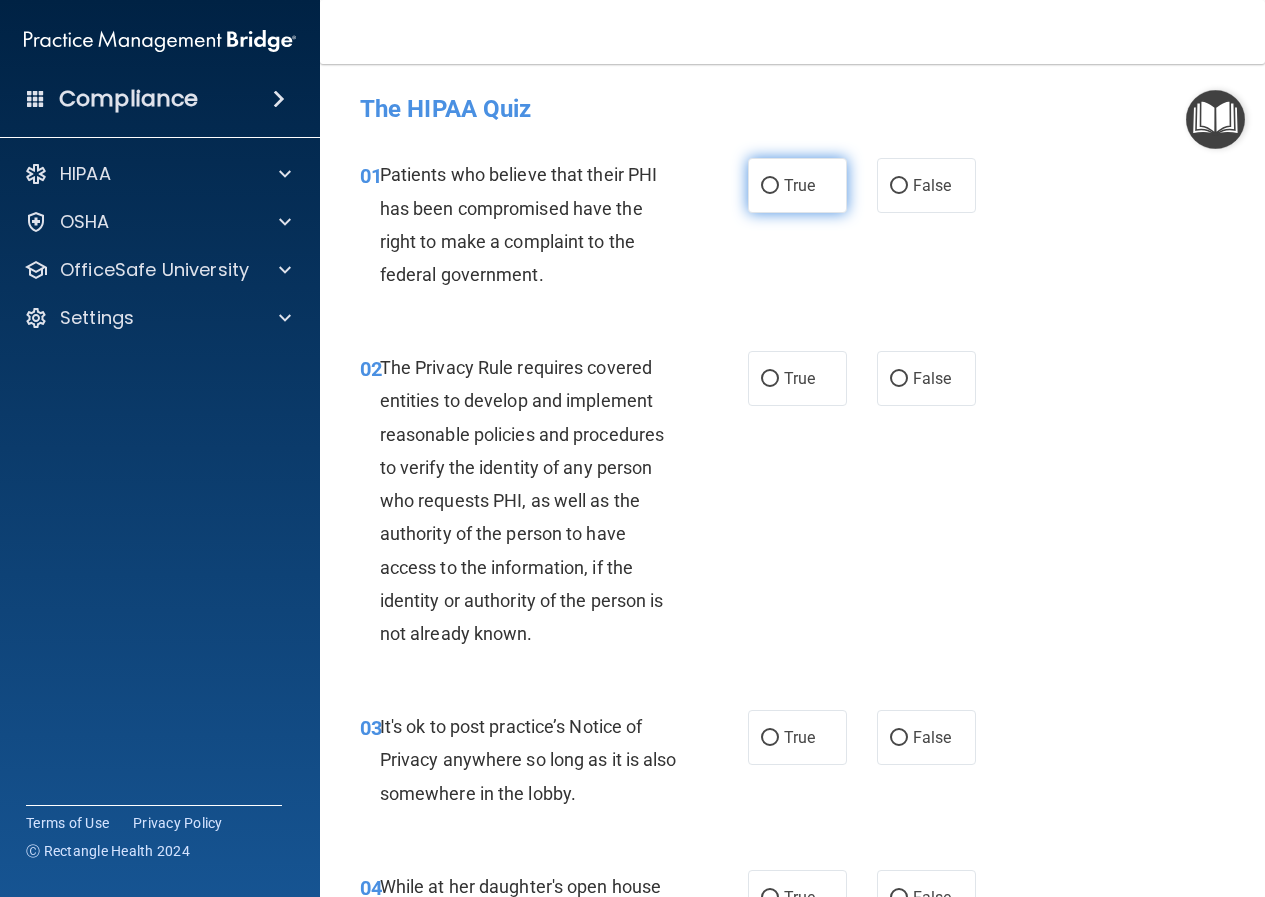 click on "True" at bounding box center (797, 185) 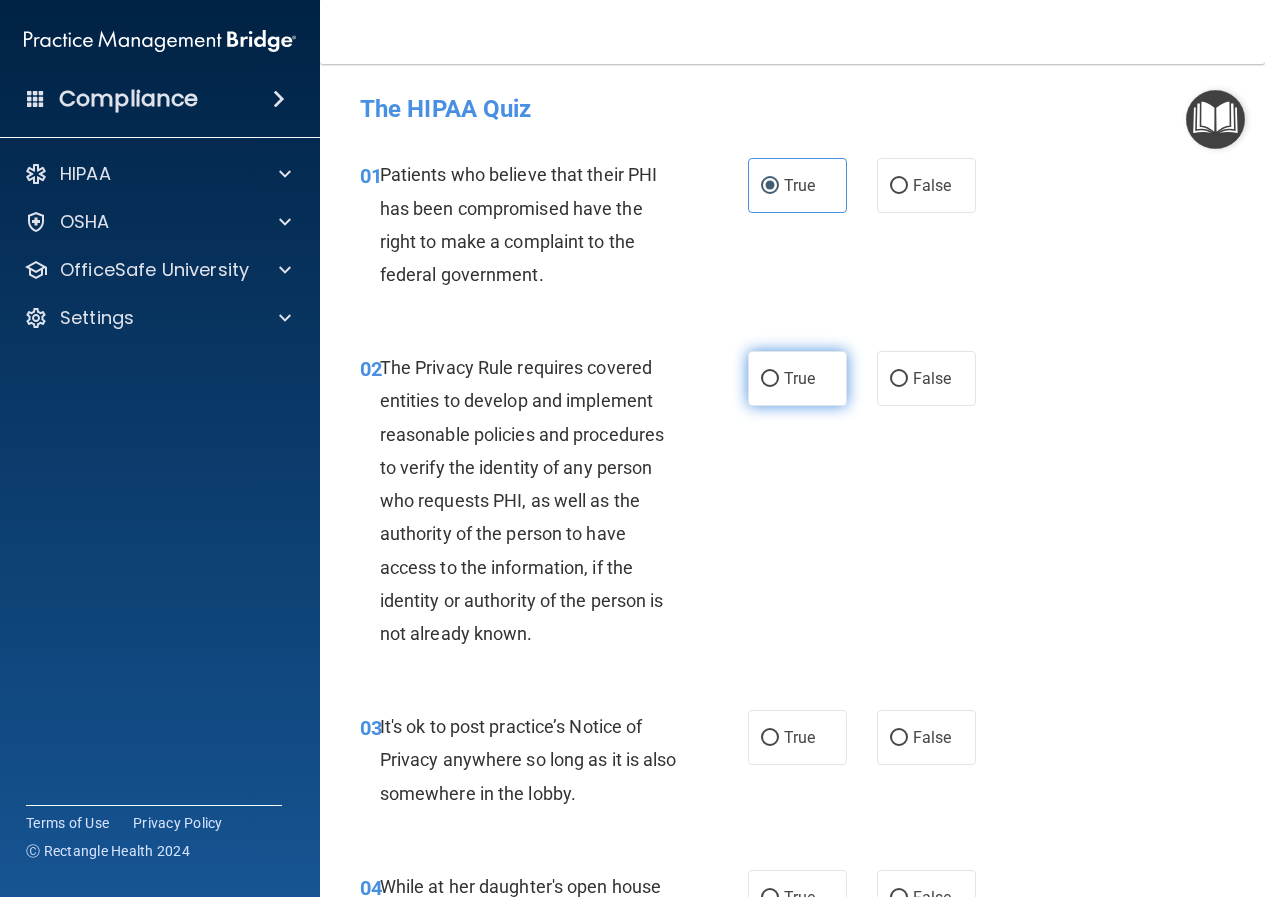 click on "True" at bounding box center [799, 378] 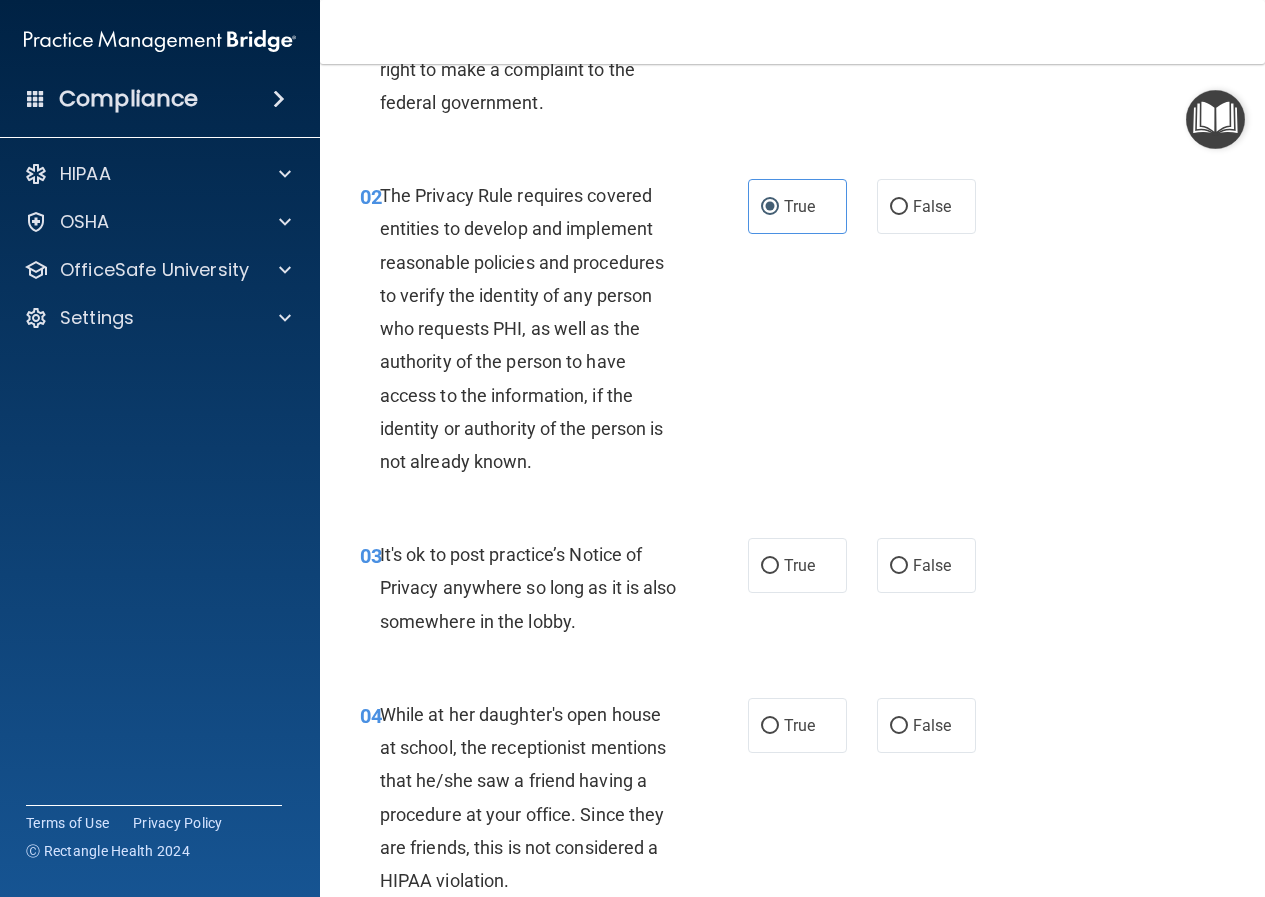 scroll, scrollTop: 300, scrollLeft: 0, axis: vertical 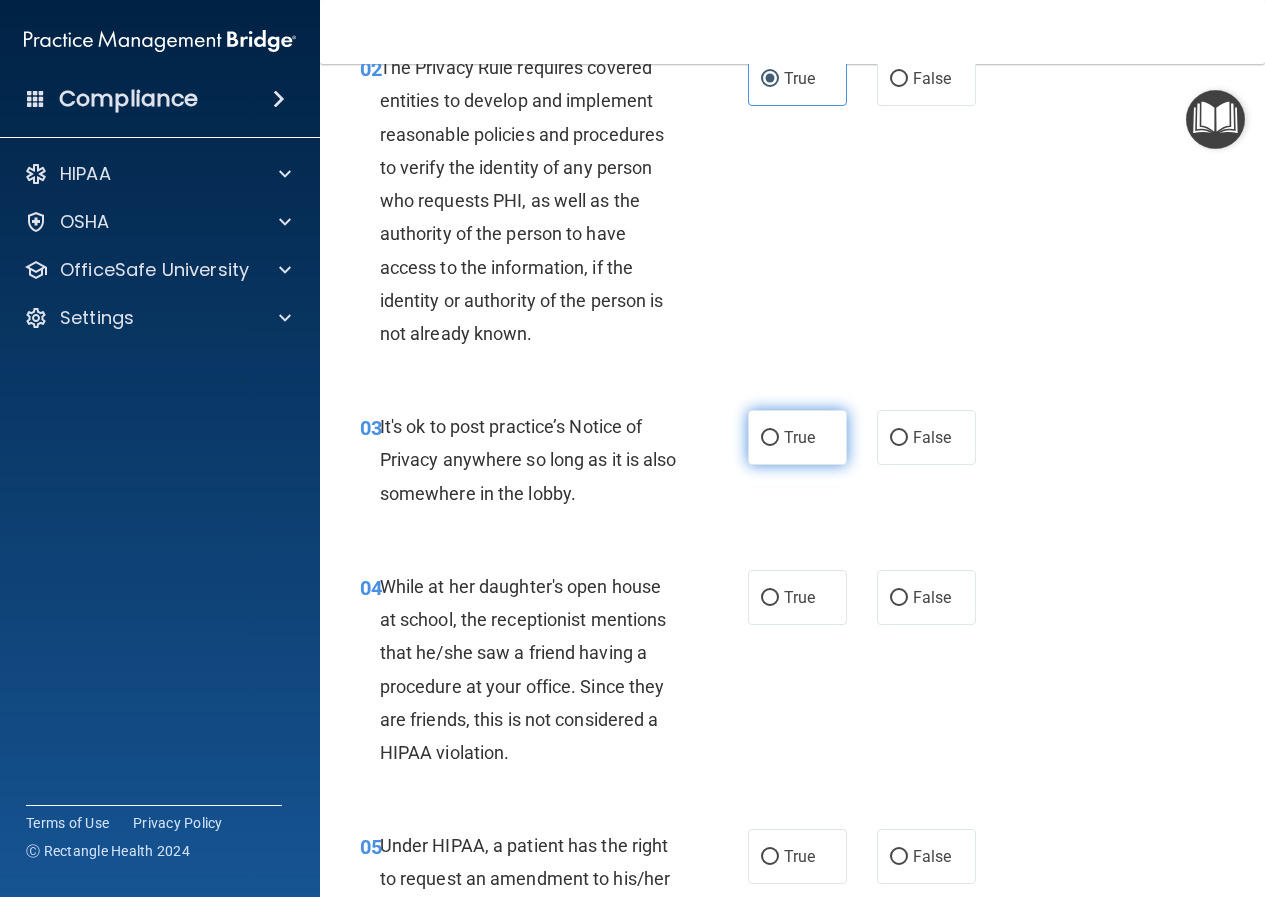 click on "True" at bounding box center [797, 437] 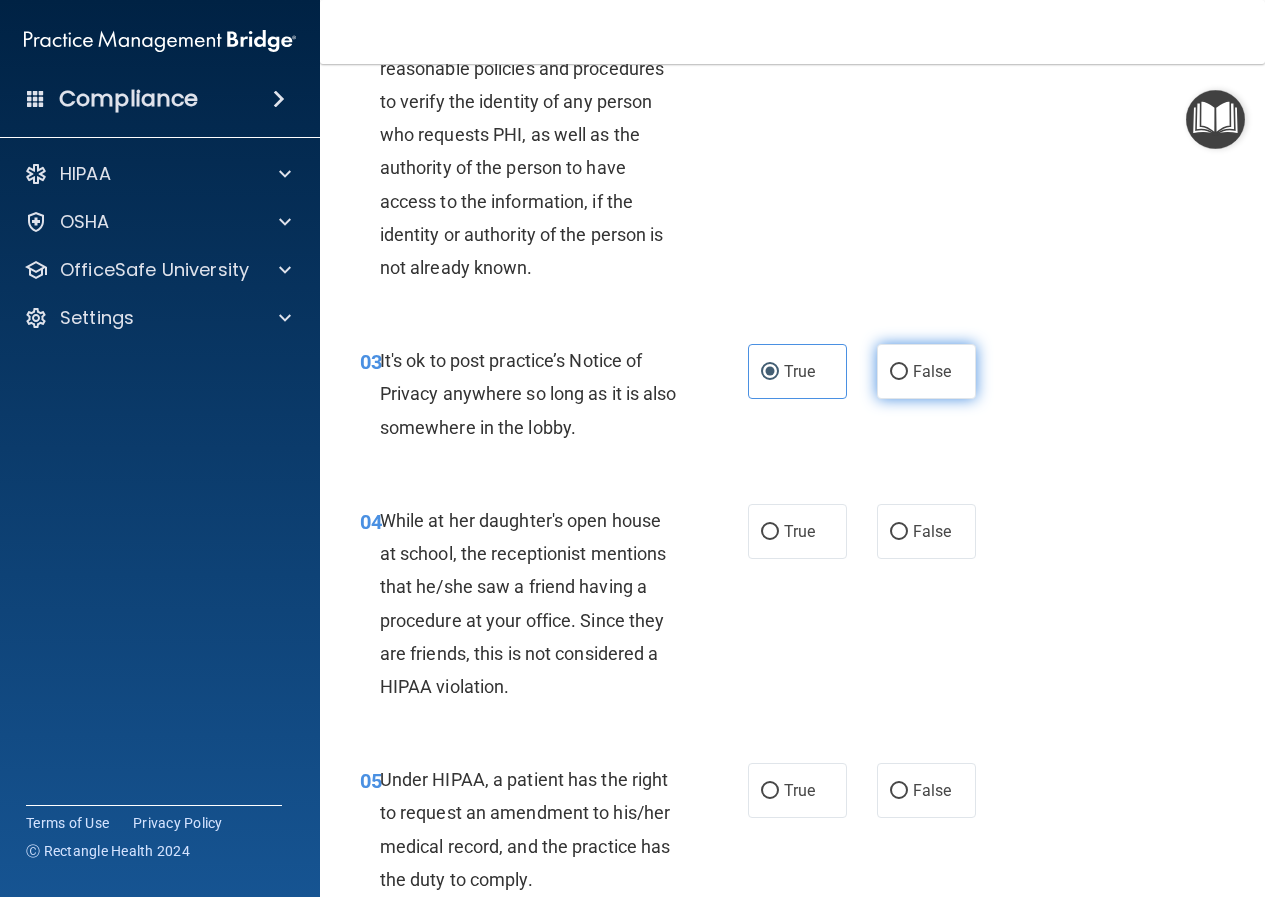 scroll, scrollTop: 400, scrollLeft: 0, axis: vertical 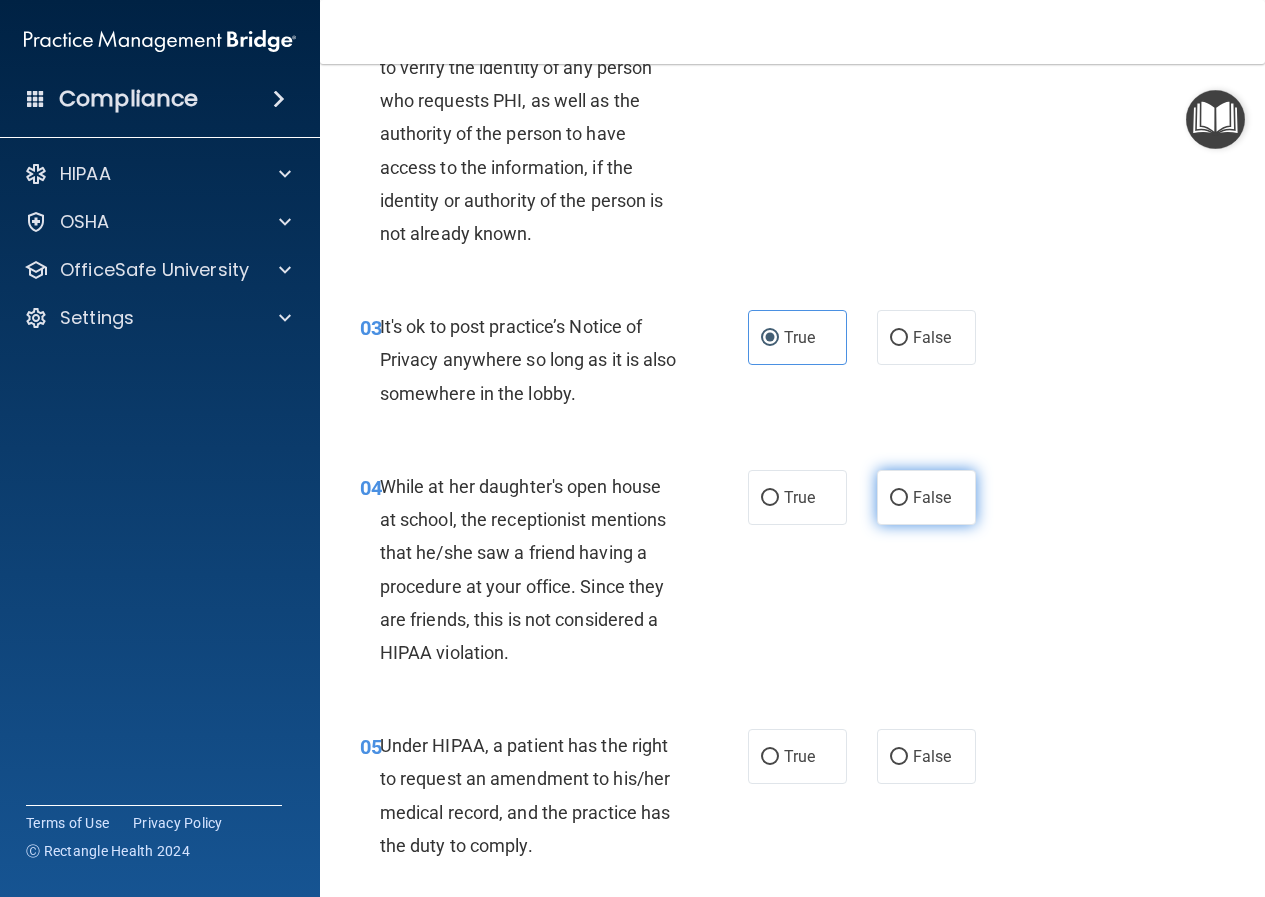click on "False" at bounding box center (899, 498) 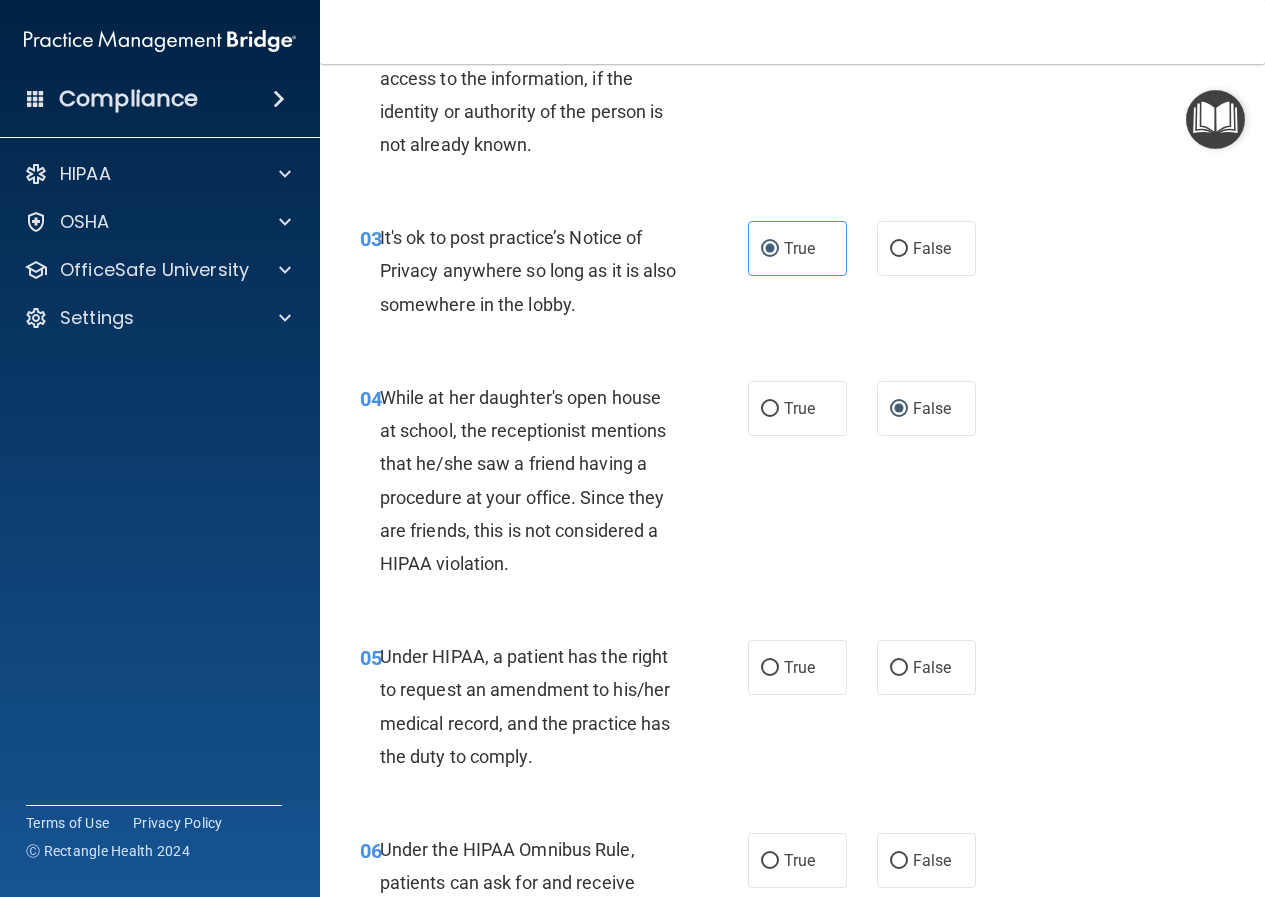 scroll, scrollTop: 700, scrollLeft: 0, axis: vertical 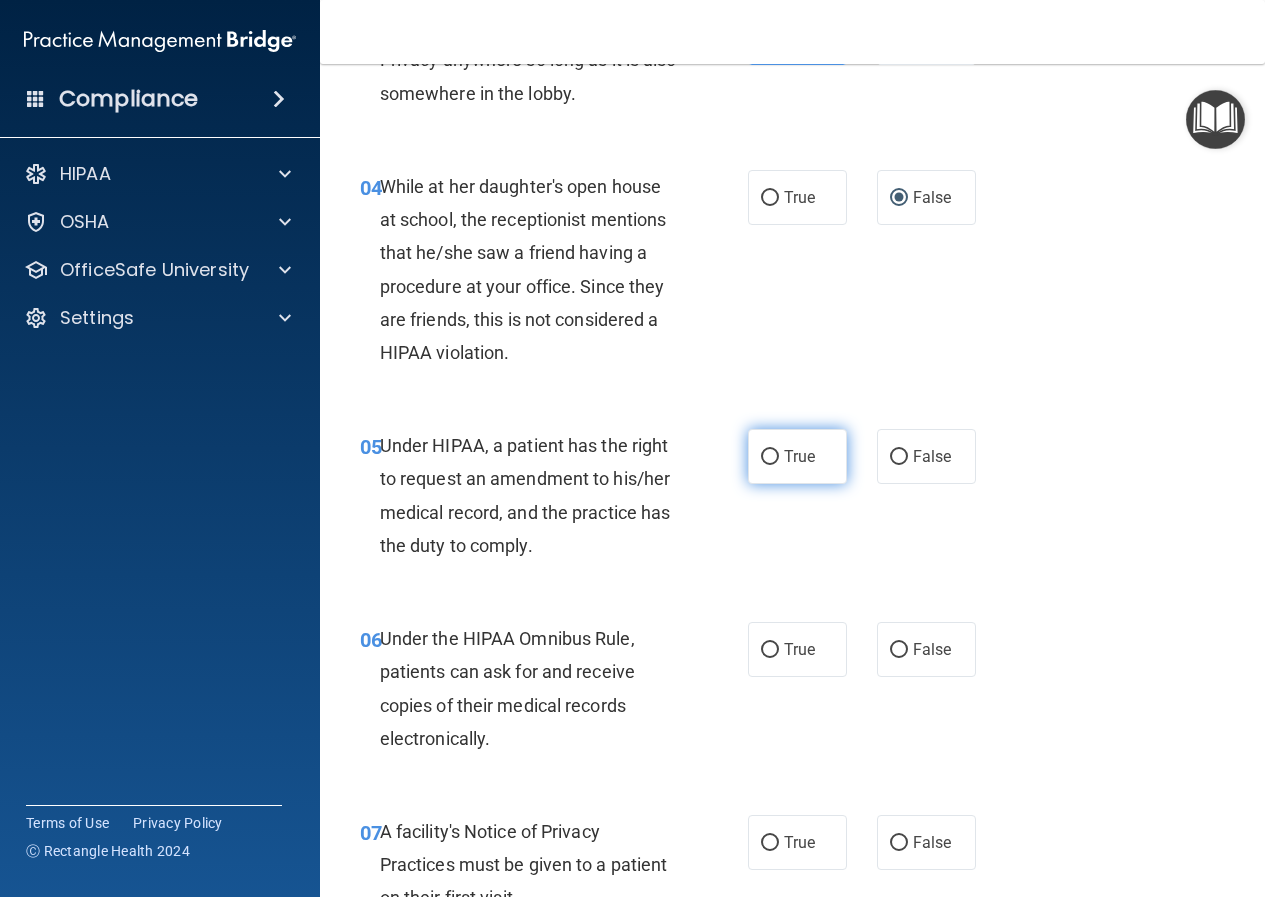 click on "True" at bounding box center (799, 456) 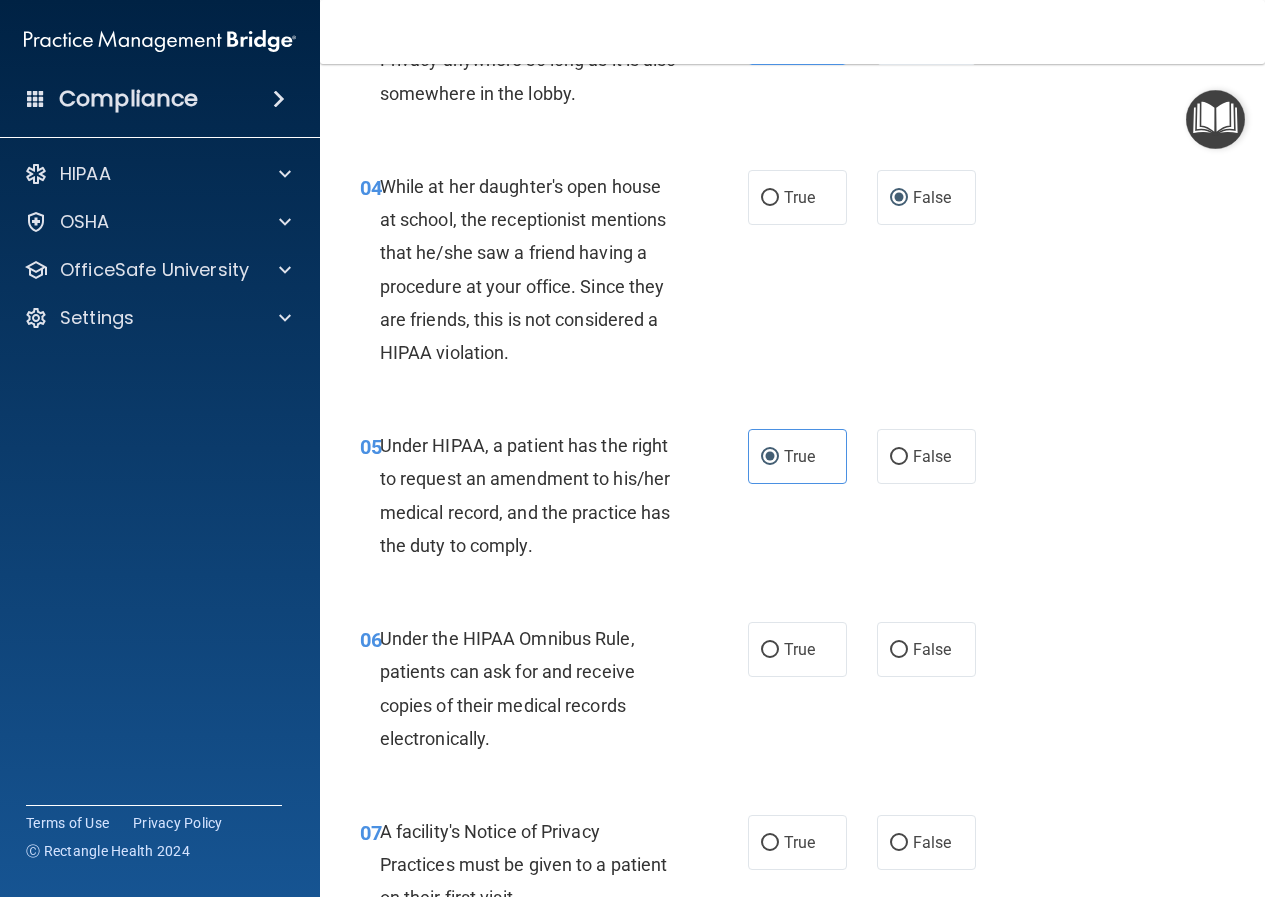 scroll, scrollTop: 1100, scrollLeft: 0, axis: vertical 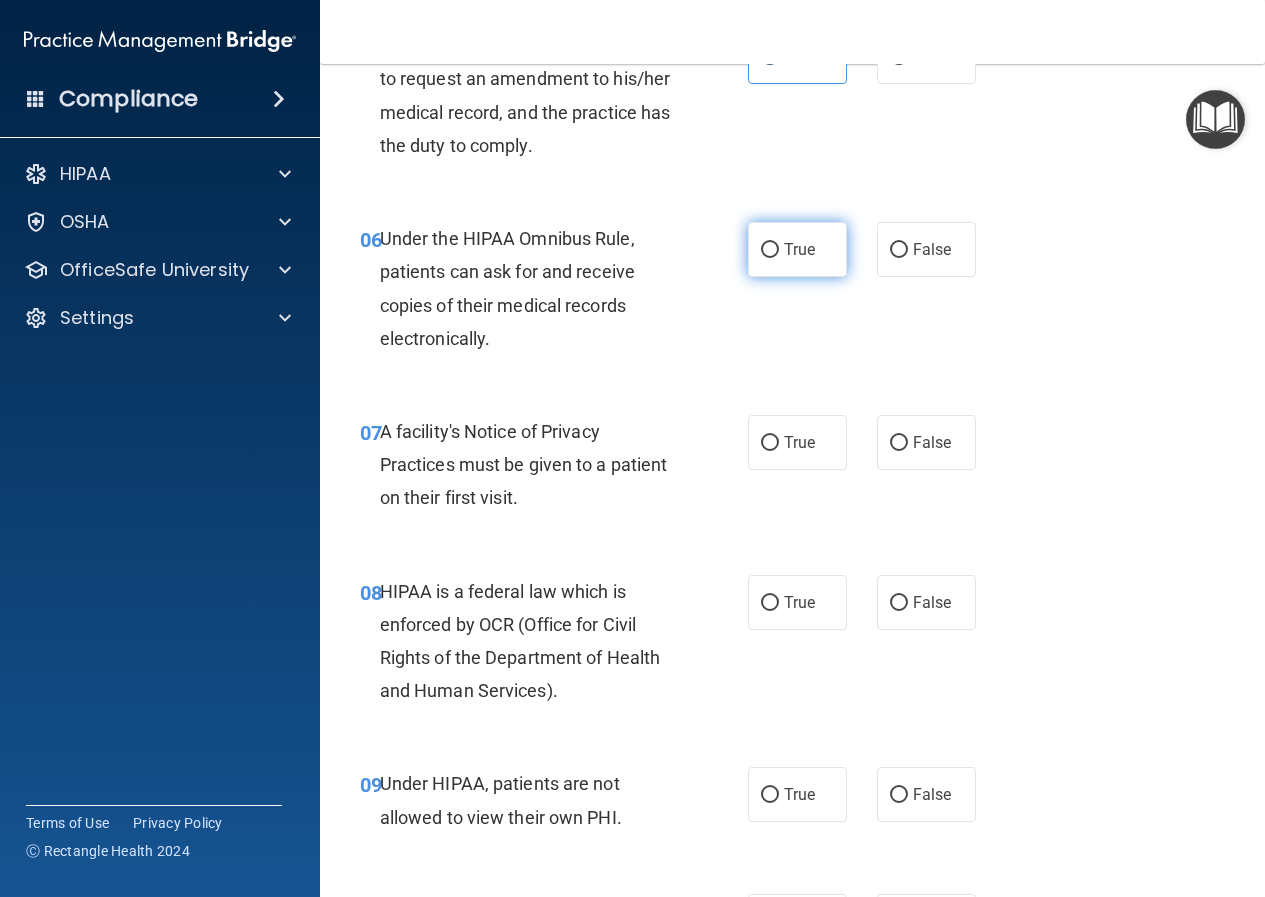 click on "True" at bounding box center (799, 249) 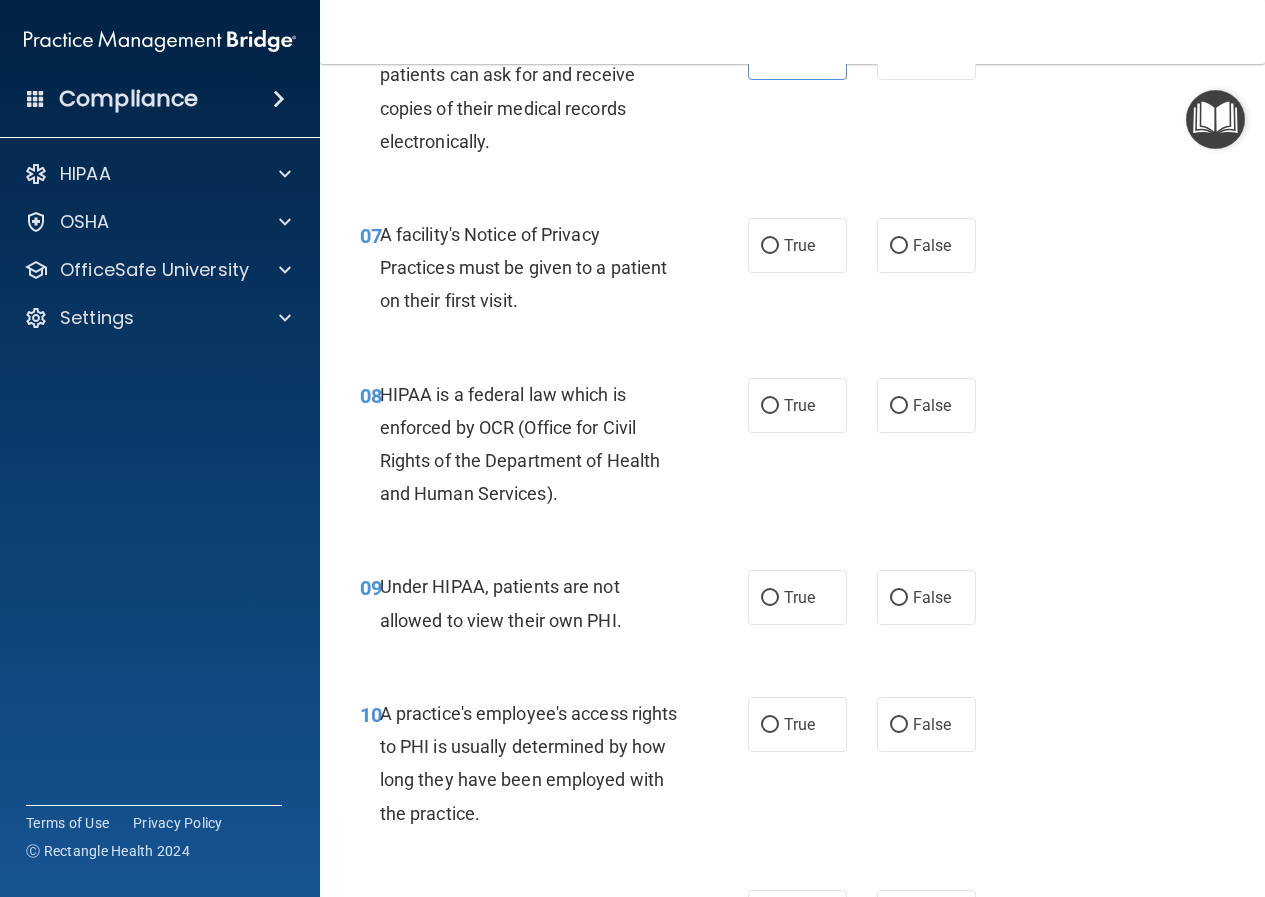 scroll, scrollTop: 1300, scrollLeft: 0, axis: vertical 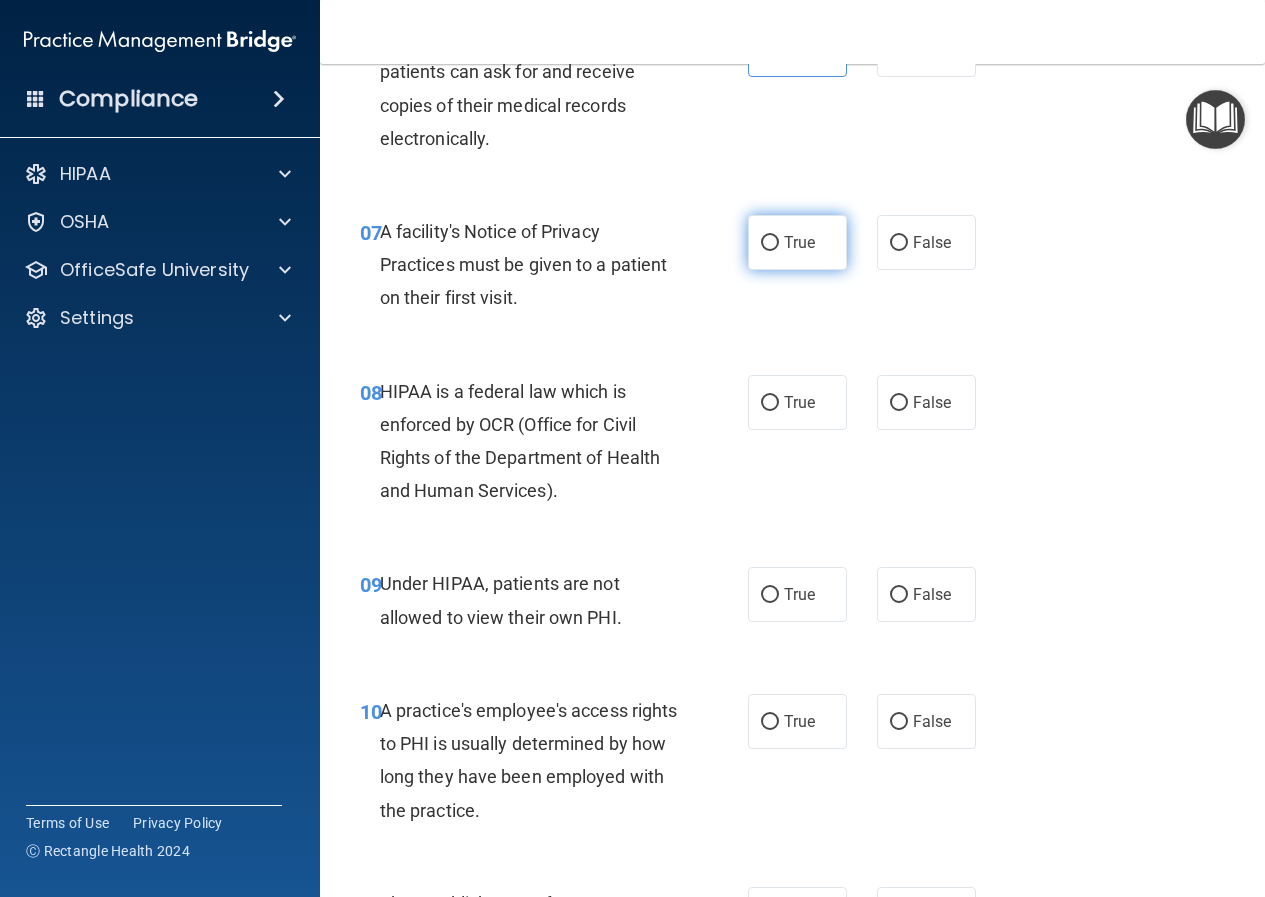 click on "True" at bounding box center [770, 243] 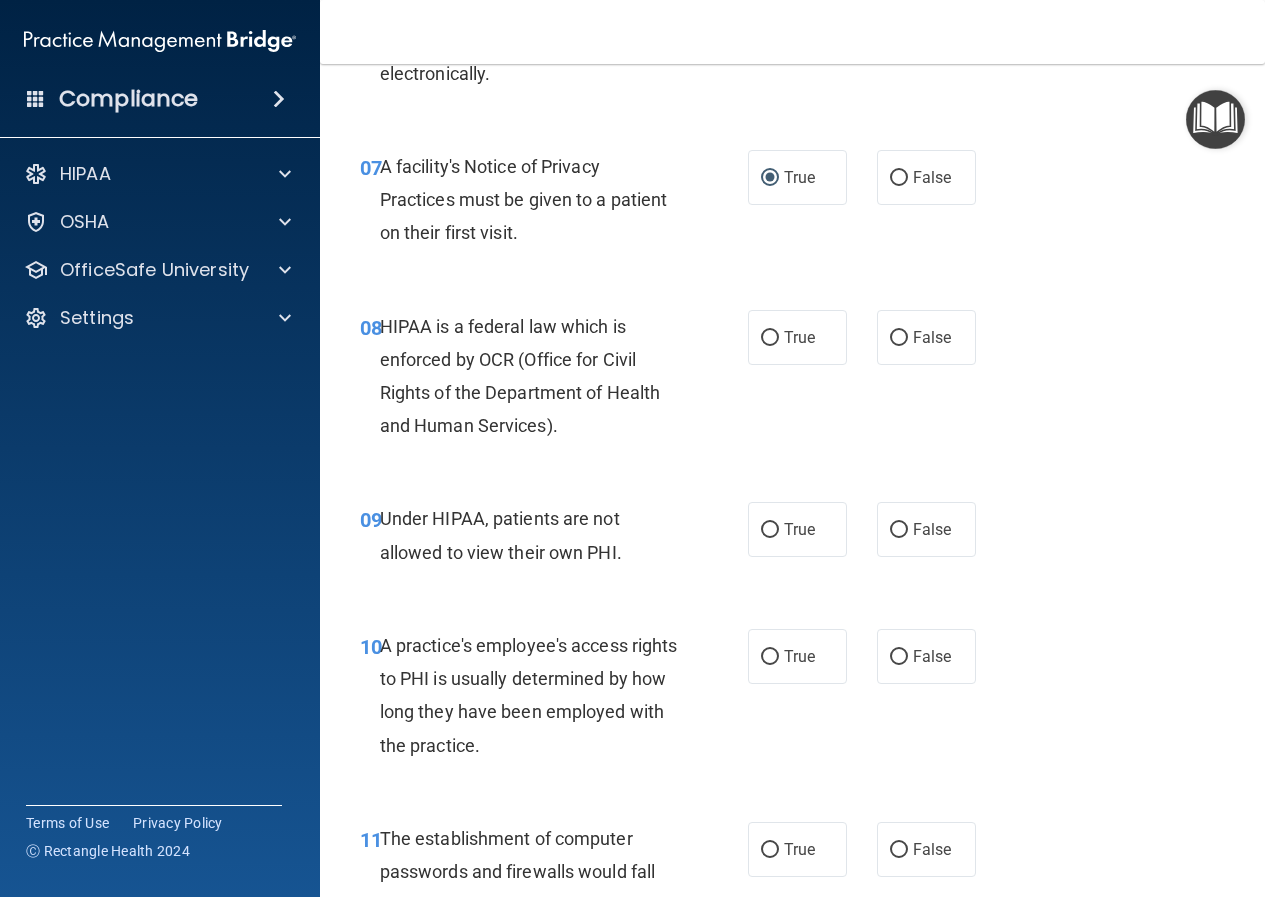 scroll, scrollTop: 1400, scrollLeft: 0, axis: vertical 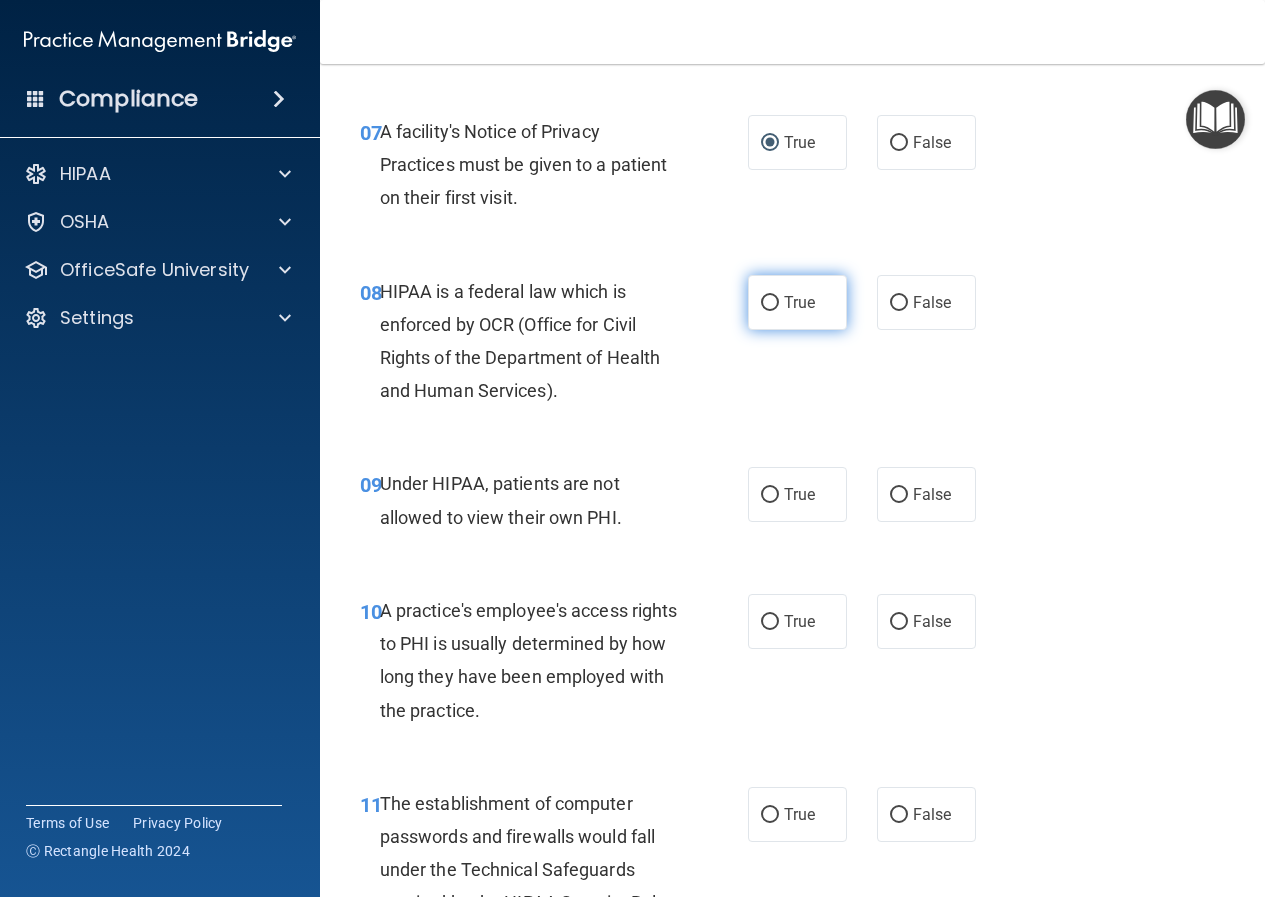 click on "True" at bounding box center (797, 302) 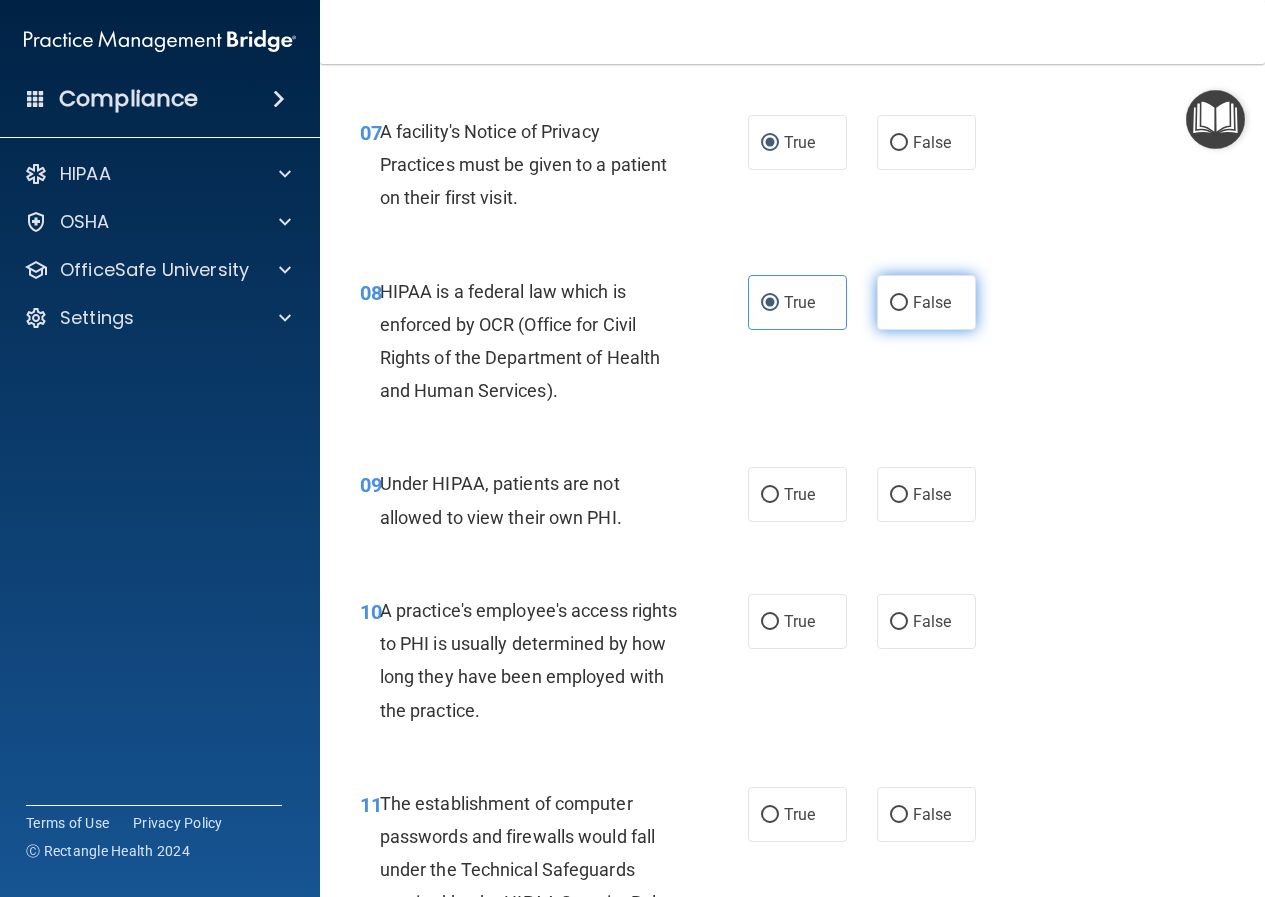 click on "False" at bounding box center (926, 302) 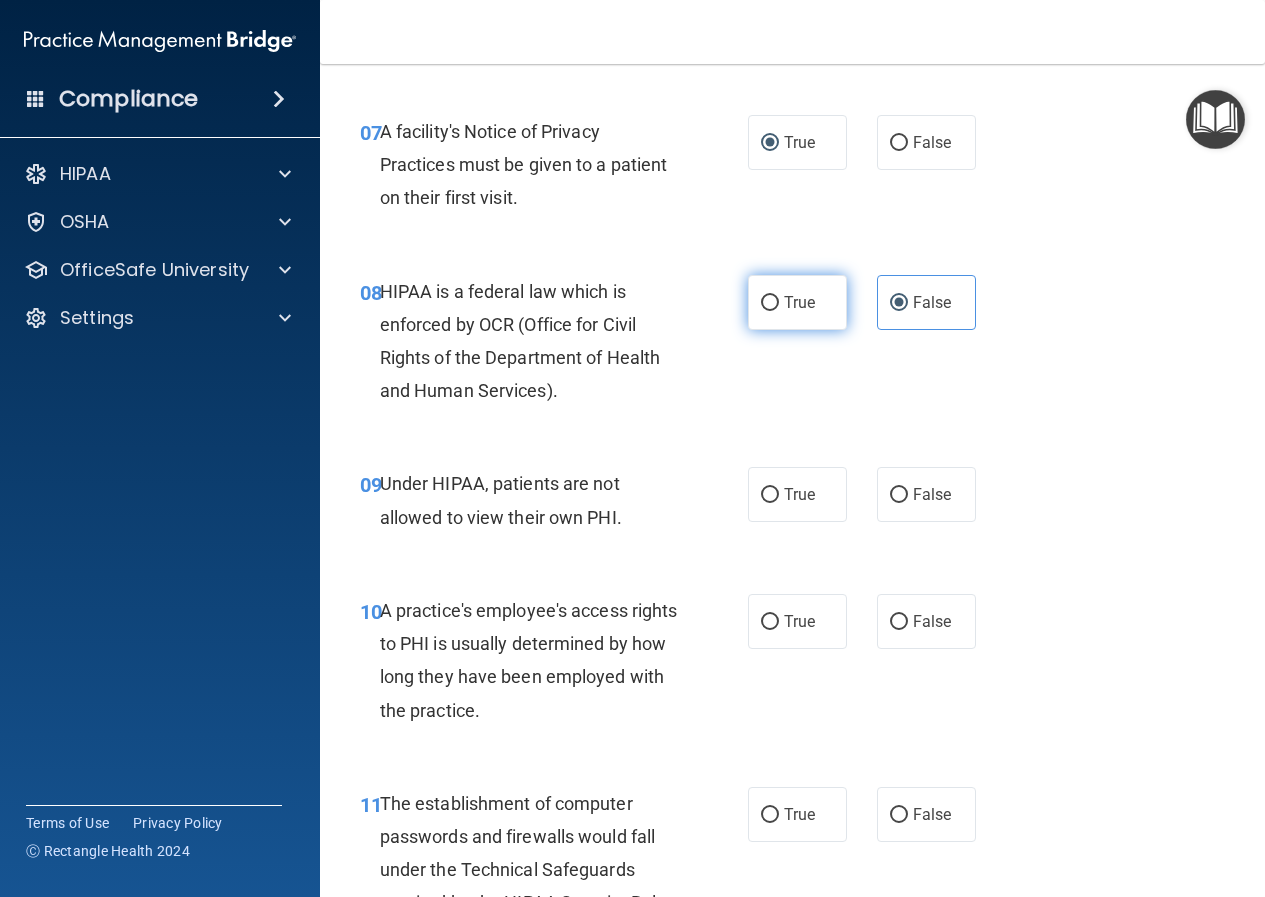 click on "True" at bounding box center [799, 302] 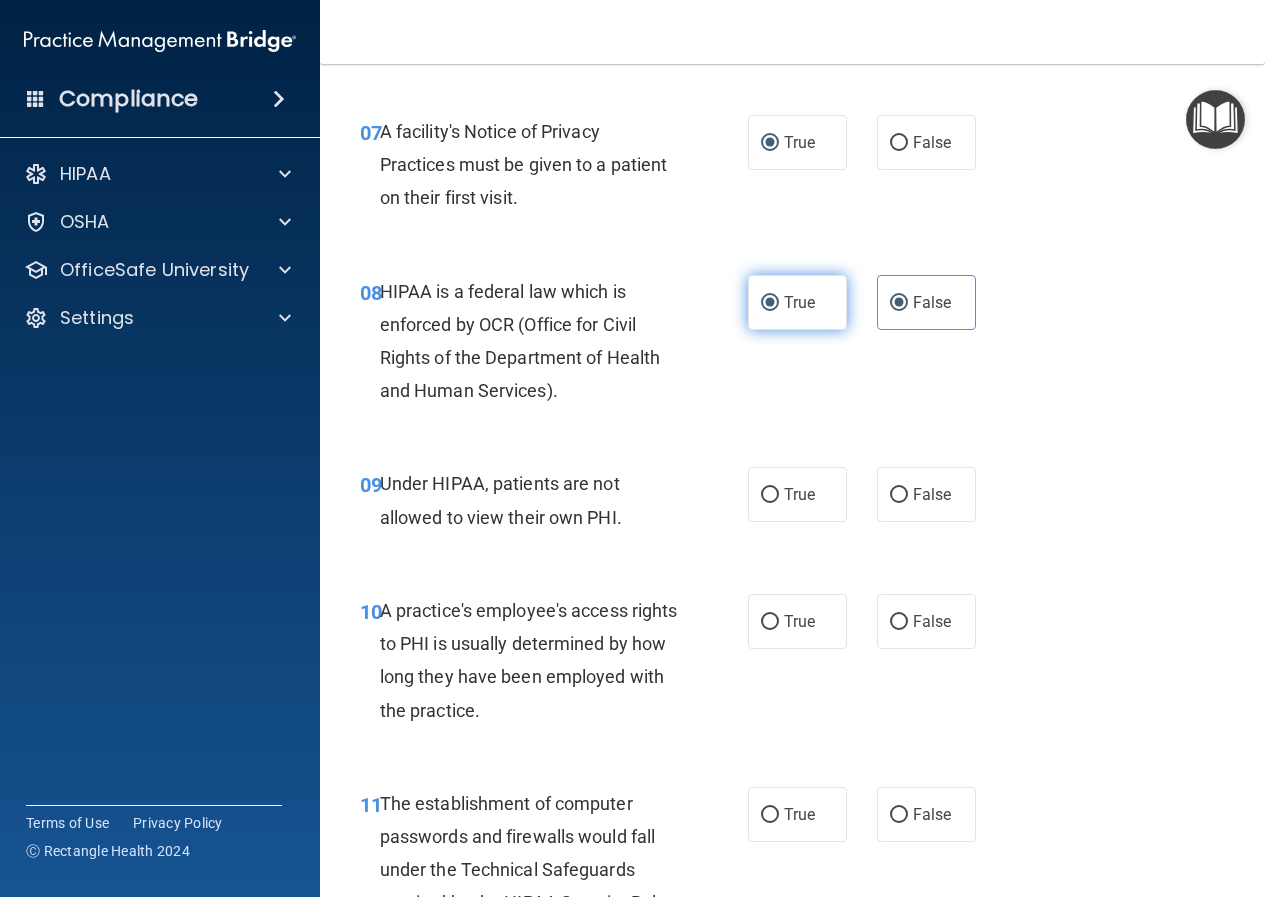 radio on "false" 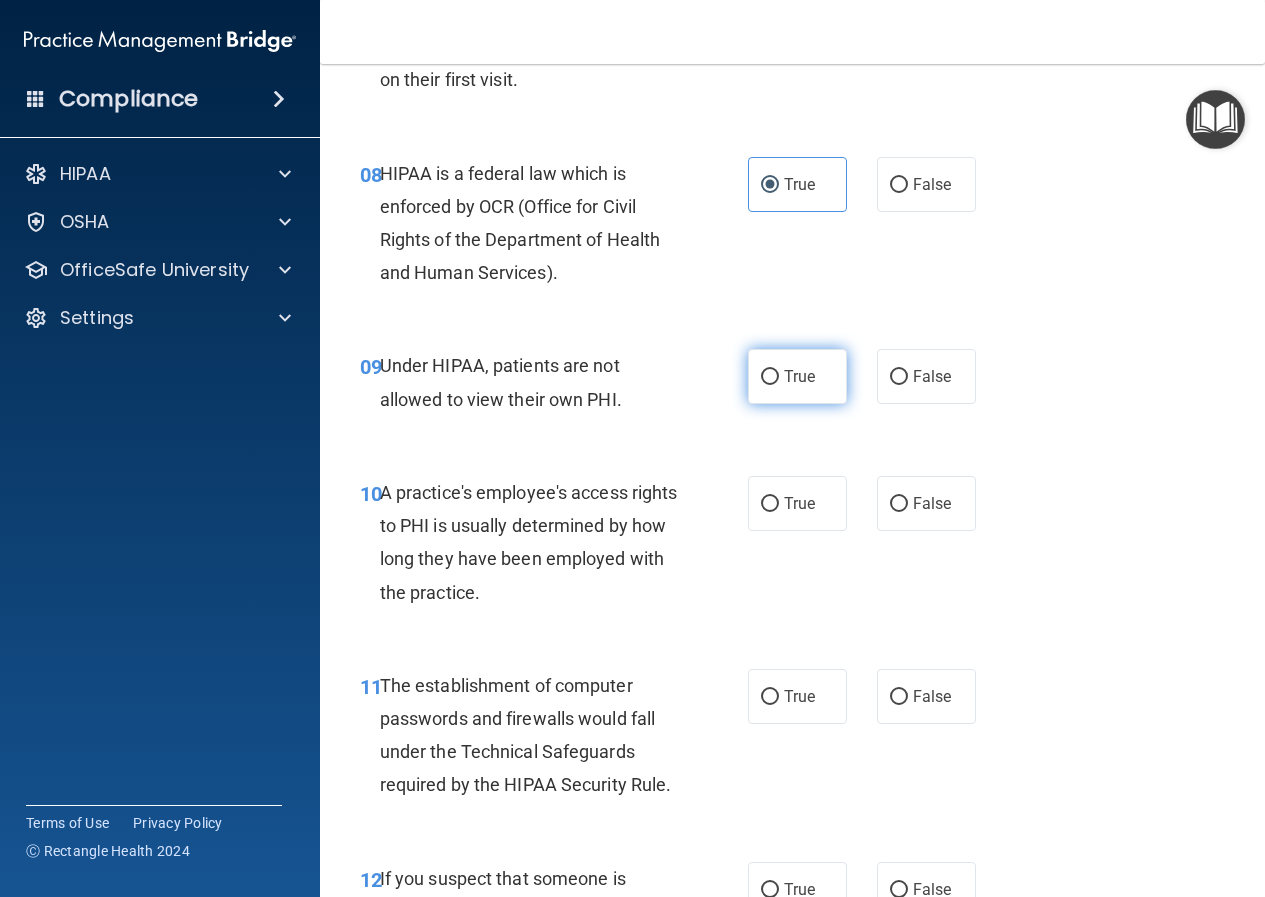 scroll, scrollTop: 1700, scrollLeft: 0, axis: vertical 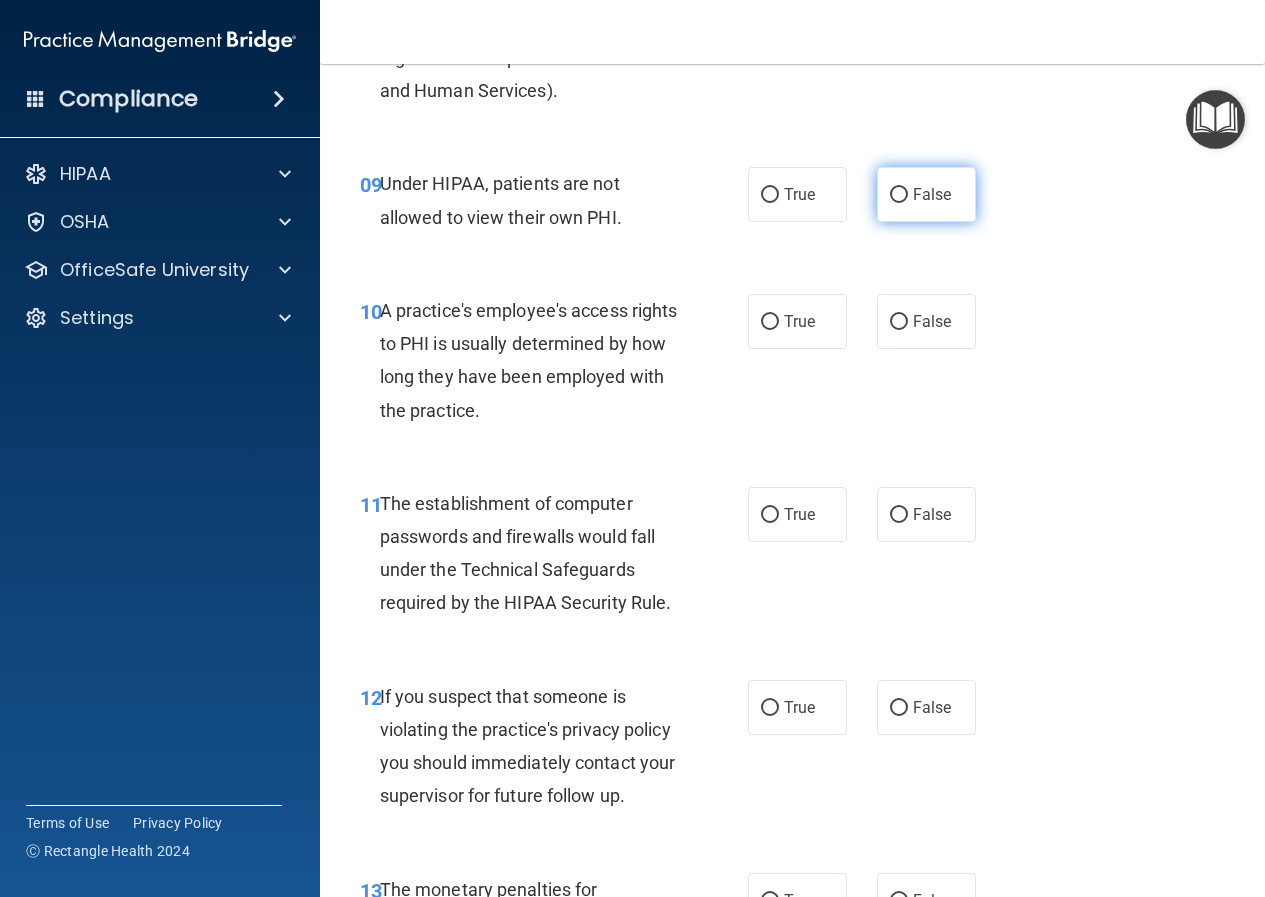 click on "False" at bounding box center [932, 194] 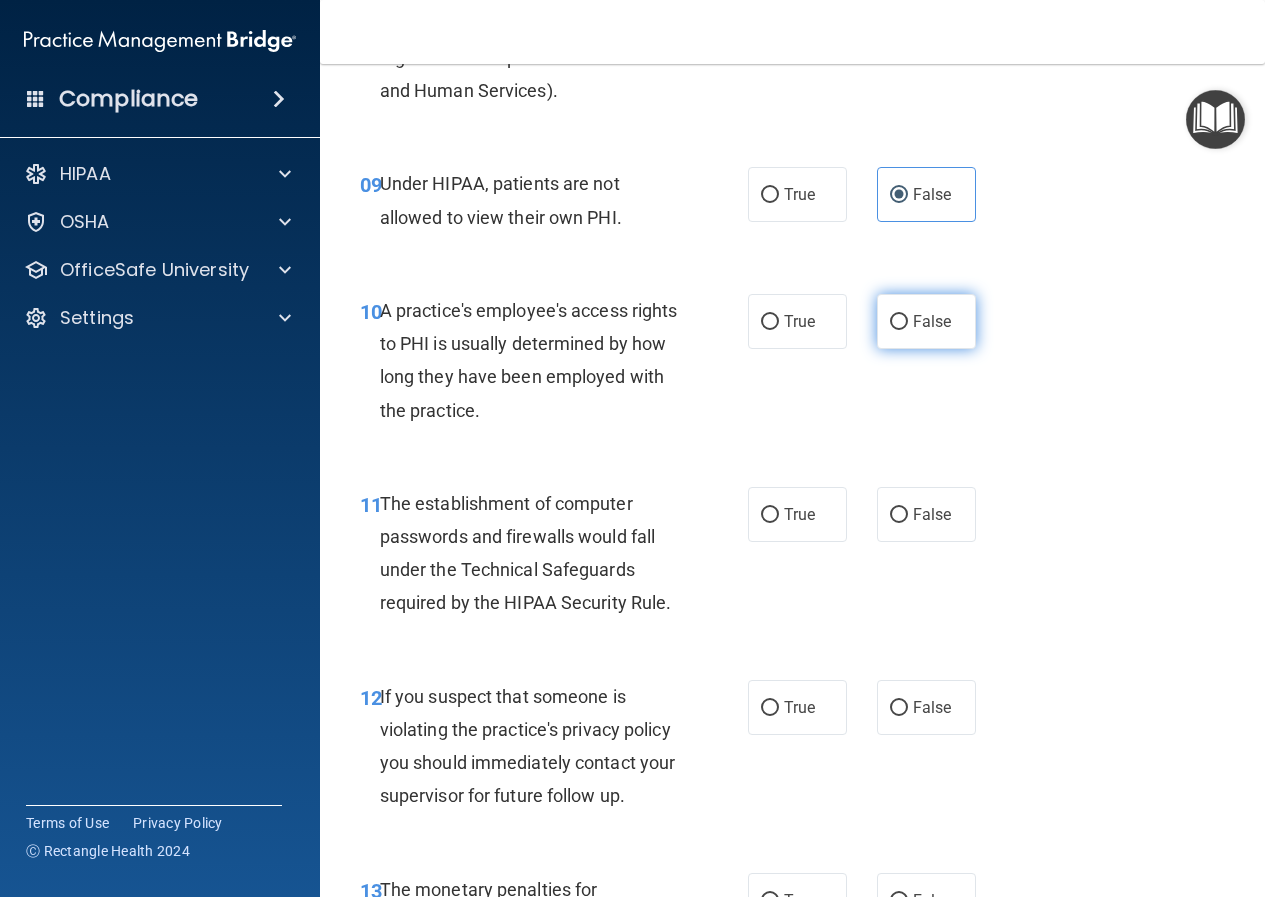 click on "False" at bounding box center (932, 321) 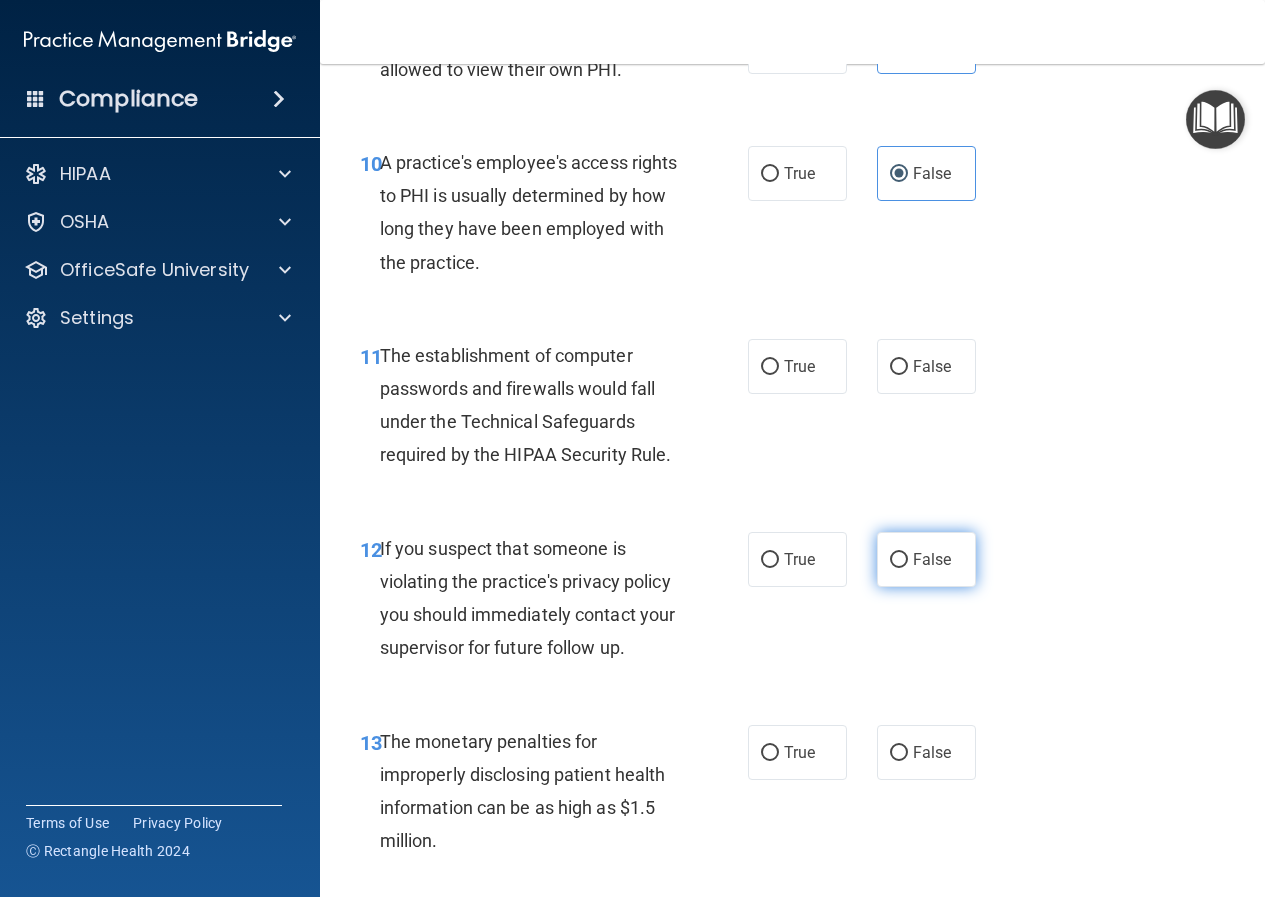 scroll, scrollTop: 2100, scrollLeft: 0, axis: vertical 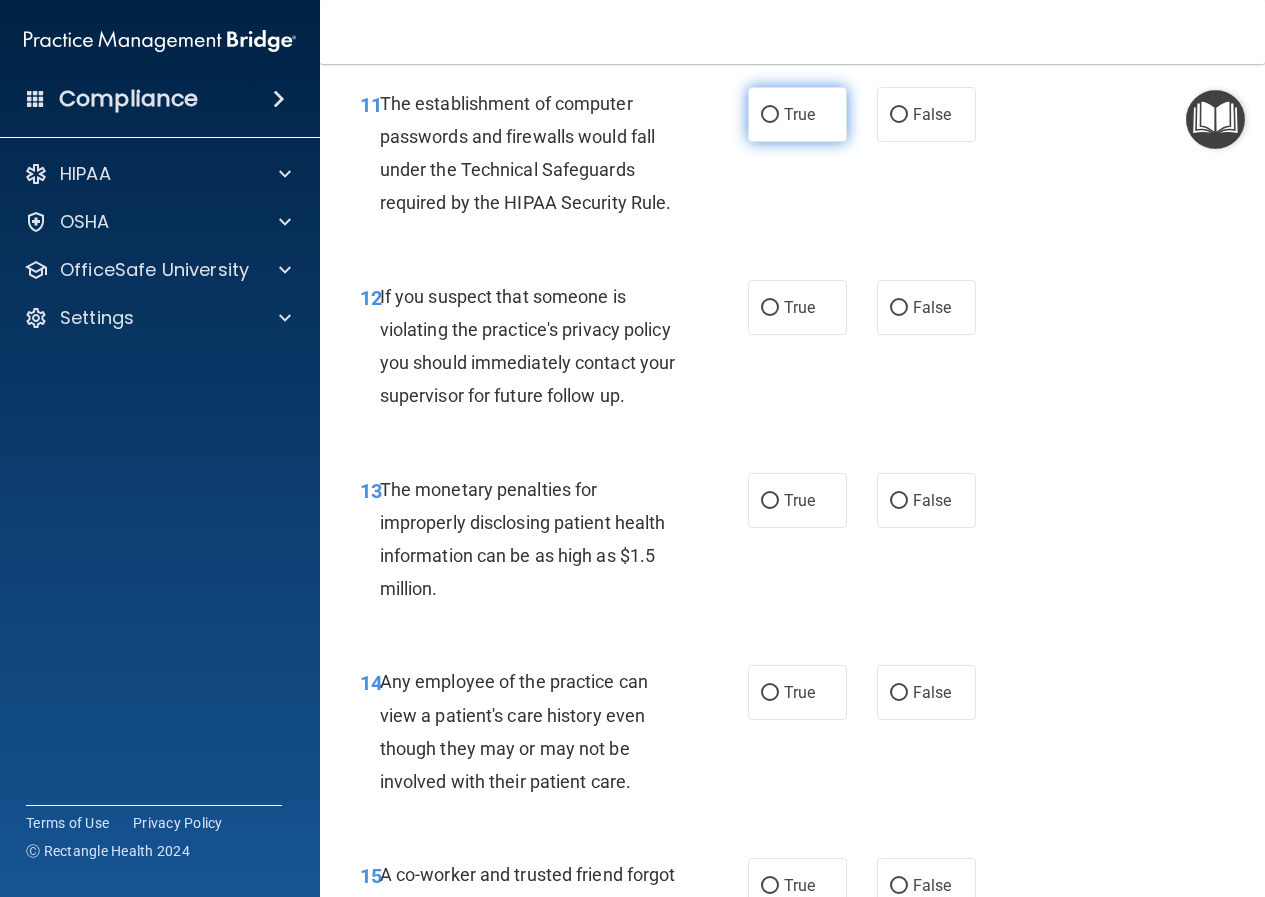 click on "True" at bounding box center [797, 114] 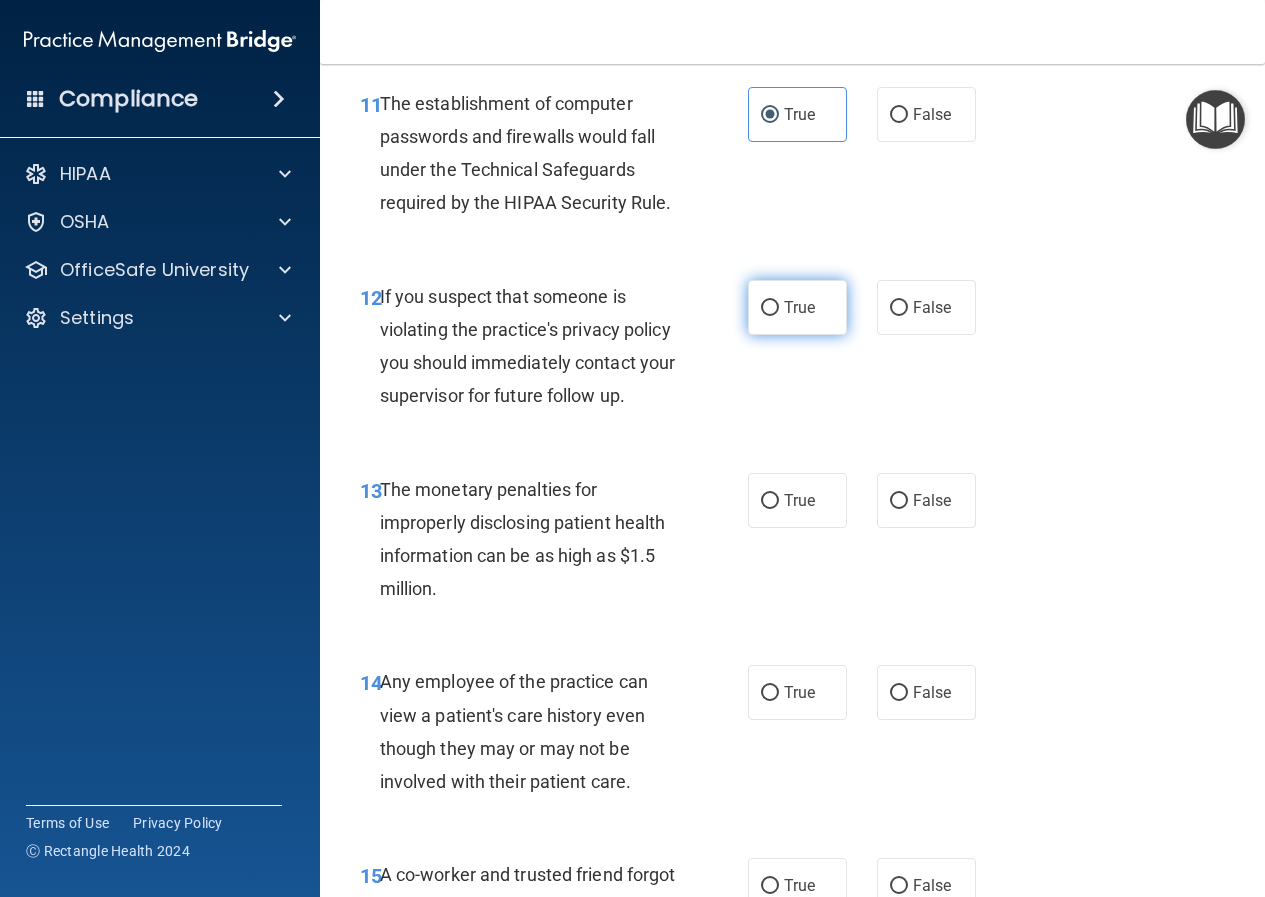 click on "True" at bounding box center (797, 307) 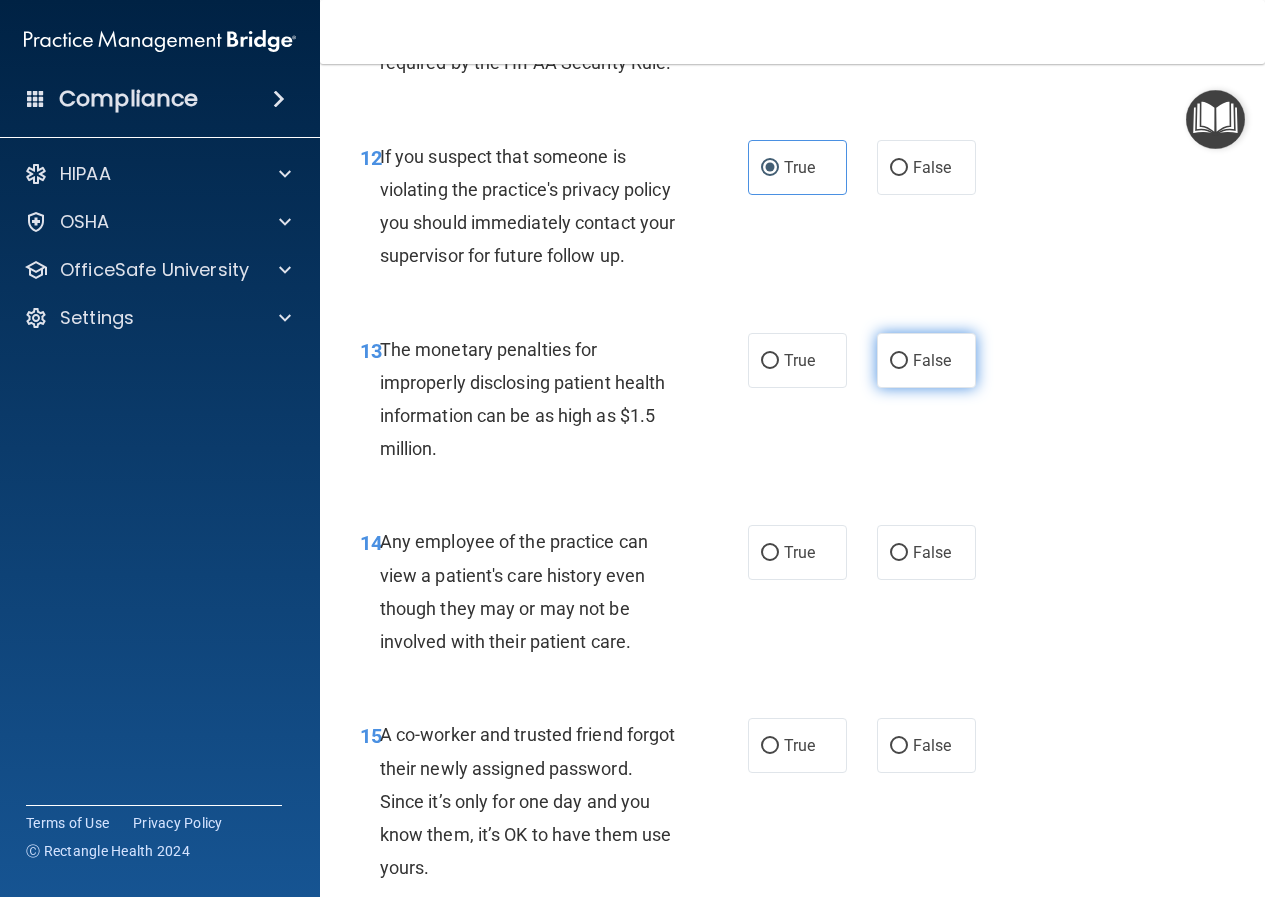 scroll, scrollTop: 2151, scrollLeft: 0, axis: vertical 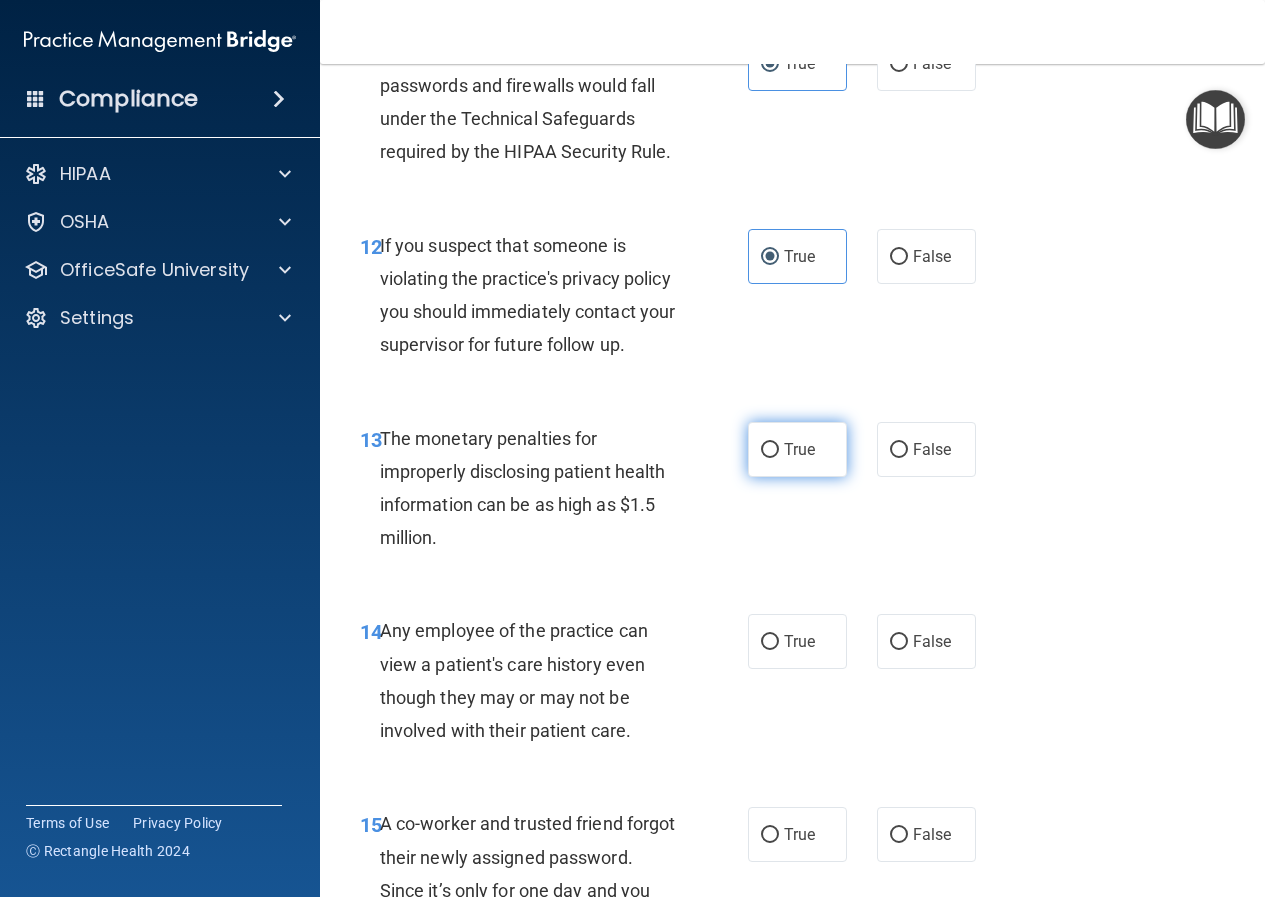 click on "True" at bounding box center [797, 449] 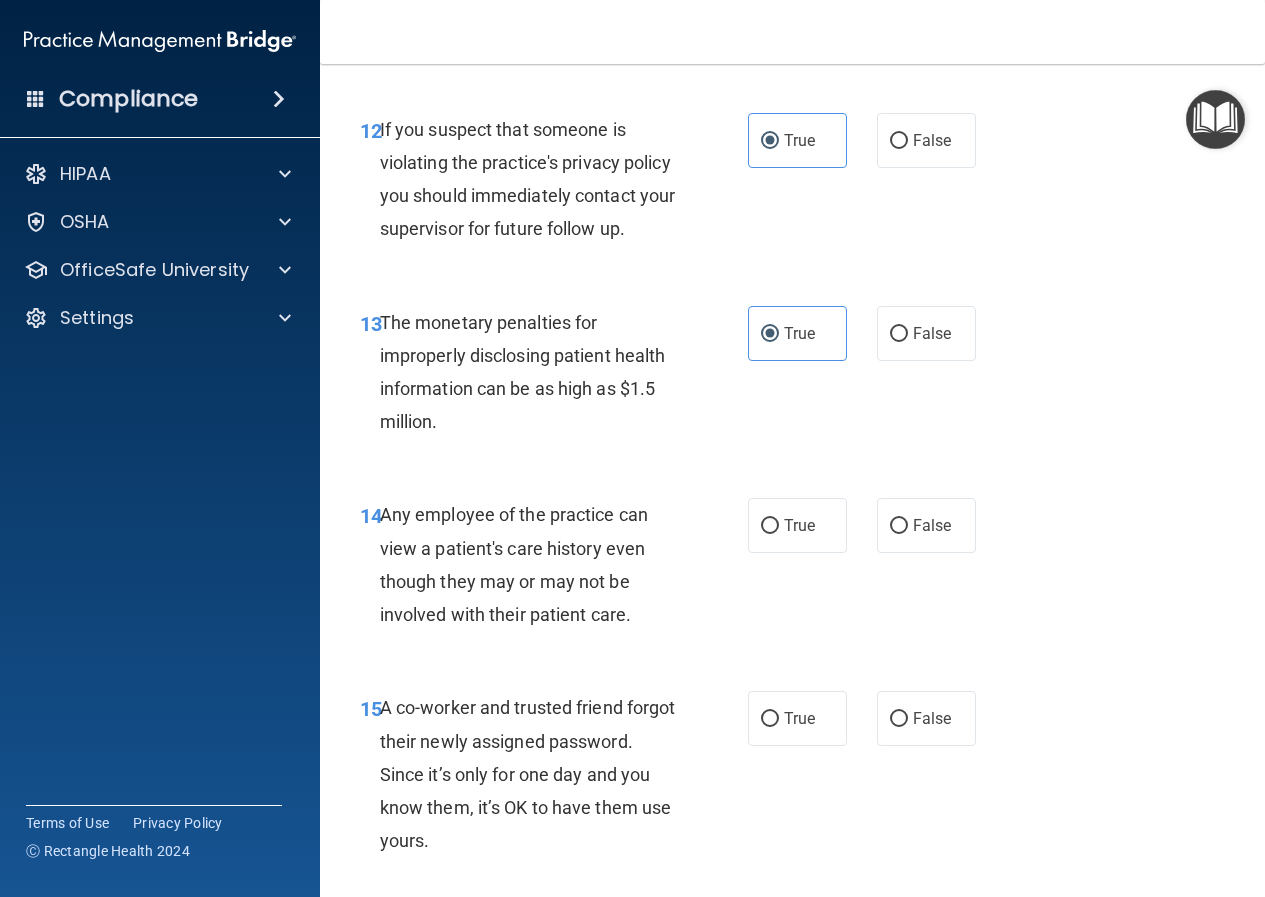 scroll, scrollTop: 2351, scrollLeft: 0, axis: vertical 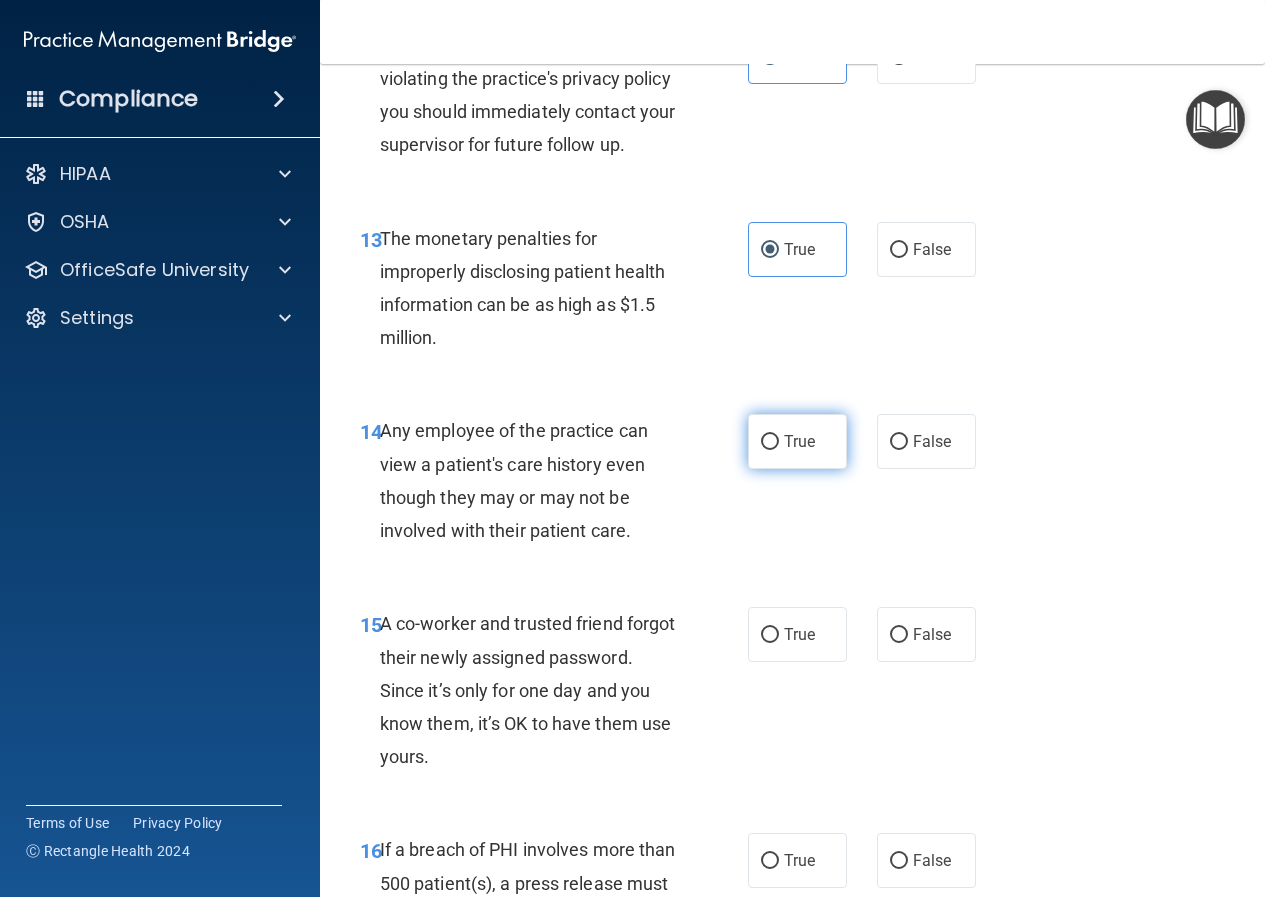 click on "True" at bounding box center [797, 441] 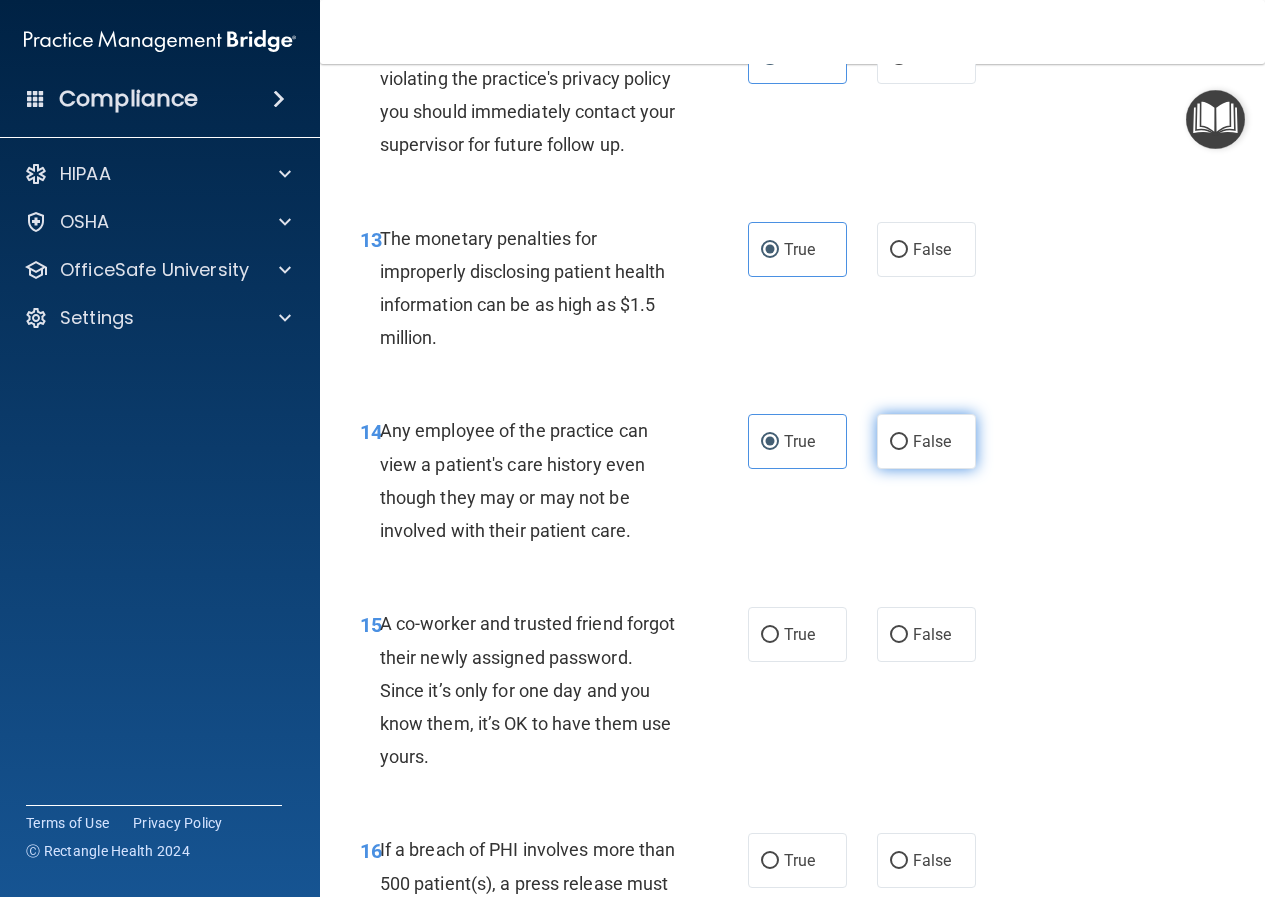 click on "False" at bounding box center (926, 441) 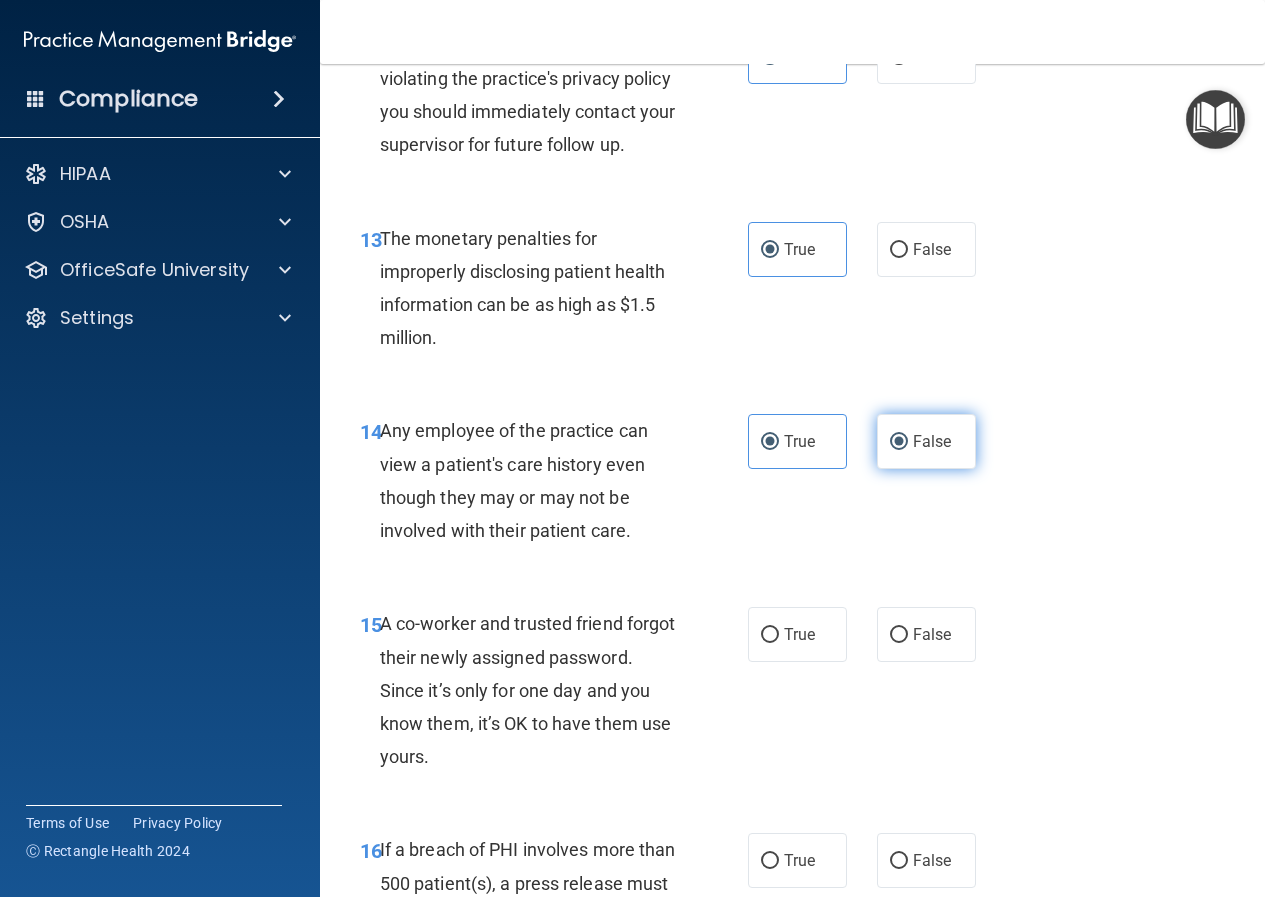radio on "false" 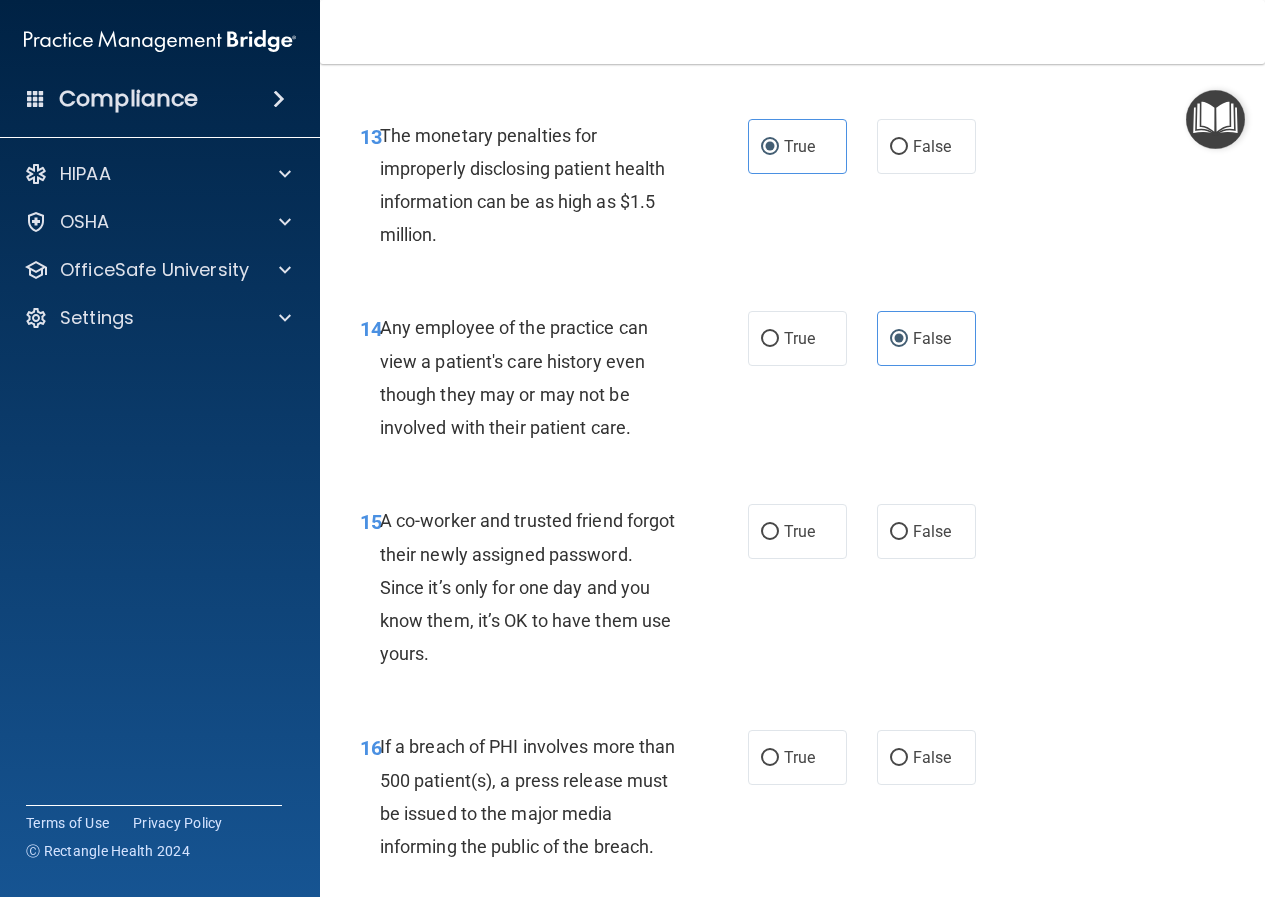 scroll, scrollTop: 2551, scrollLeft: 0, axis: vertical 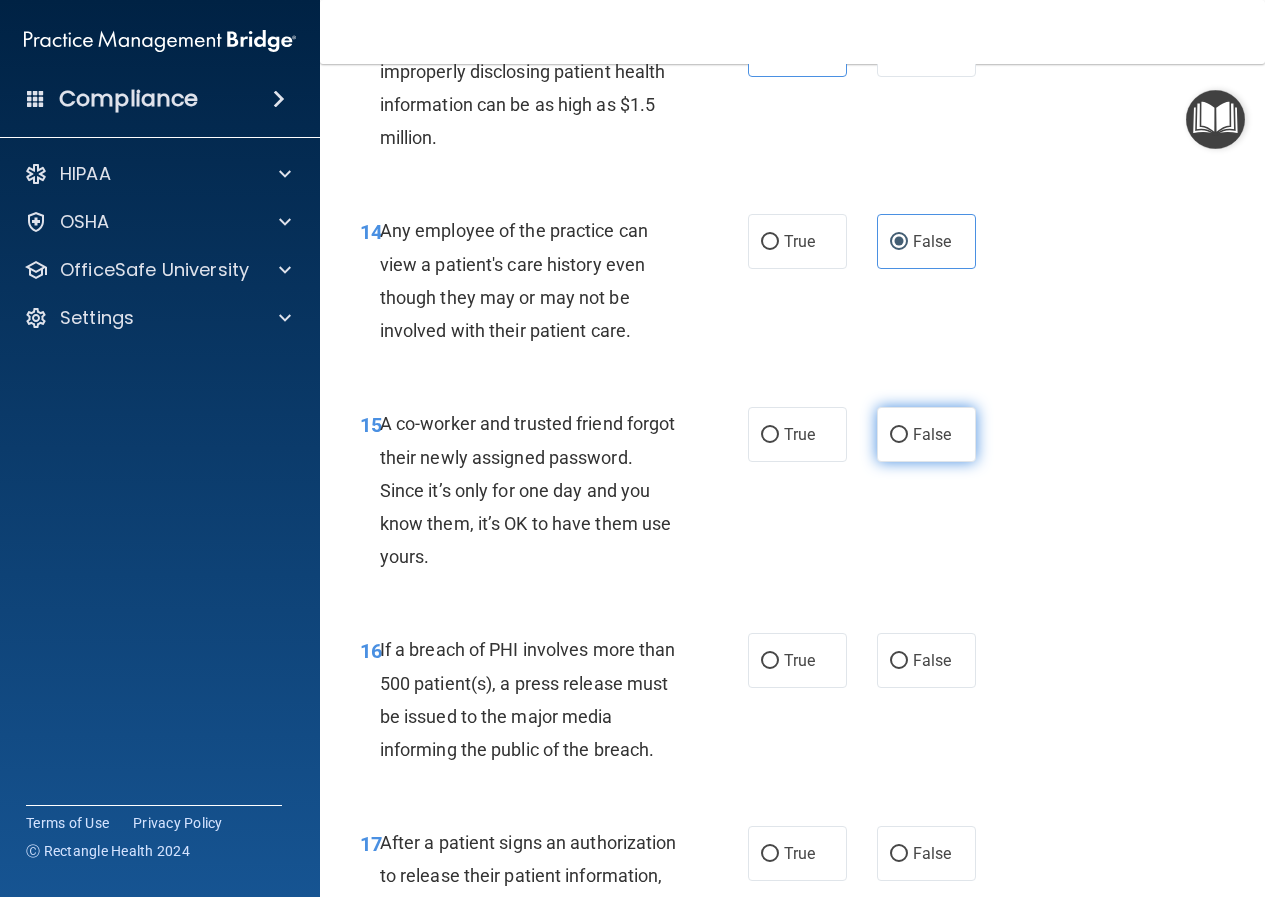 click on "False" at bounding box center (932, 434) 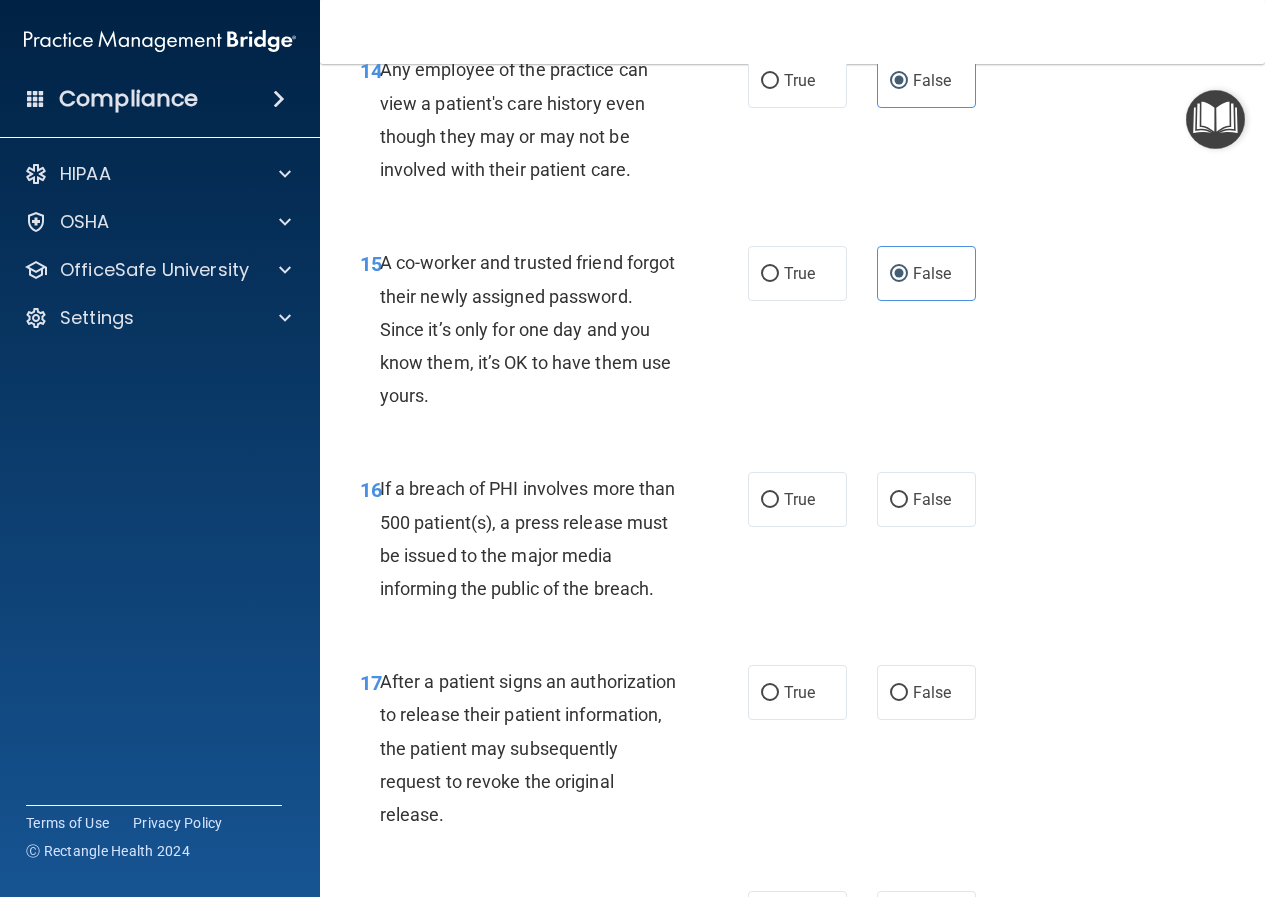 scroll, scrollTop: 2851, scrollLeft: 0, axis: vertical 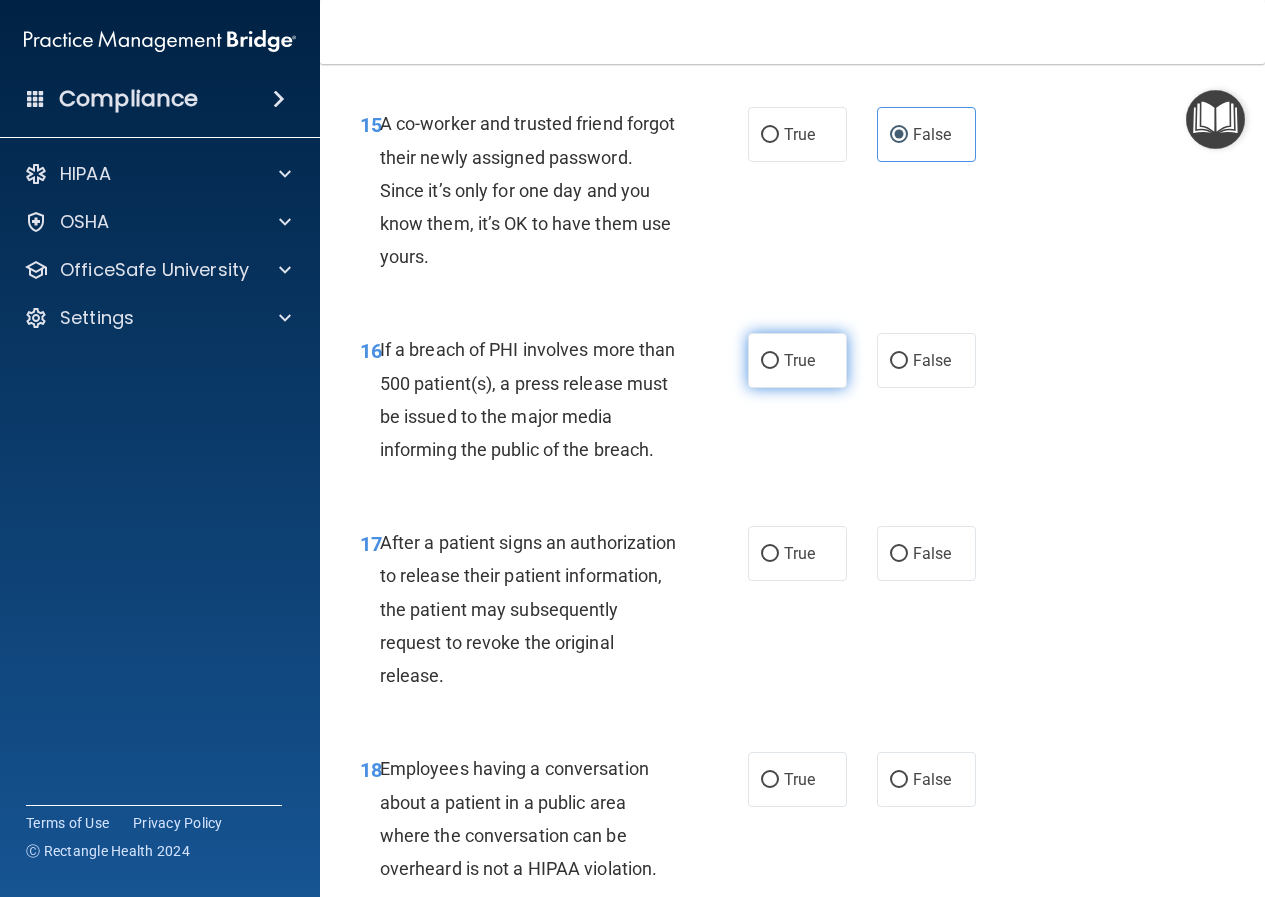 click on "True" at bounding box center (797, 360) 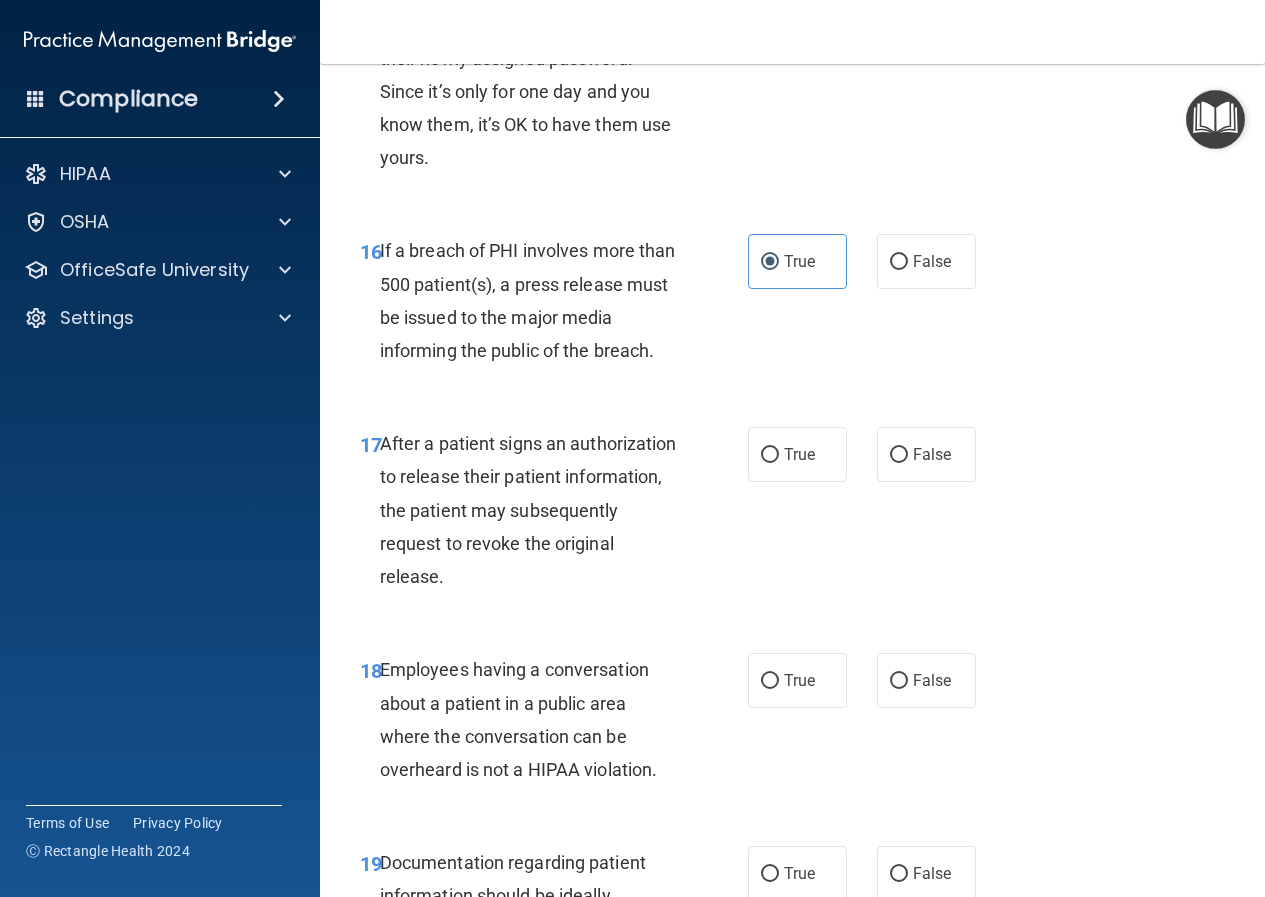 scroll, scrollTop: 3051, scrollLeft: 0, axis: vertical 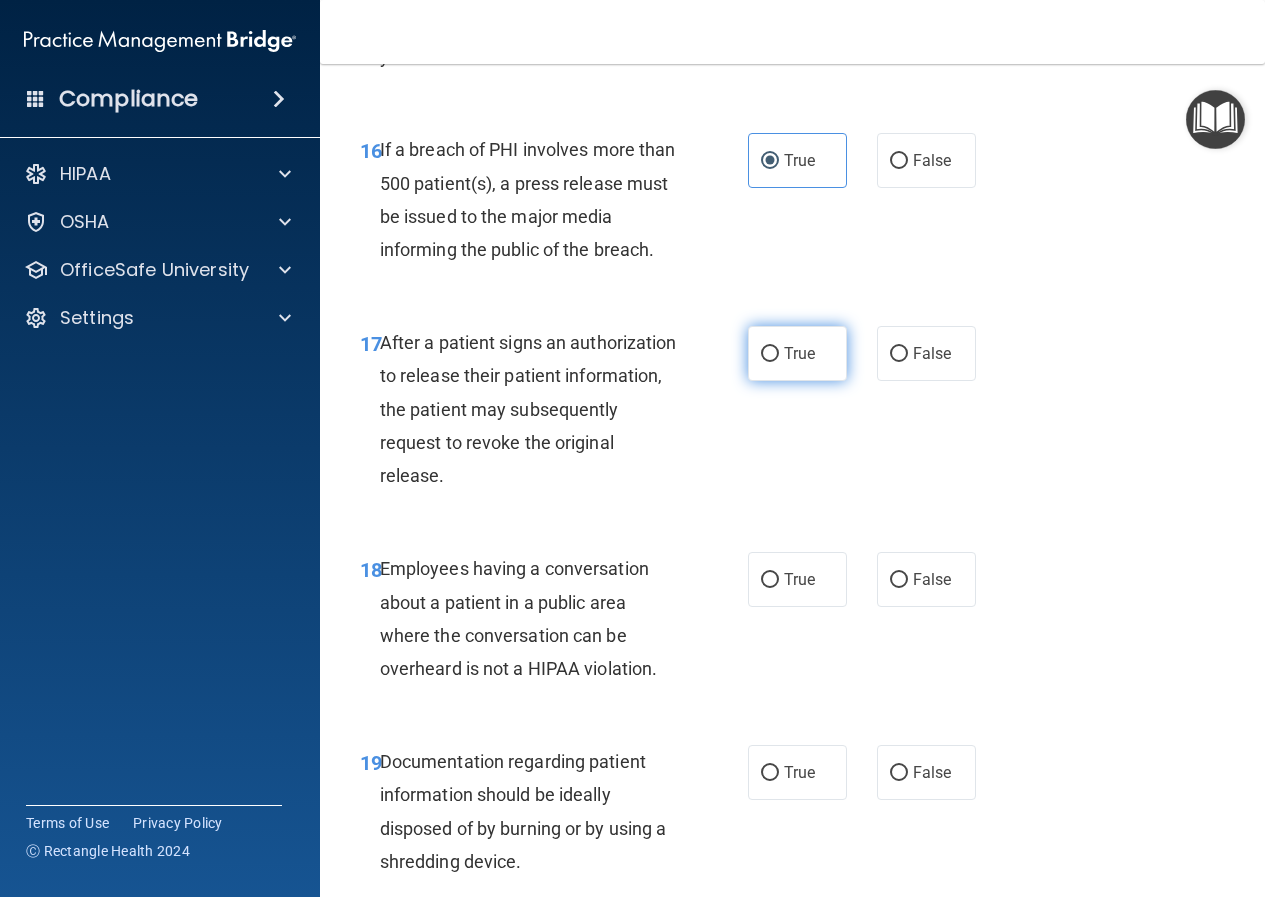 click on "True" at bounding box center [799, 353] 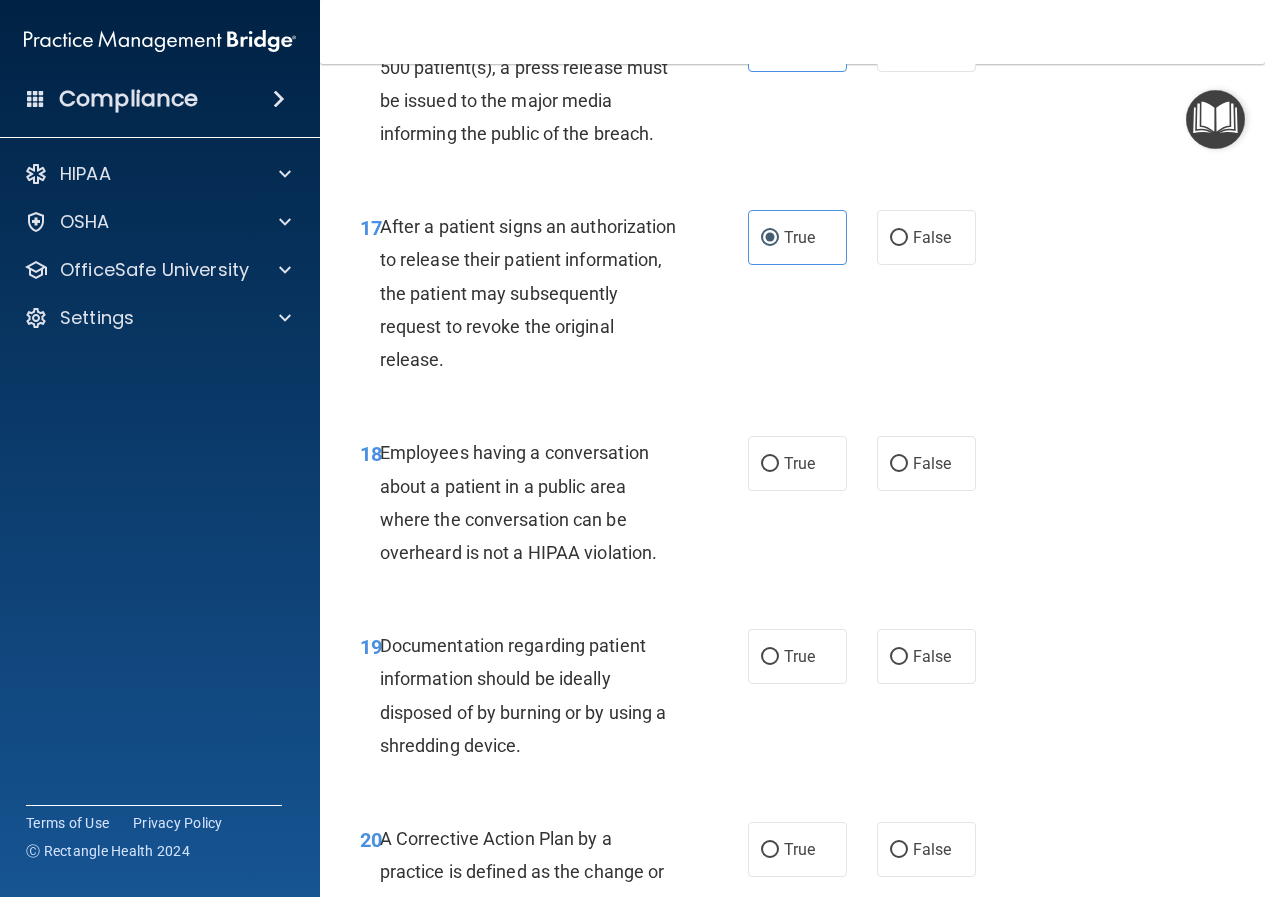 scroll, scrollTop: 3251, scrollLeft: 0, axis: vertical 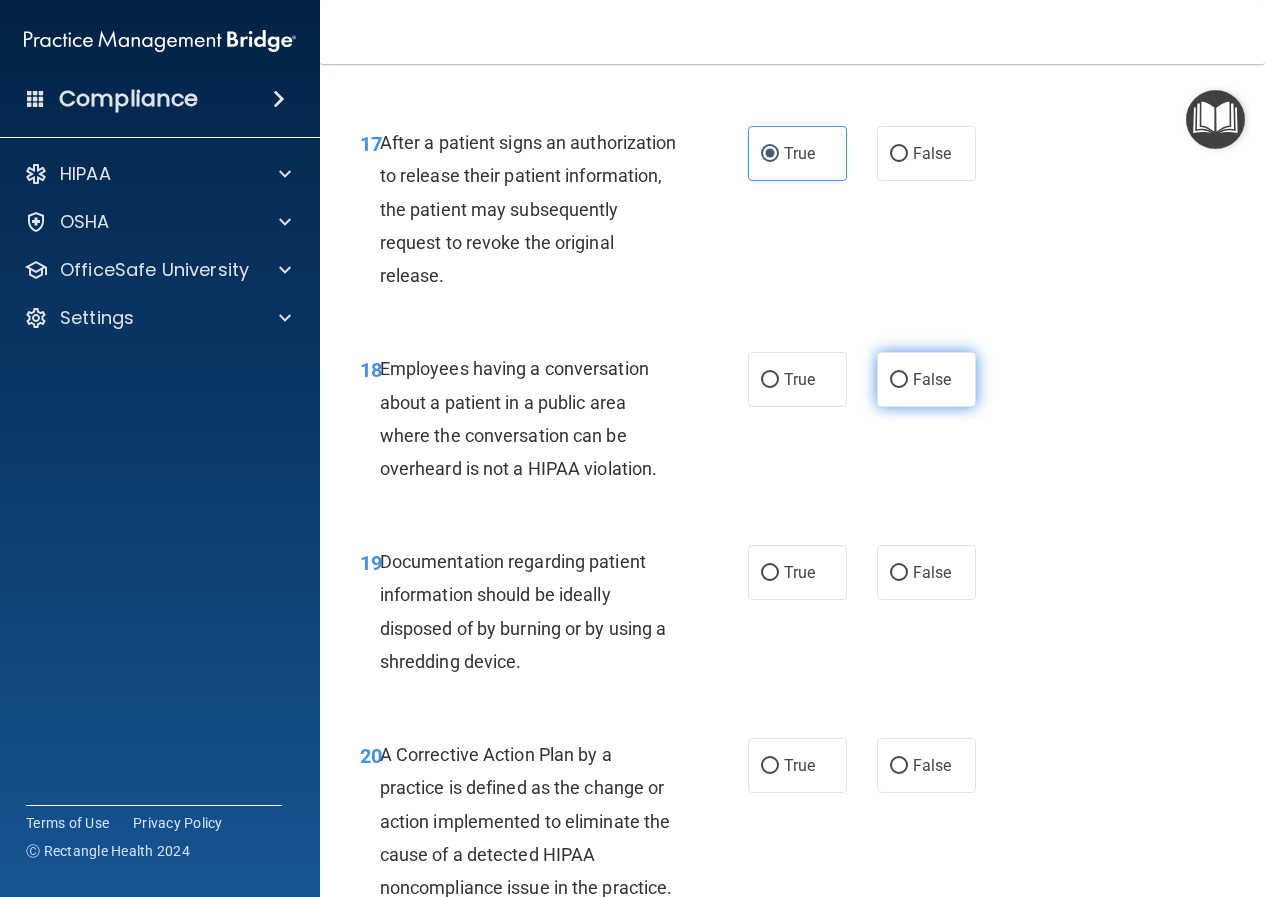 click on "False" at bounding box center [899, 380] 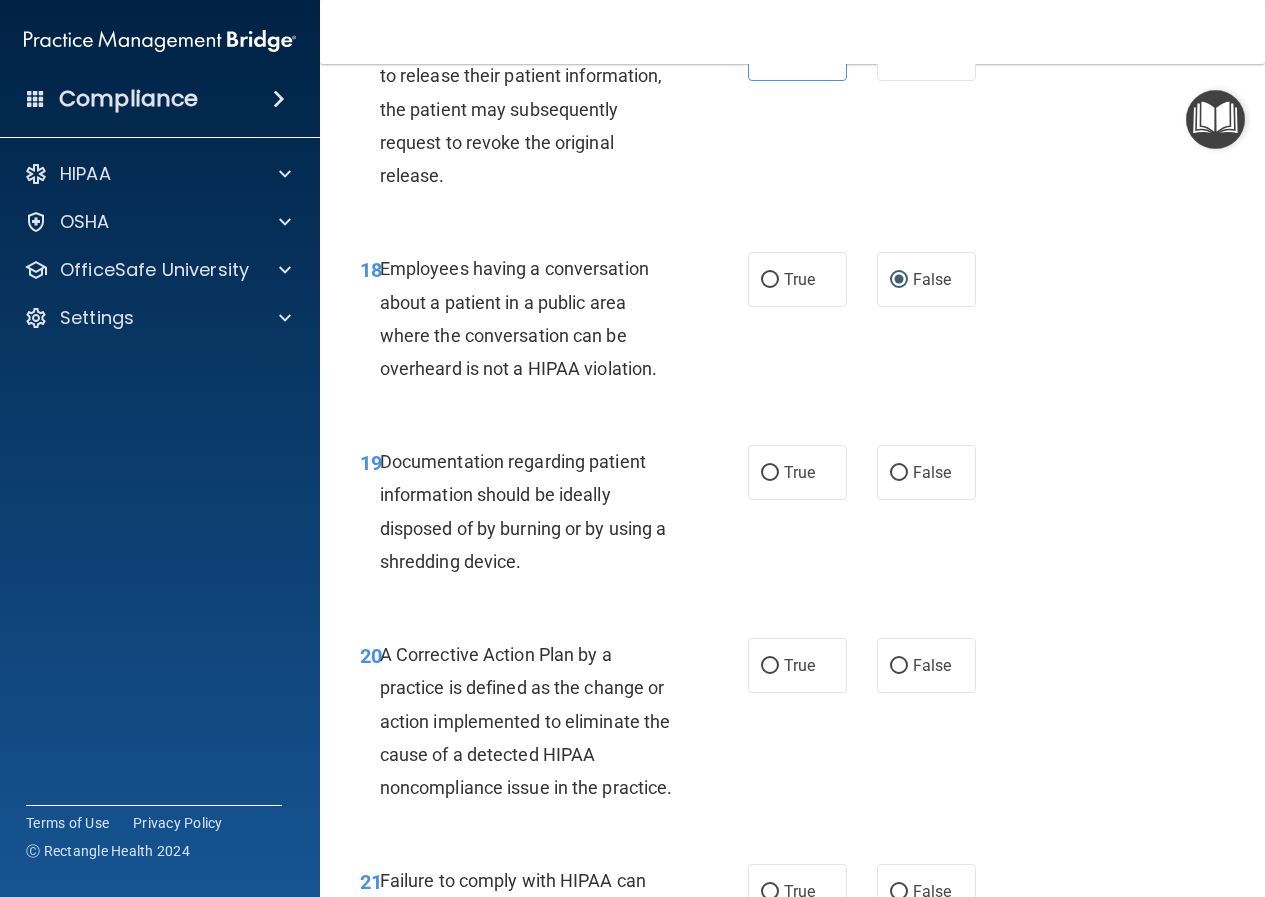scroll, scrollTop: 3651, scrollLeft: 0, axis: vertical 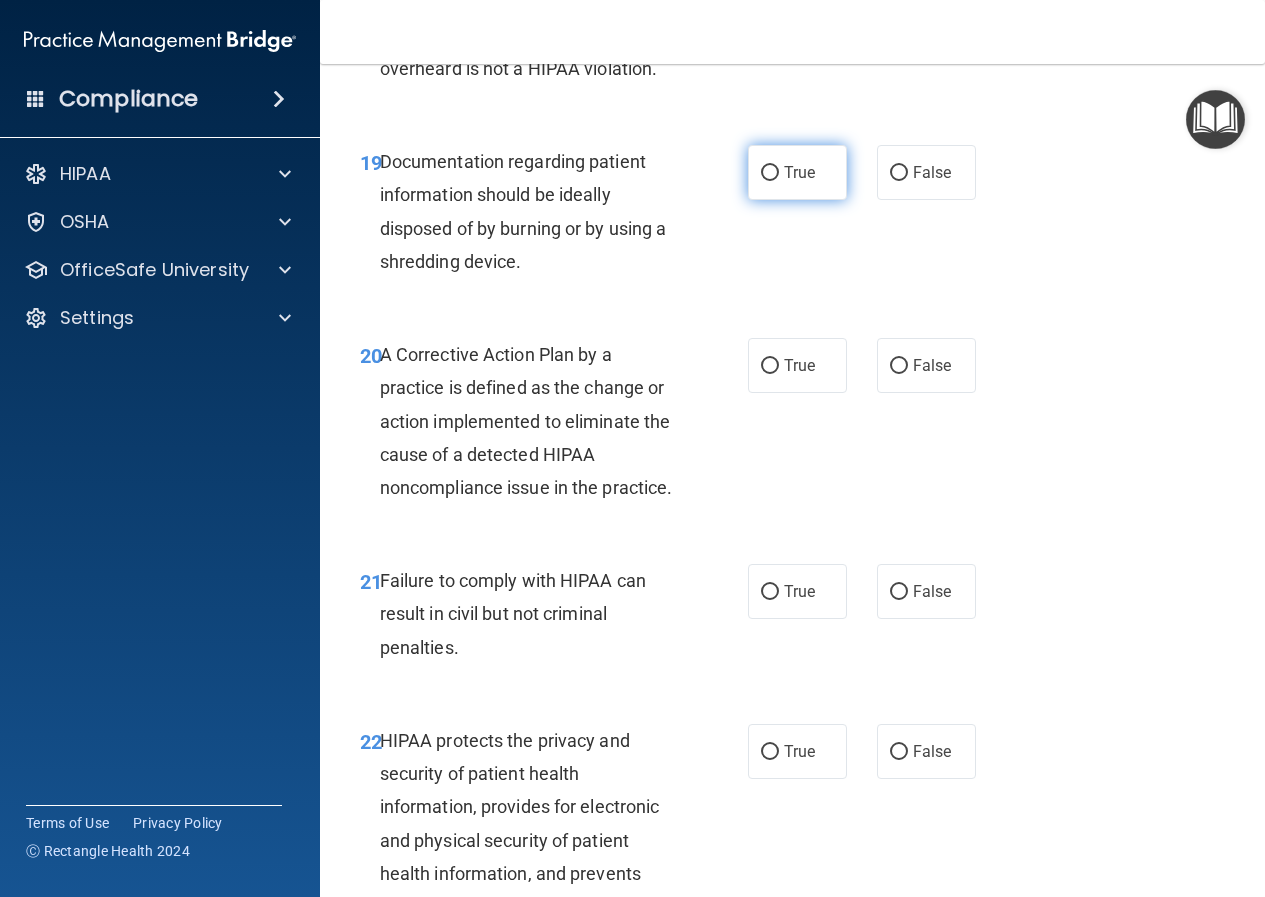 click on "True" at bounding box center (797, 172) 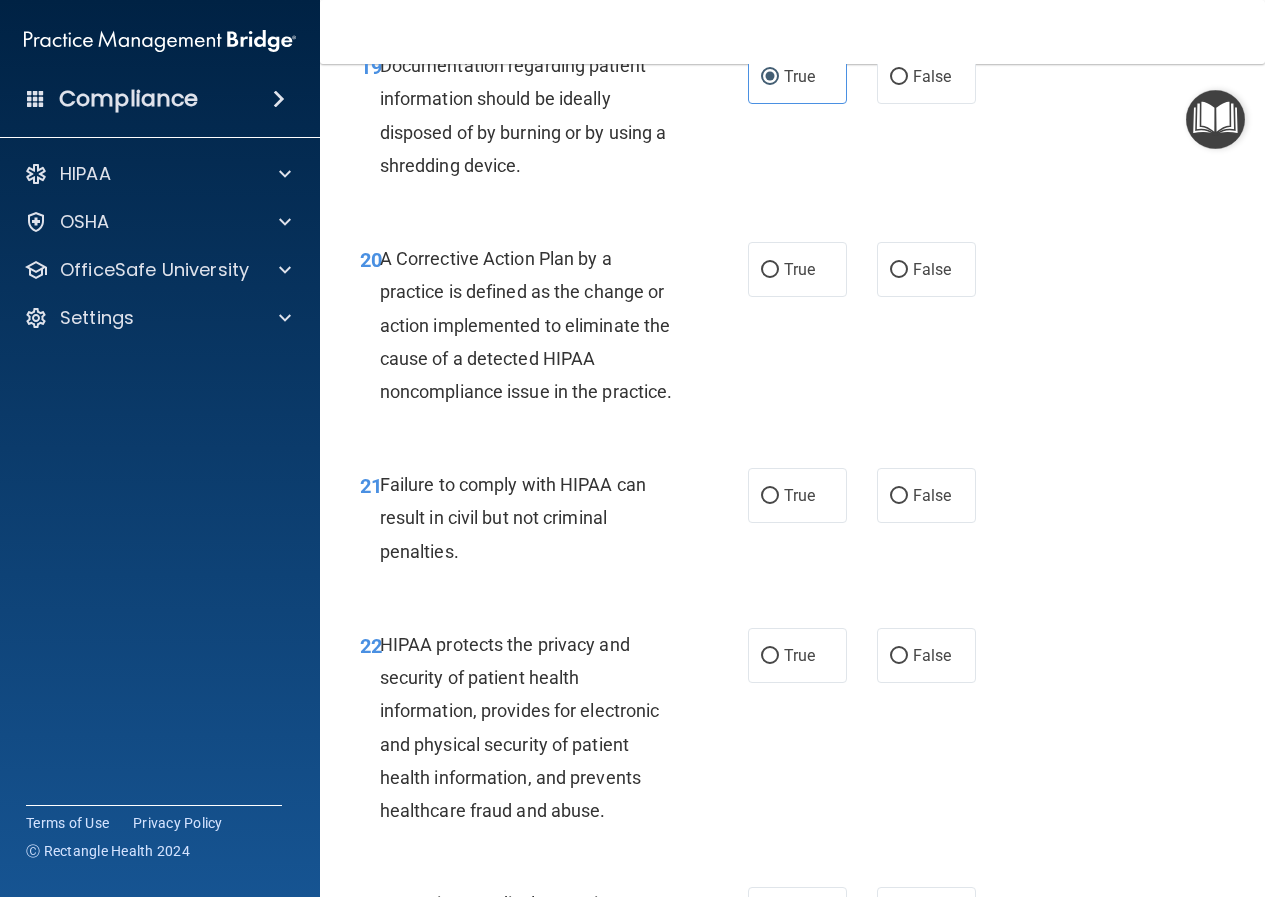 scroll, scrollTop: 3851, scrollLeft: 0, axis: vertical 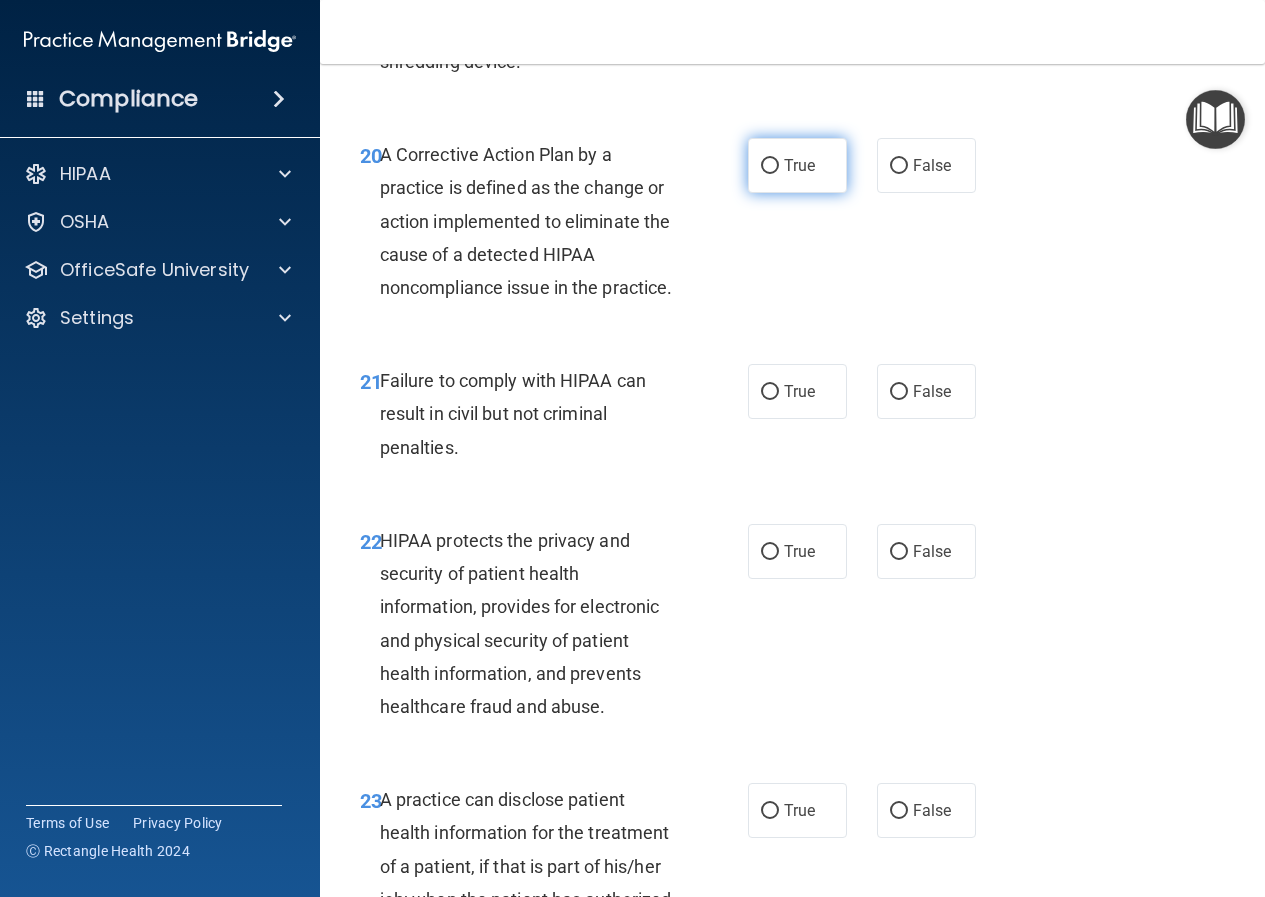 click on "True" at bounding box center (797, 165) 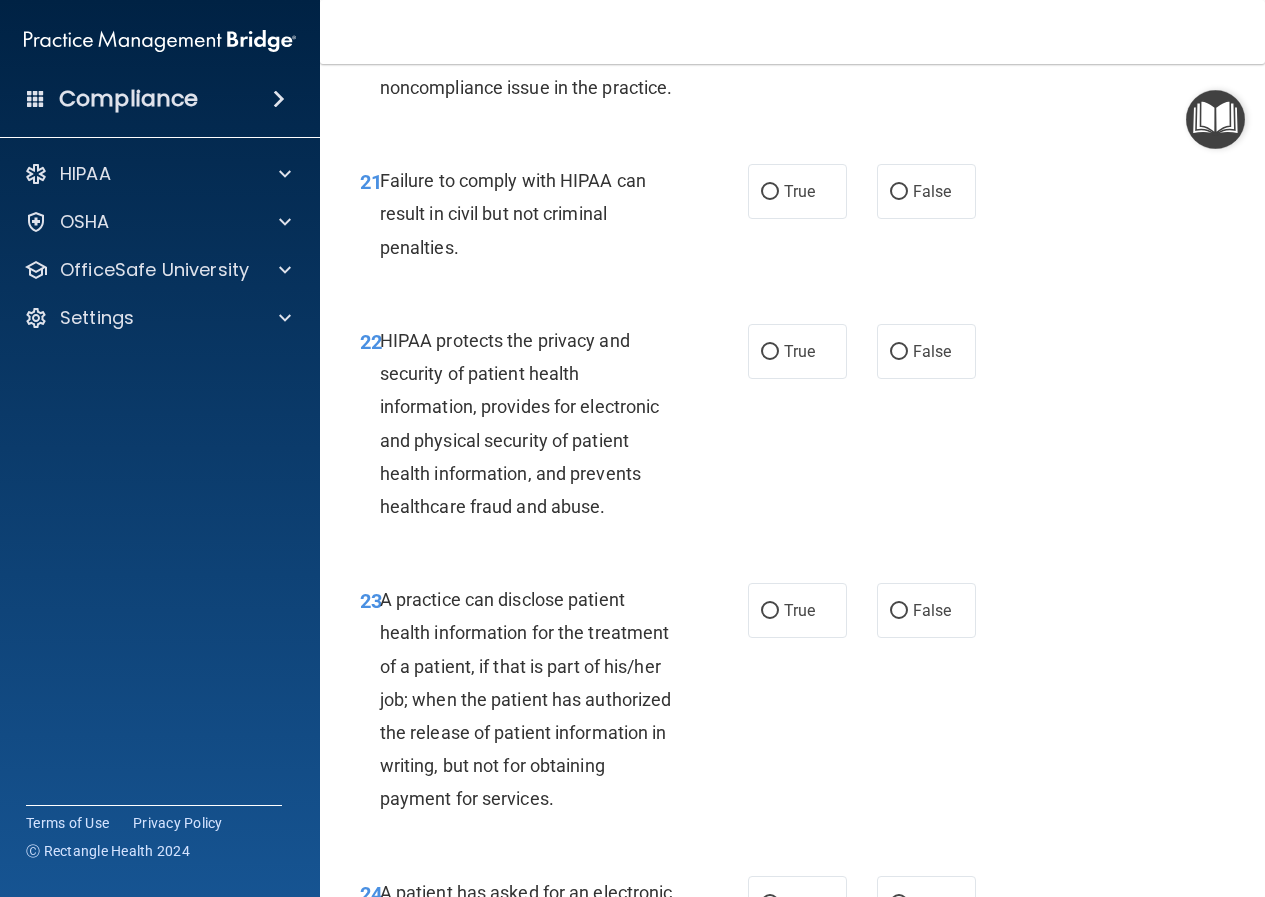 scroll, scrollTop: 4151, scrollLeft: 0, axis: vertical 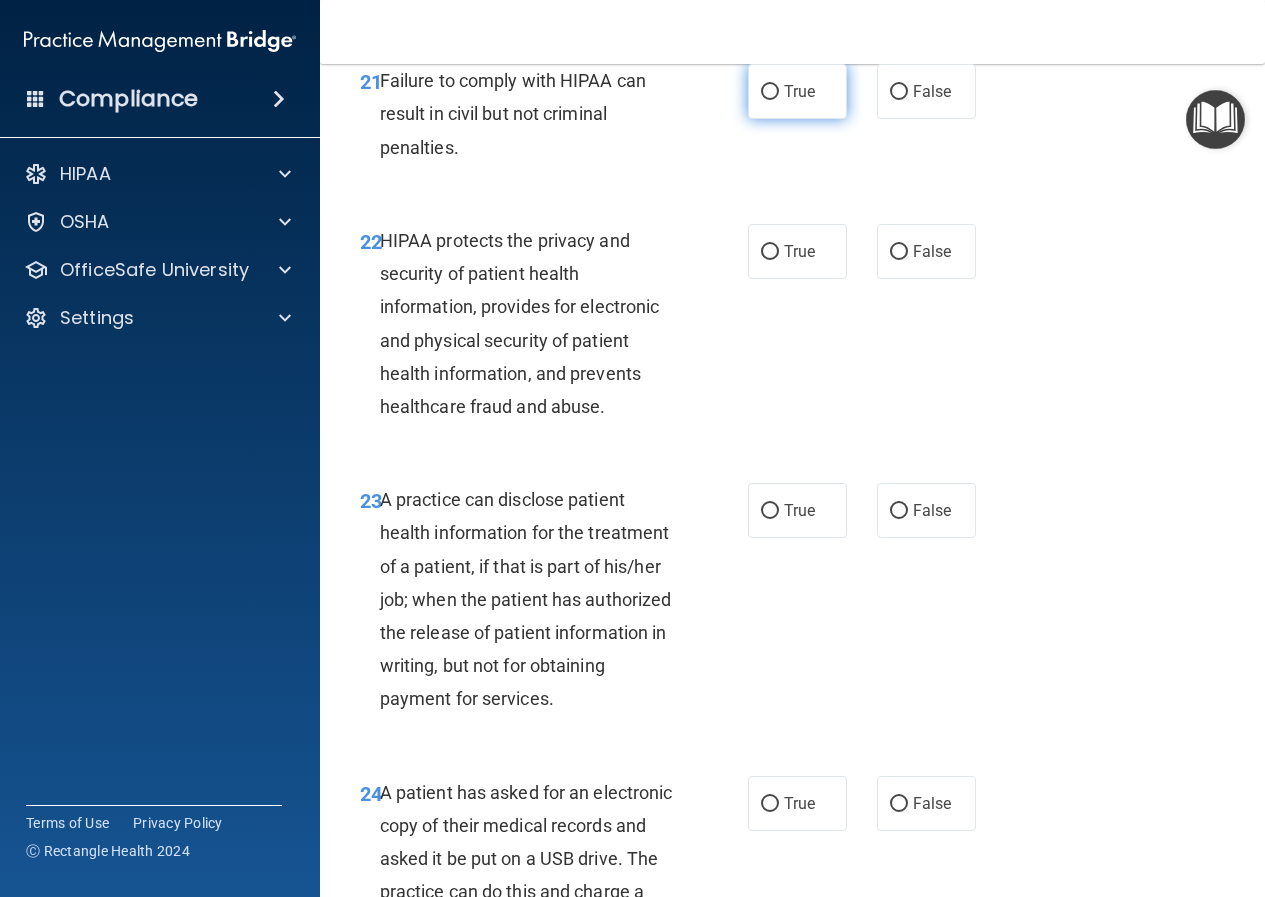 click on "True" at bounding box center [797, 91] 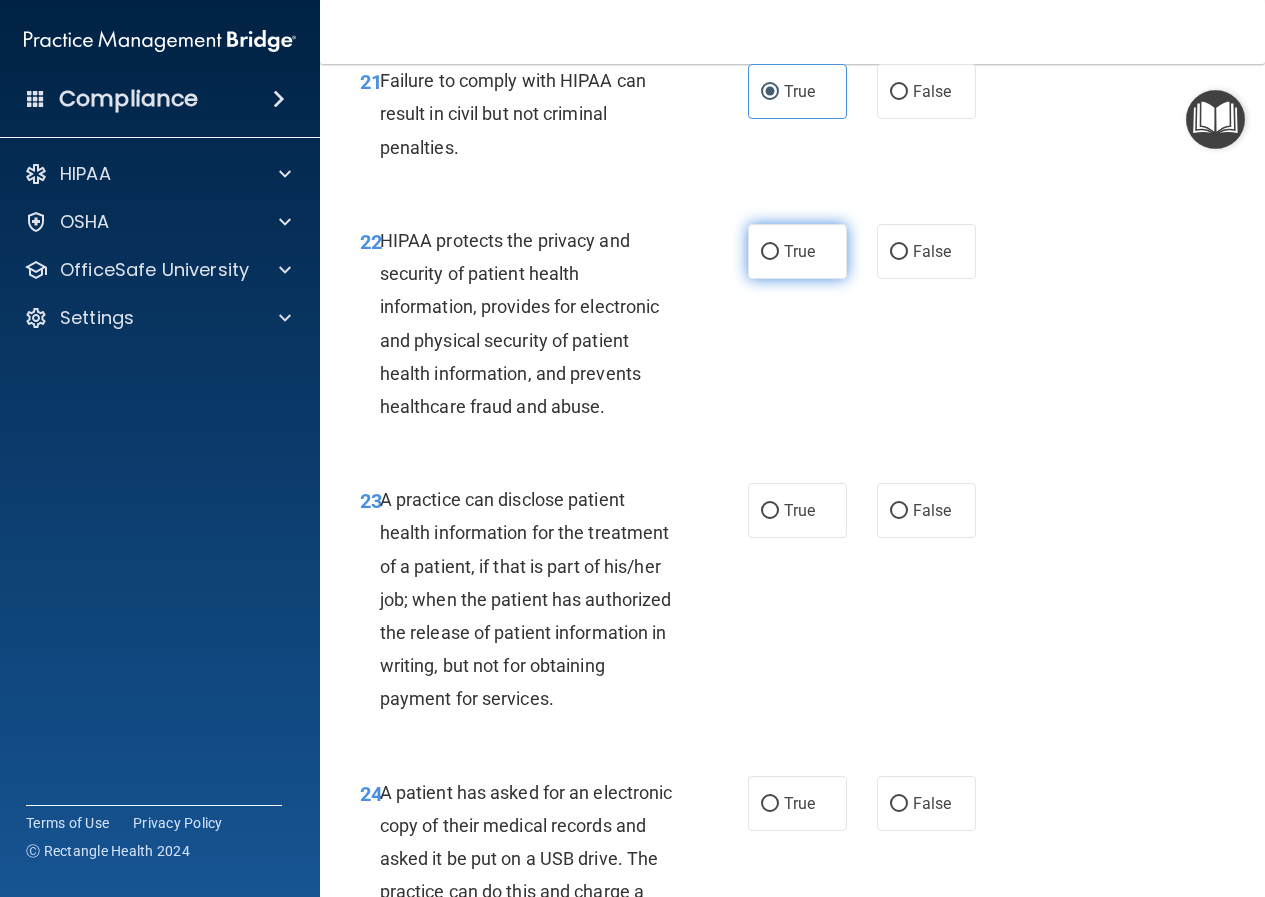 click on "True" at bounding box center [799, 251] 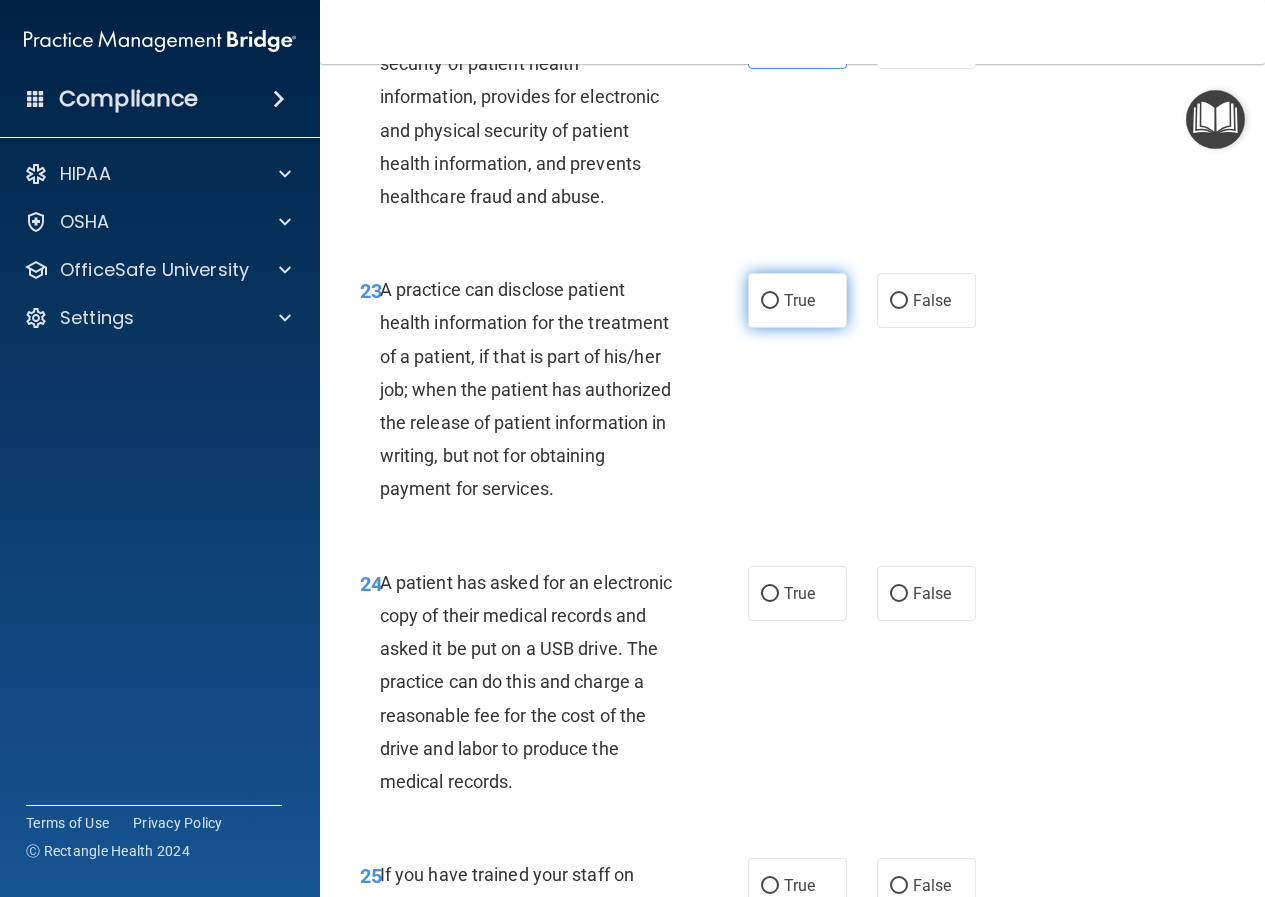 scroll, scrollTop: 4451, scrollLeft: 0, axis: vertical 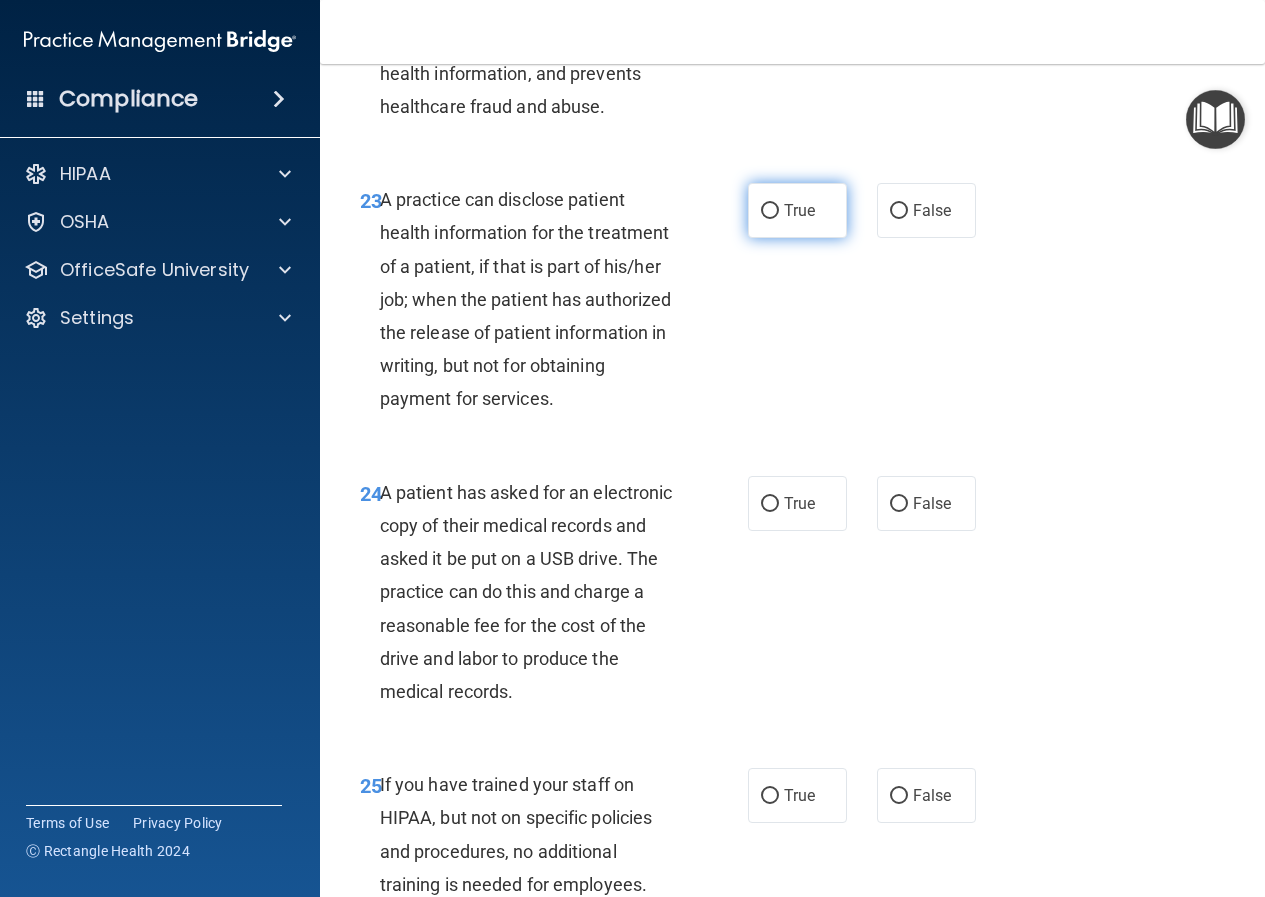 click on "True" at bounding box center [799, 210] 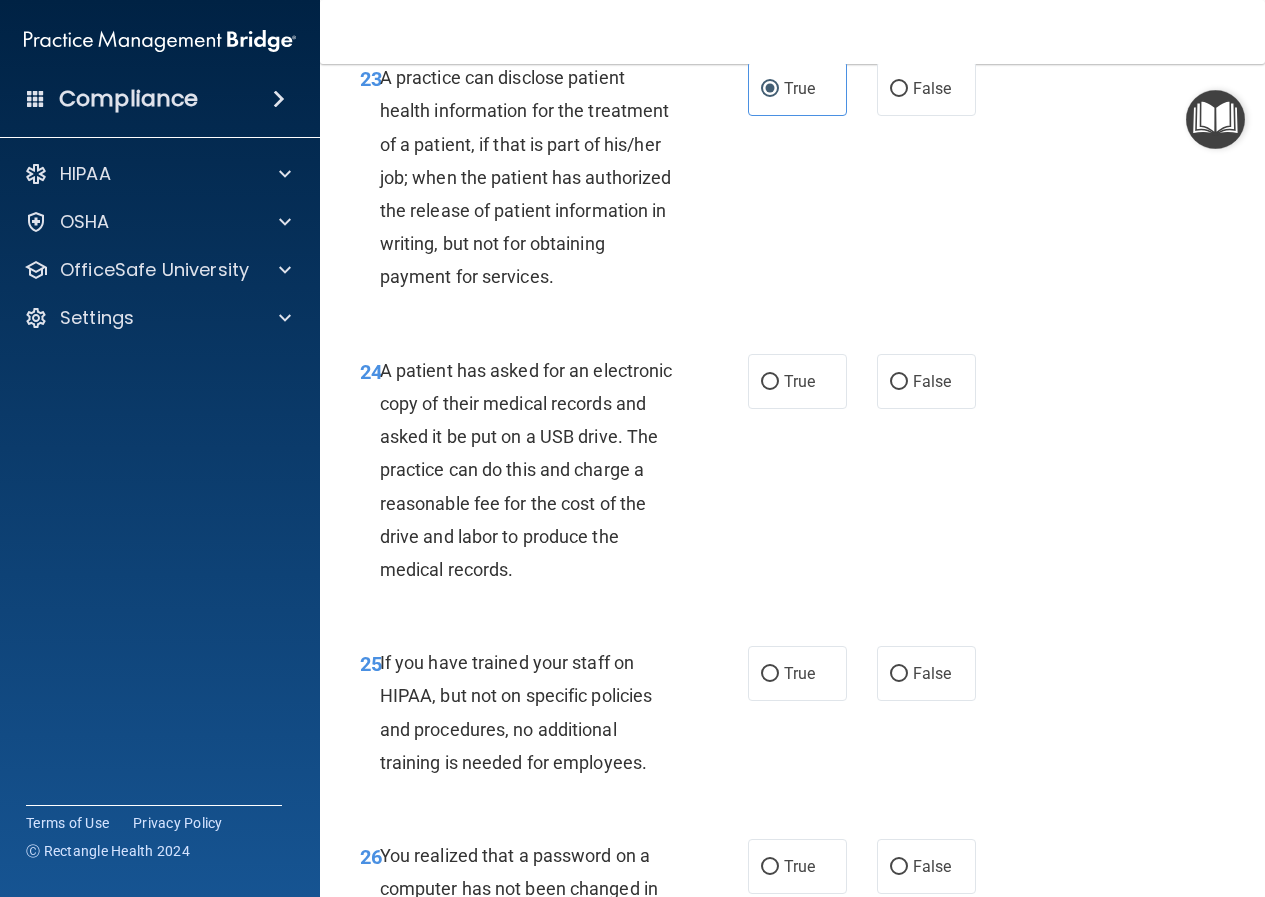 scroll, scrollTop: 4751, scrollLeft: 0, axis: vertical 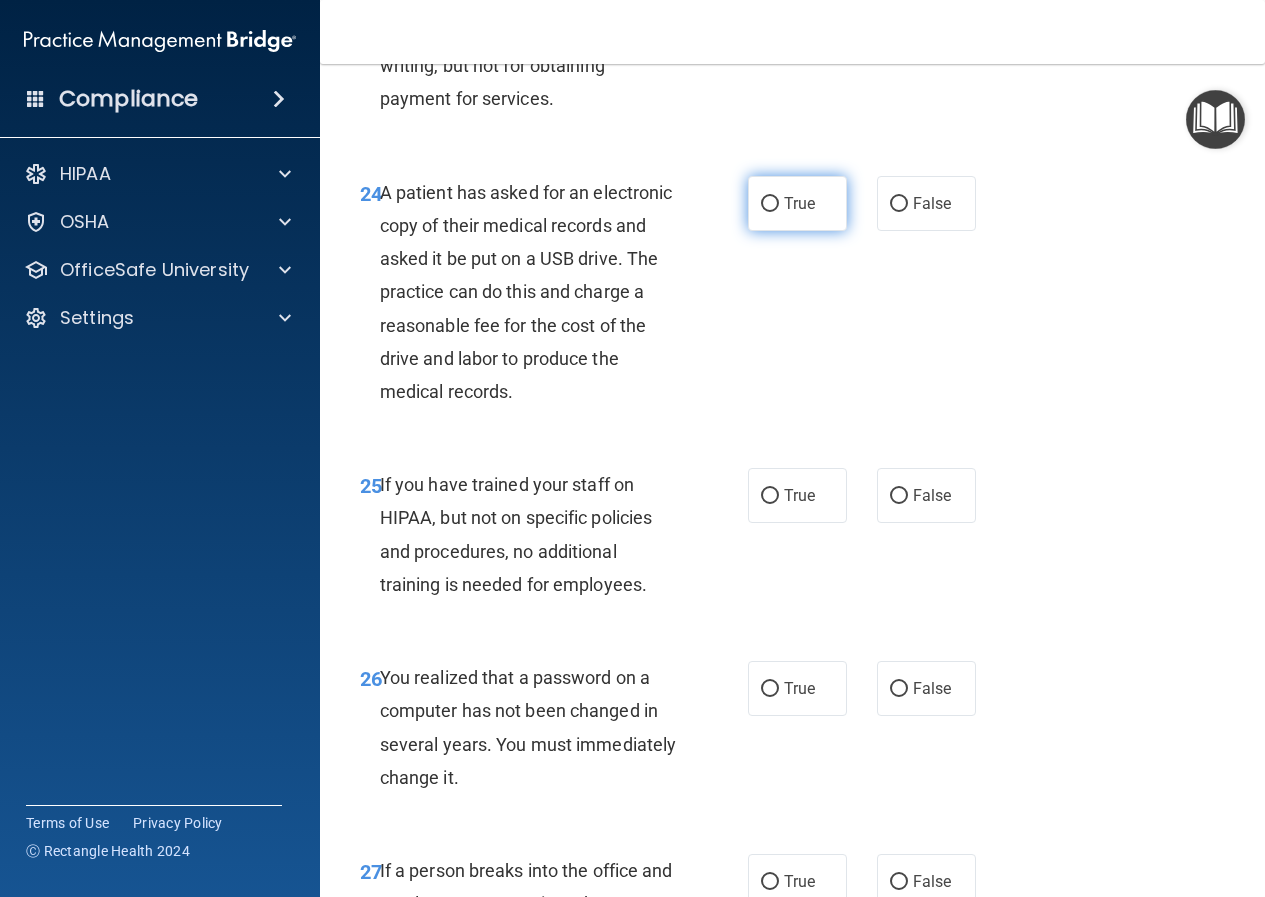 click on "True" at bounding box center (799, 203) 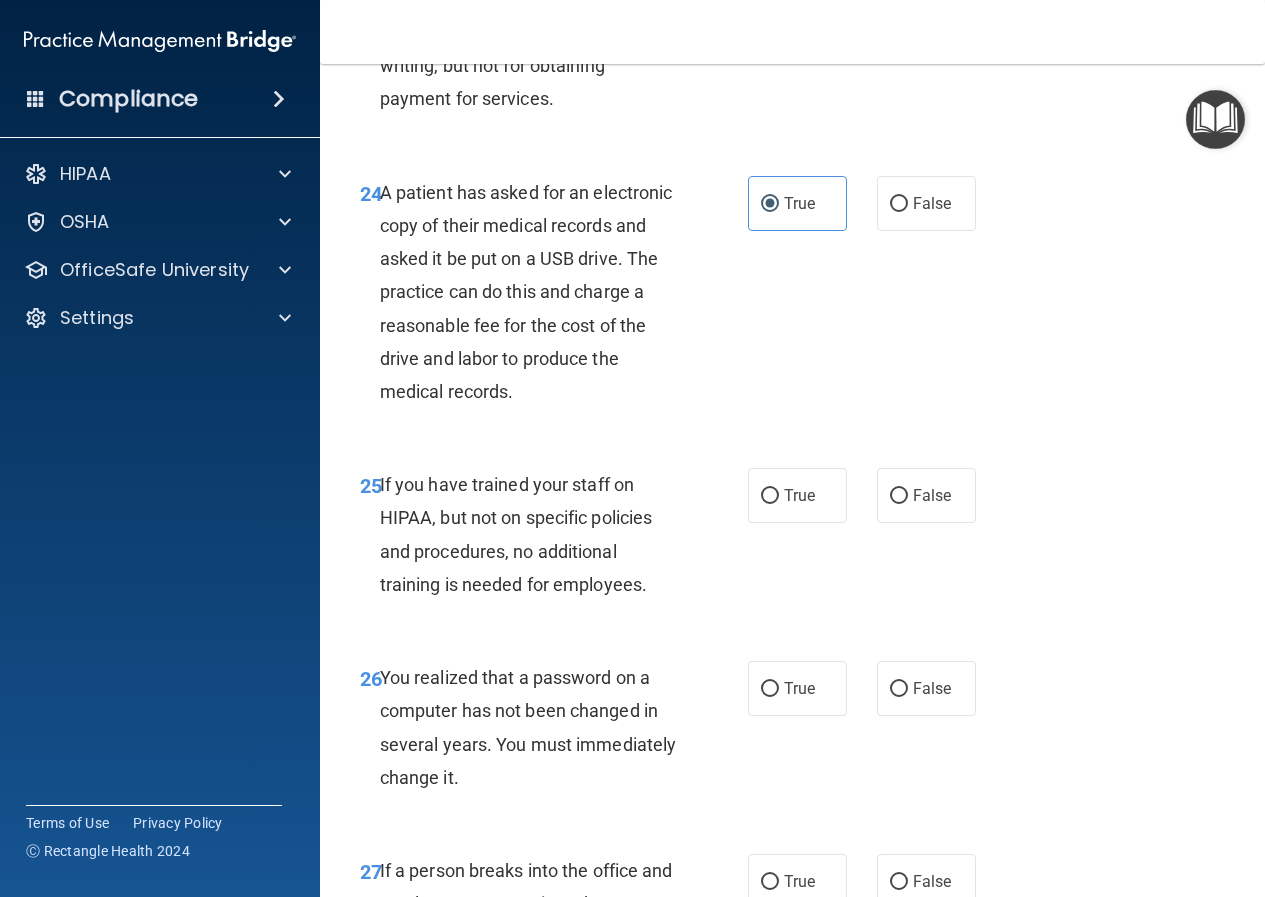 scroll, scrollTop: 5051, scrollLeft: 0, axis: vertical 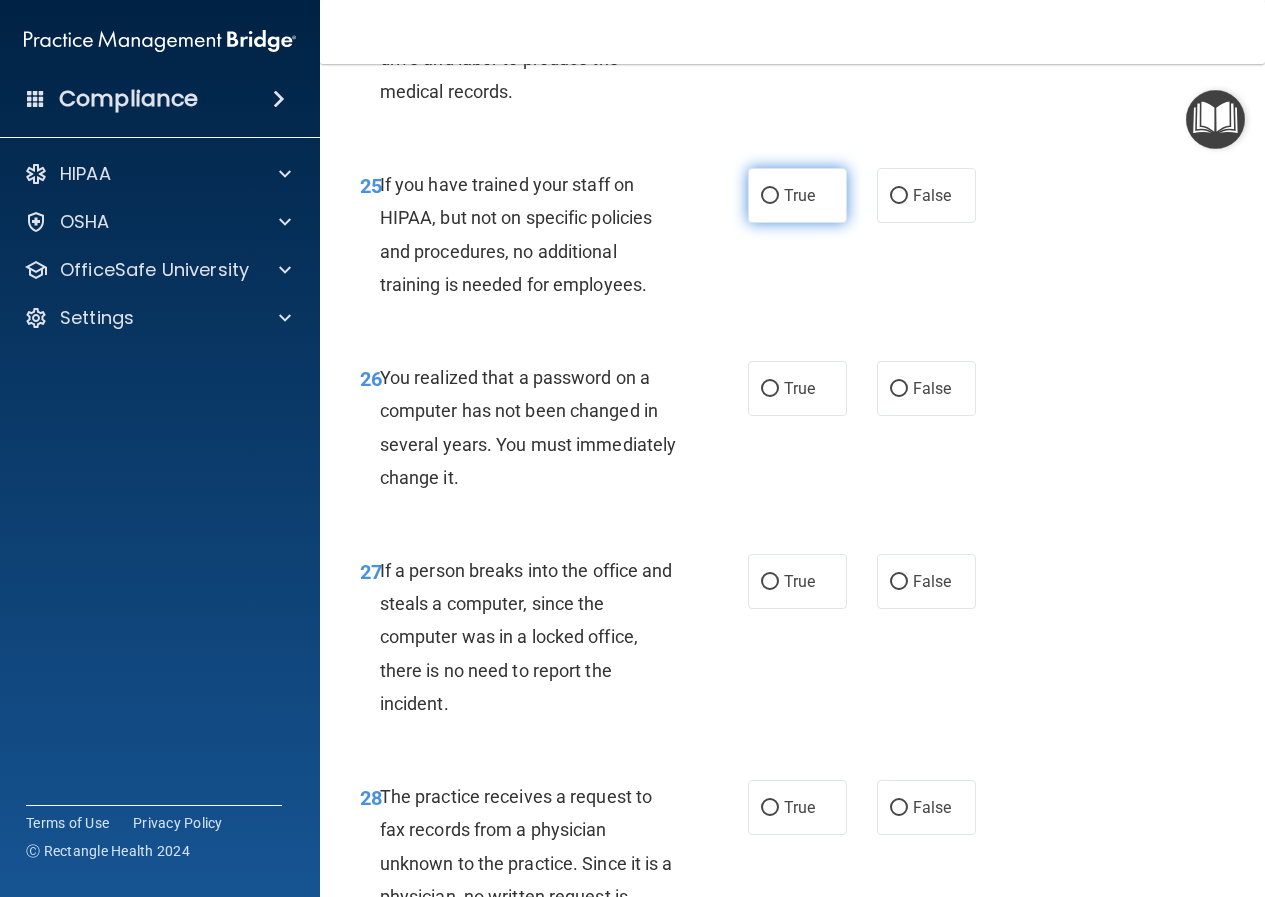 click on "True" at bounding box center (797, 195) 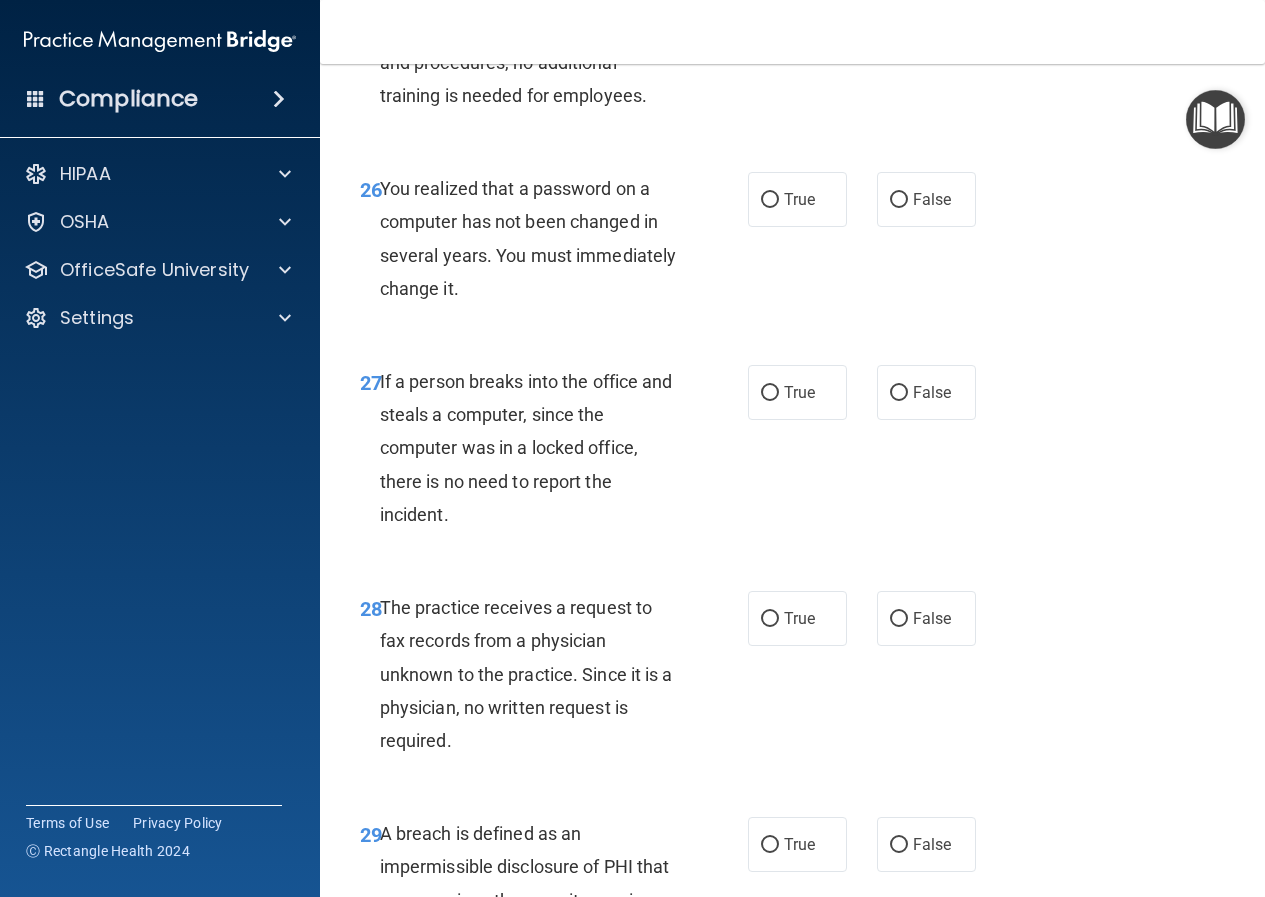 scroll, scrollTop: 5351, scrollLeft: 0, axis: vertical 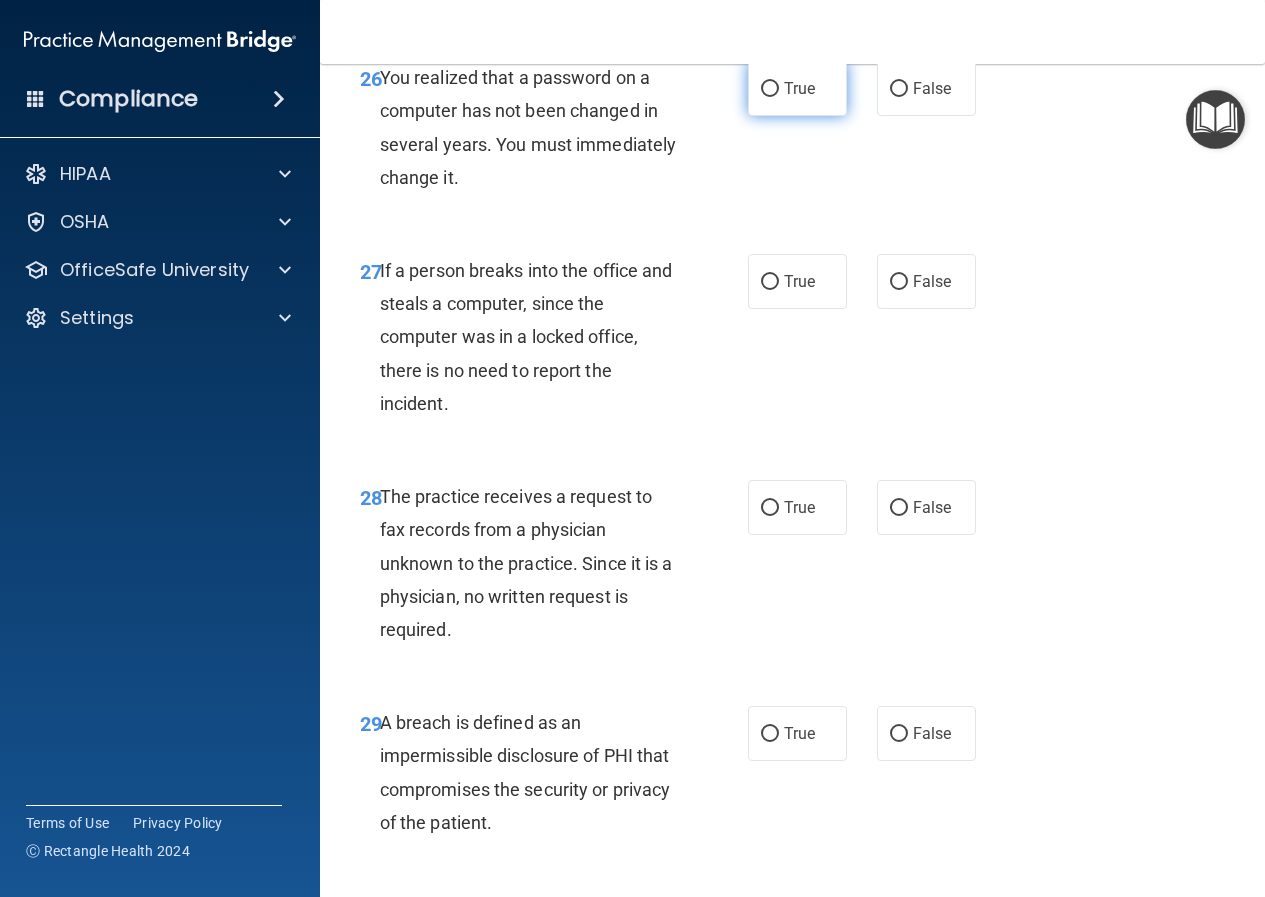 click on "True" at bounding box center (797, 88) 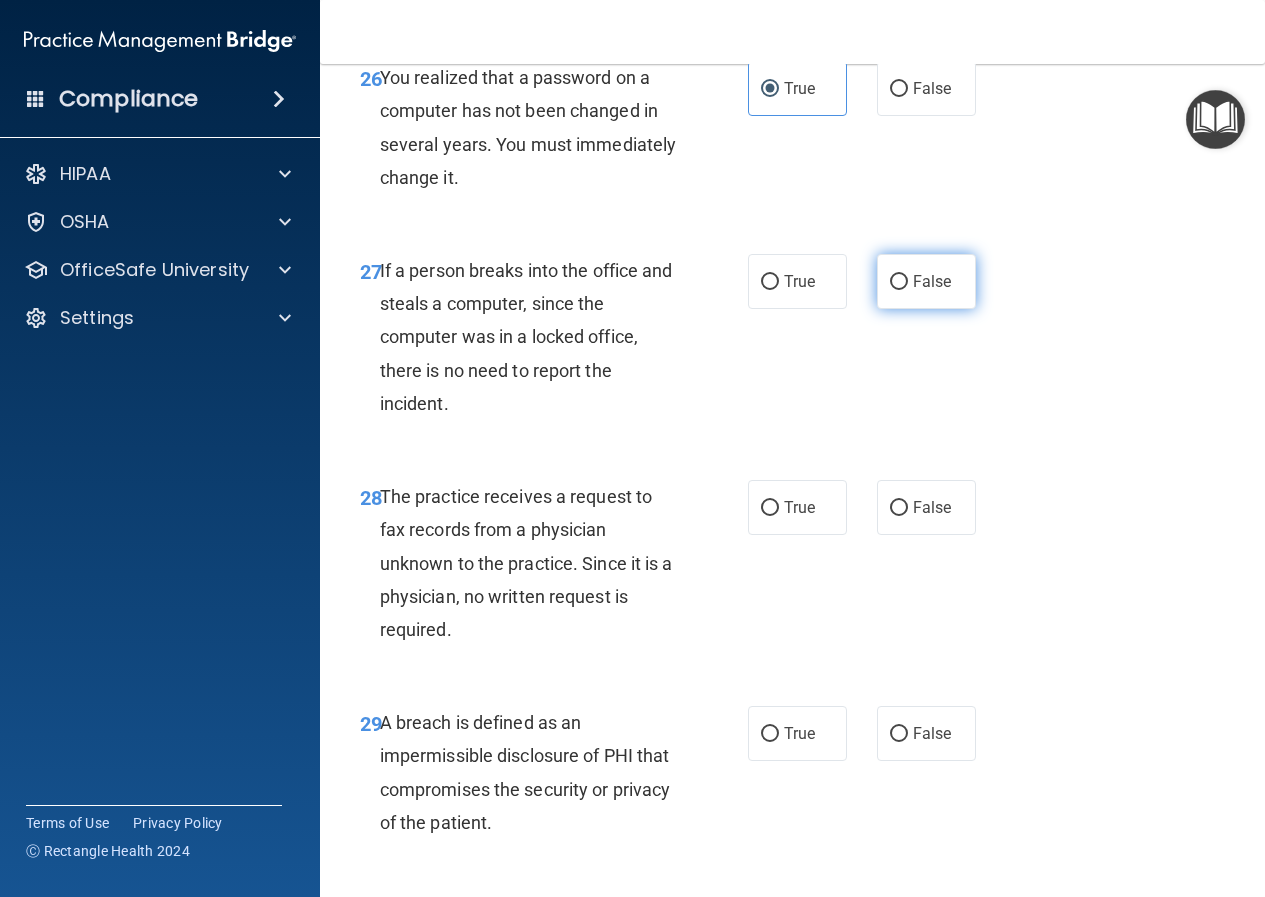 click on "False" at bounding box center [926, 281] 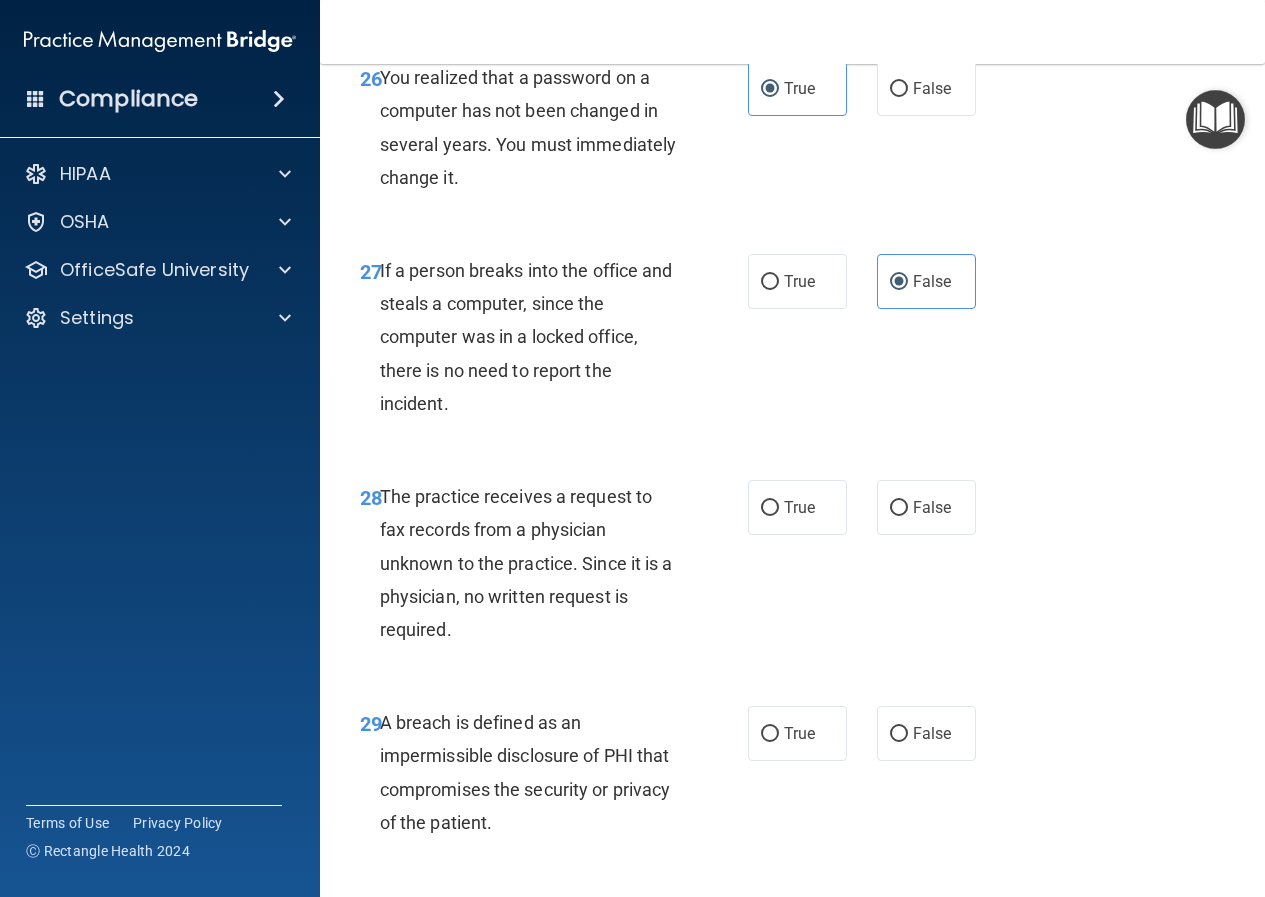 scroll, scrollTop: 5651, scrollLeft: 0, axis: vertical 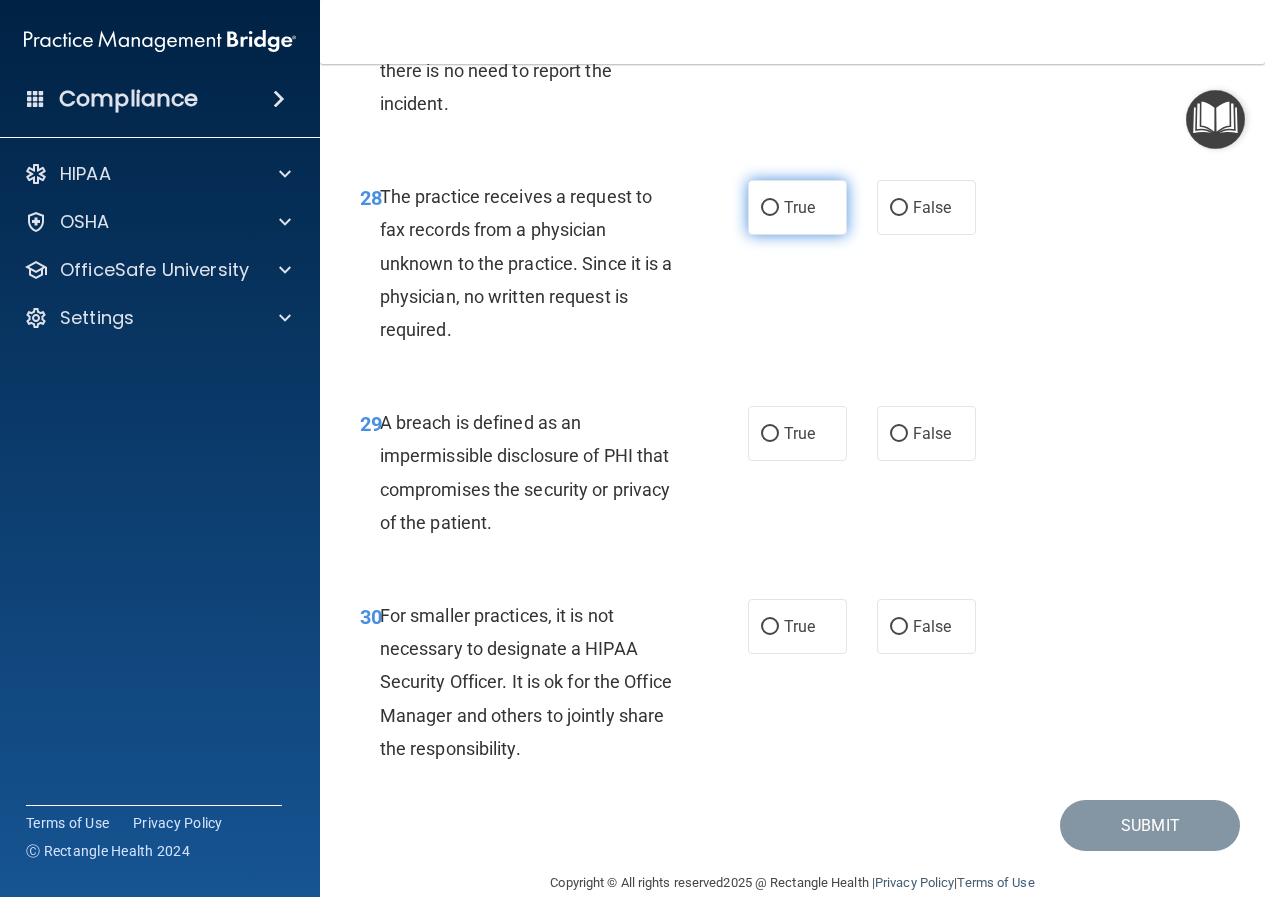 click on "True" at bounding box center [797, 207] 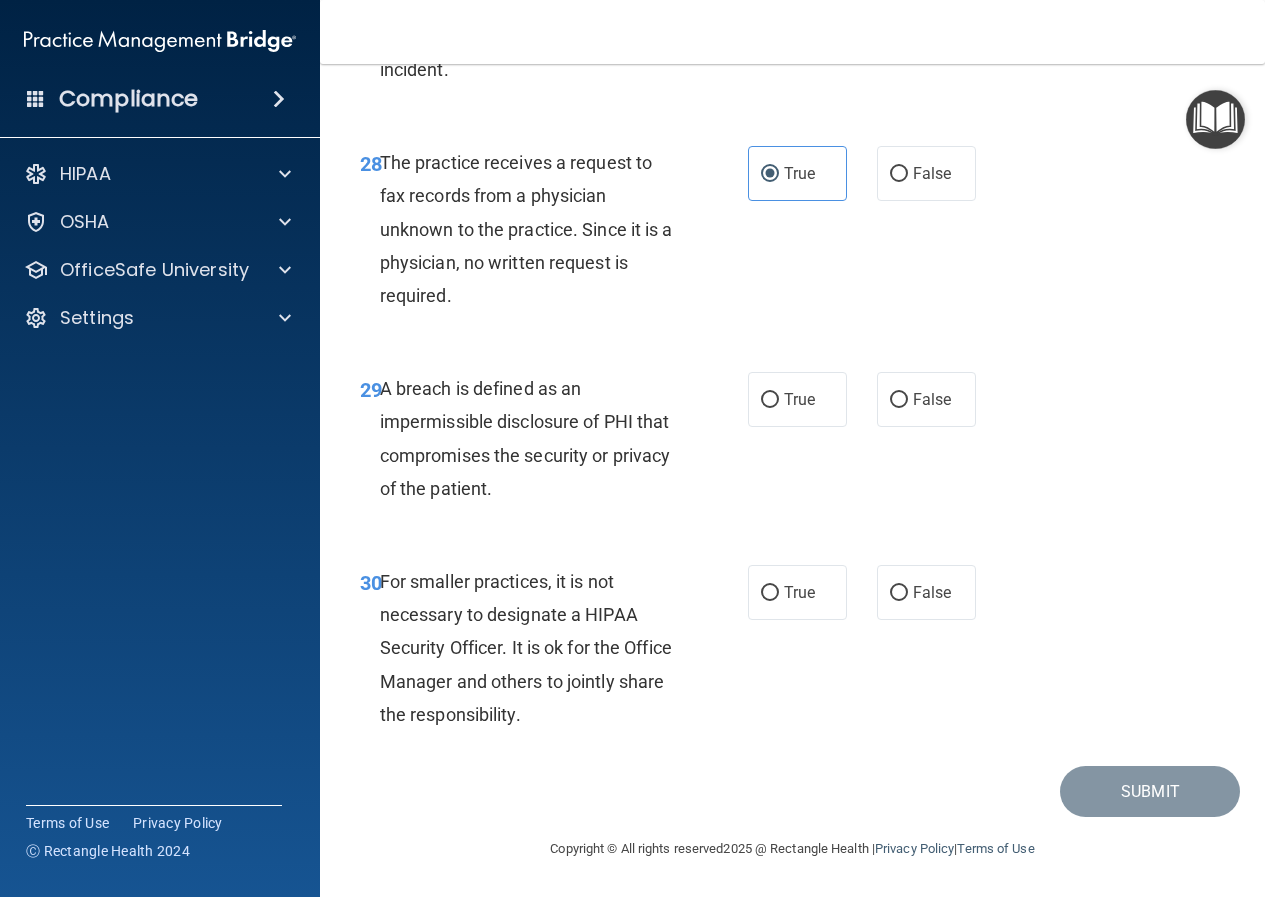 scroll, scrollTop: 5751, scrollLeft: 0, axis: vertical 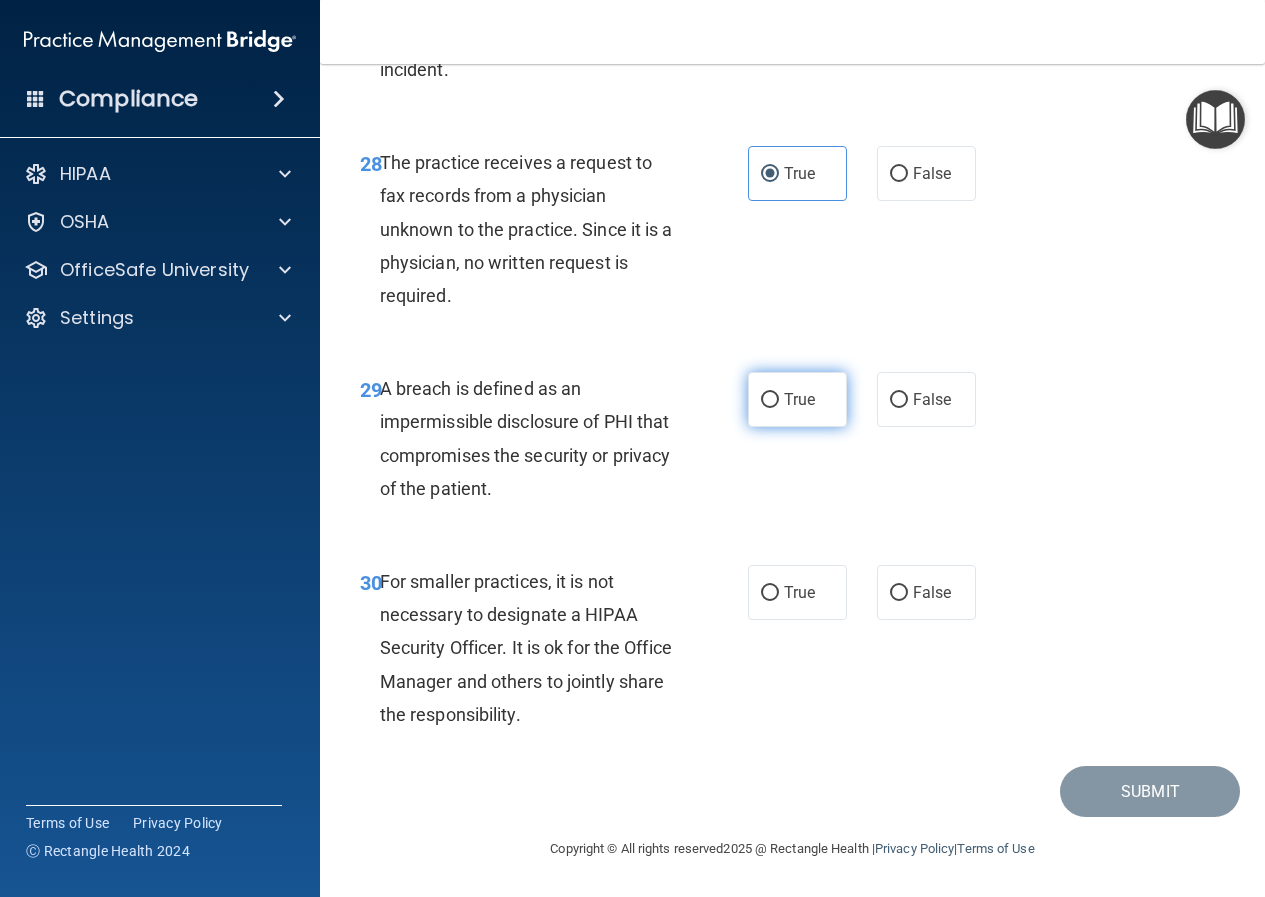 click on "True" at bounding box center [799, 399] 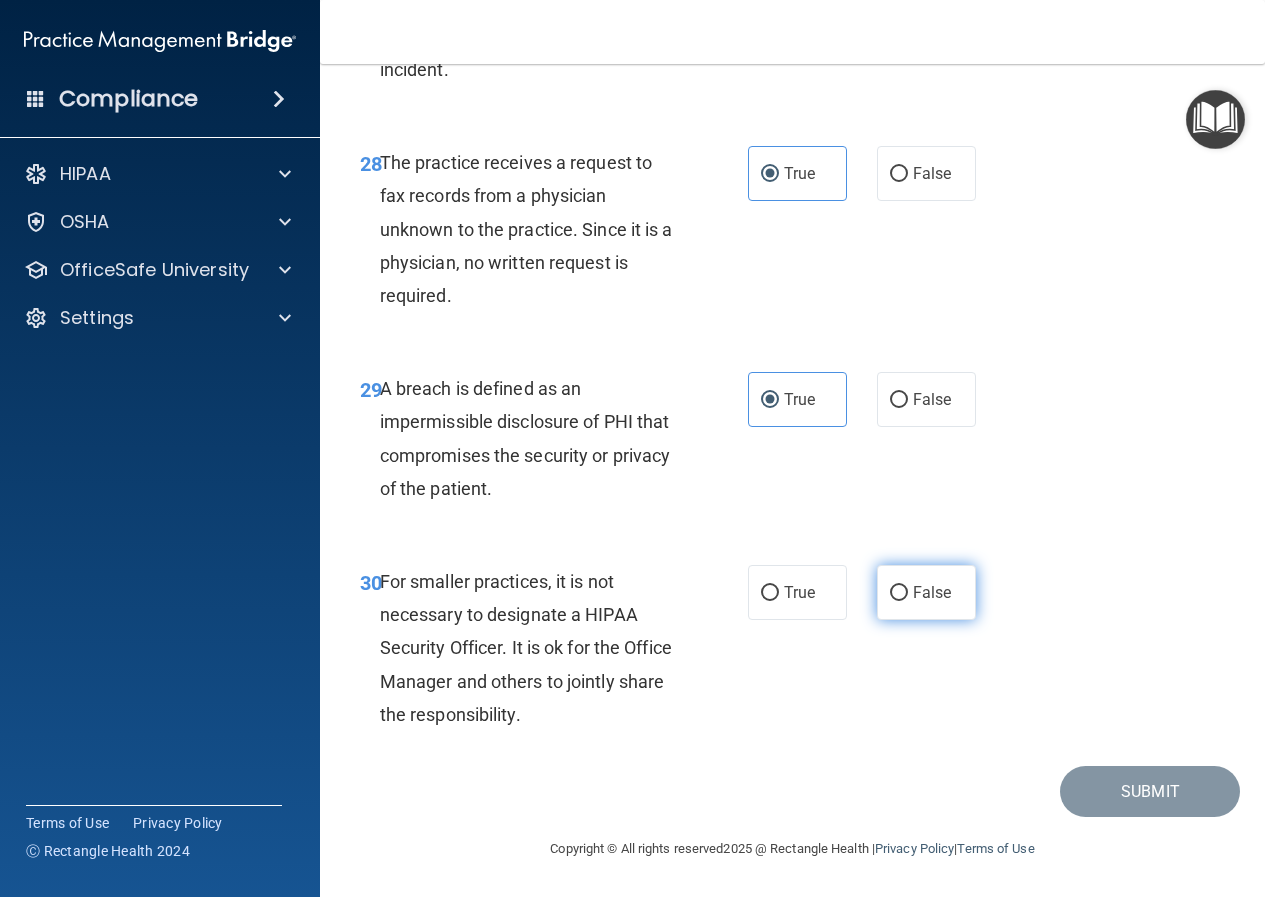 click on "False" at bounding box center (899, 593) 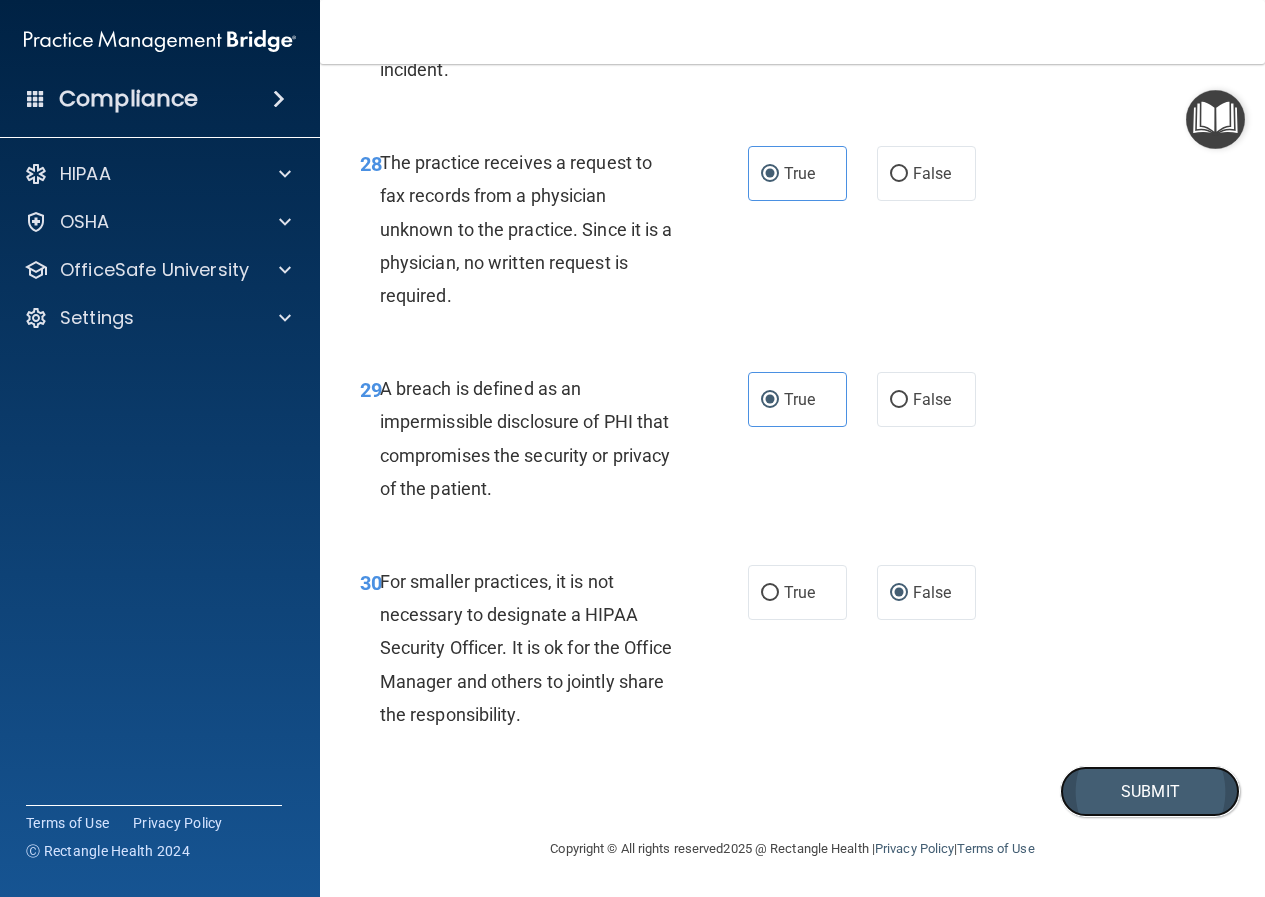 click on "Submit" at bounding box center (1150, 791) 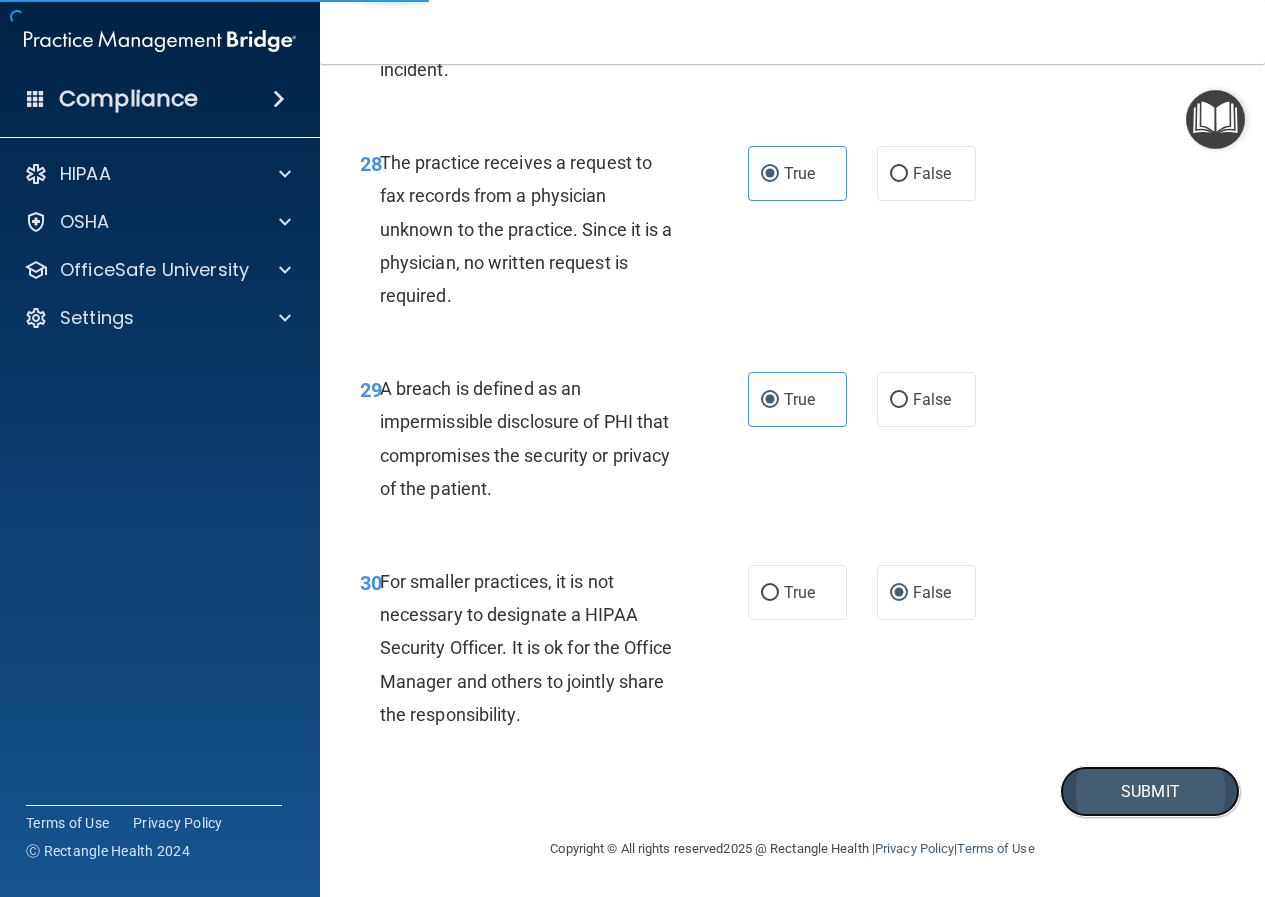 click on "Submit" at bounding box center [1150, 791] 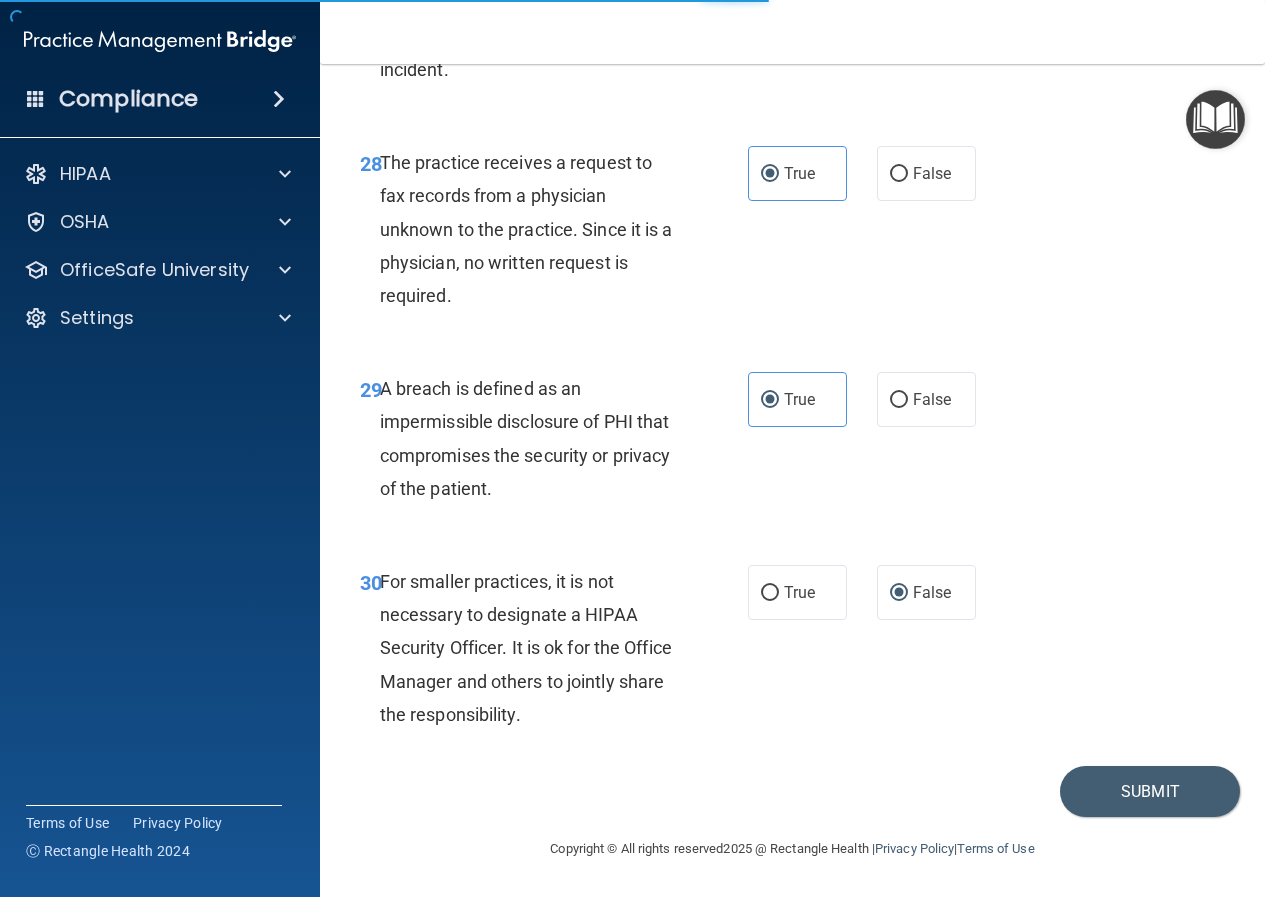 scroll, scrollTop: 0, scrollLeft: 0, axis: both 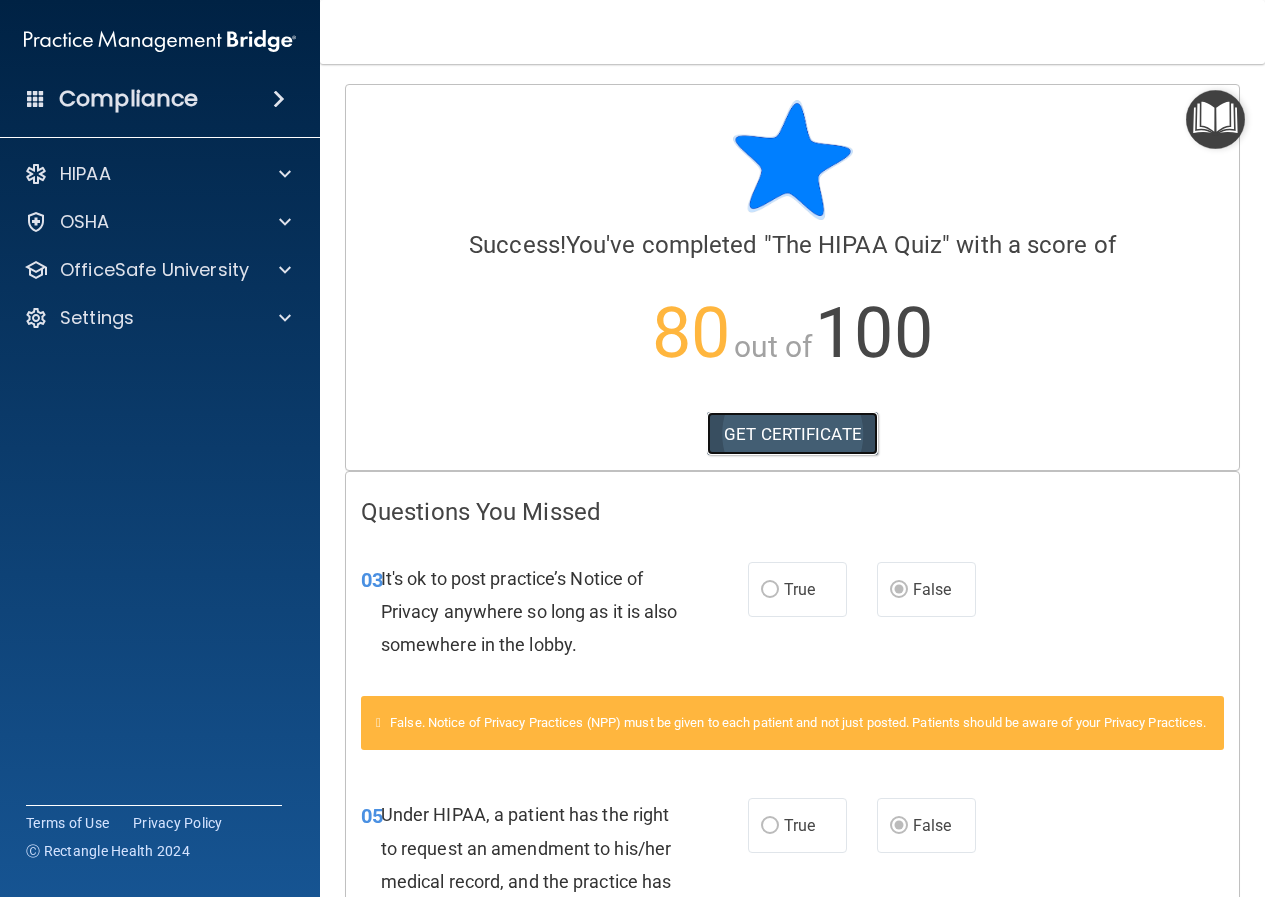 click on "GET CERTIFICATE" at bounding box center (792, 434) 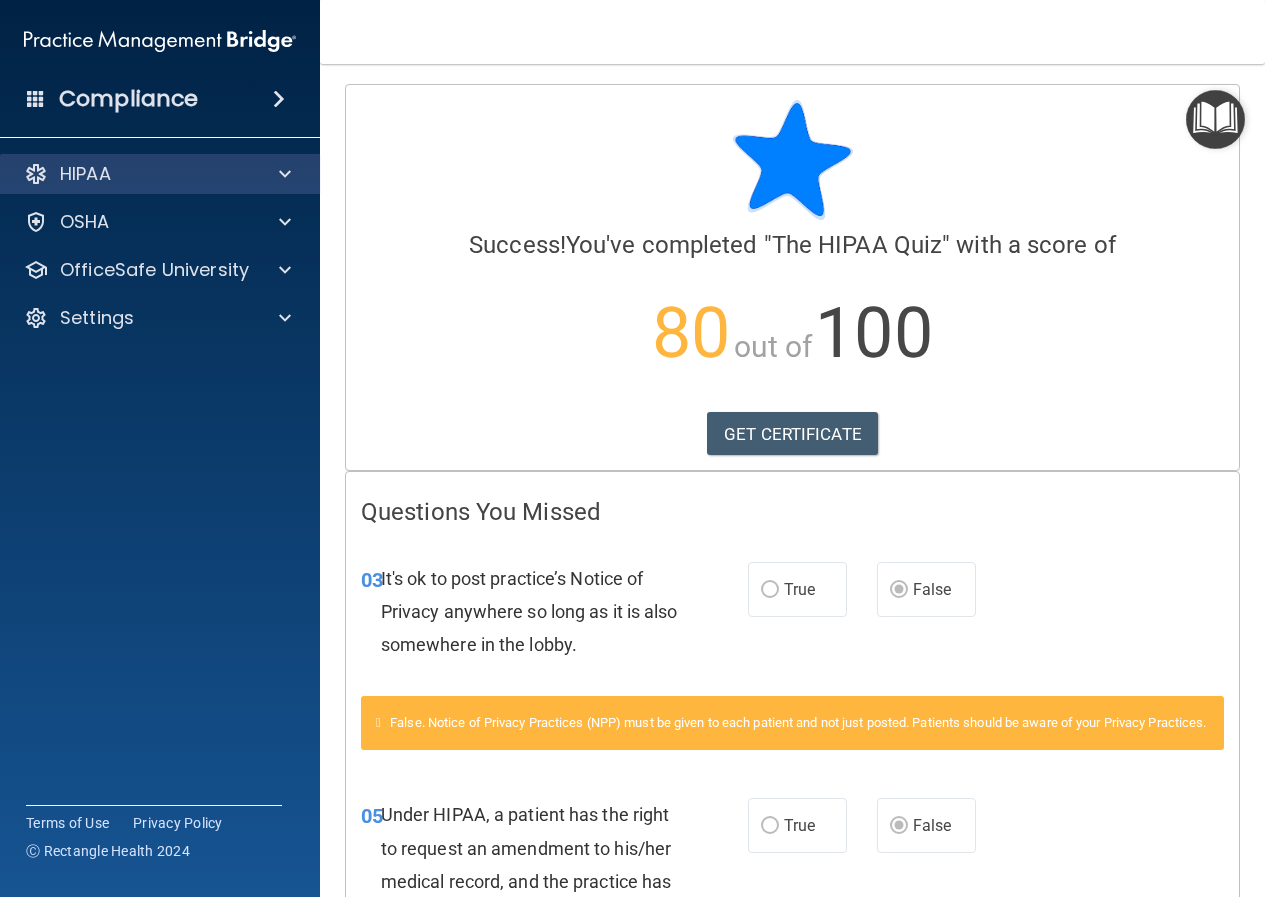 click on "HIPAA" at bounding box center [160, 174] 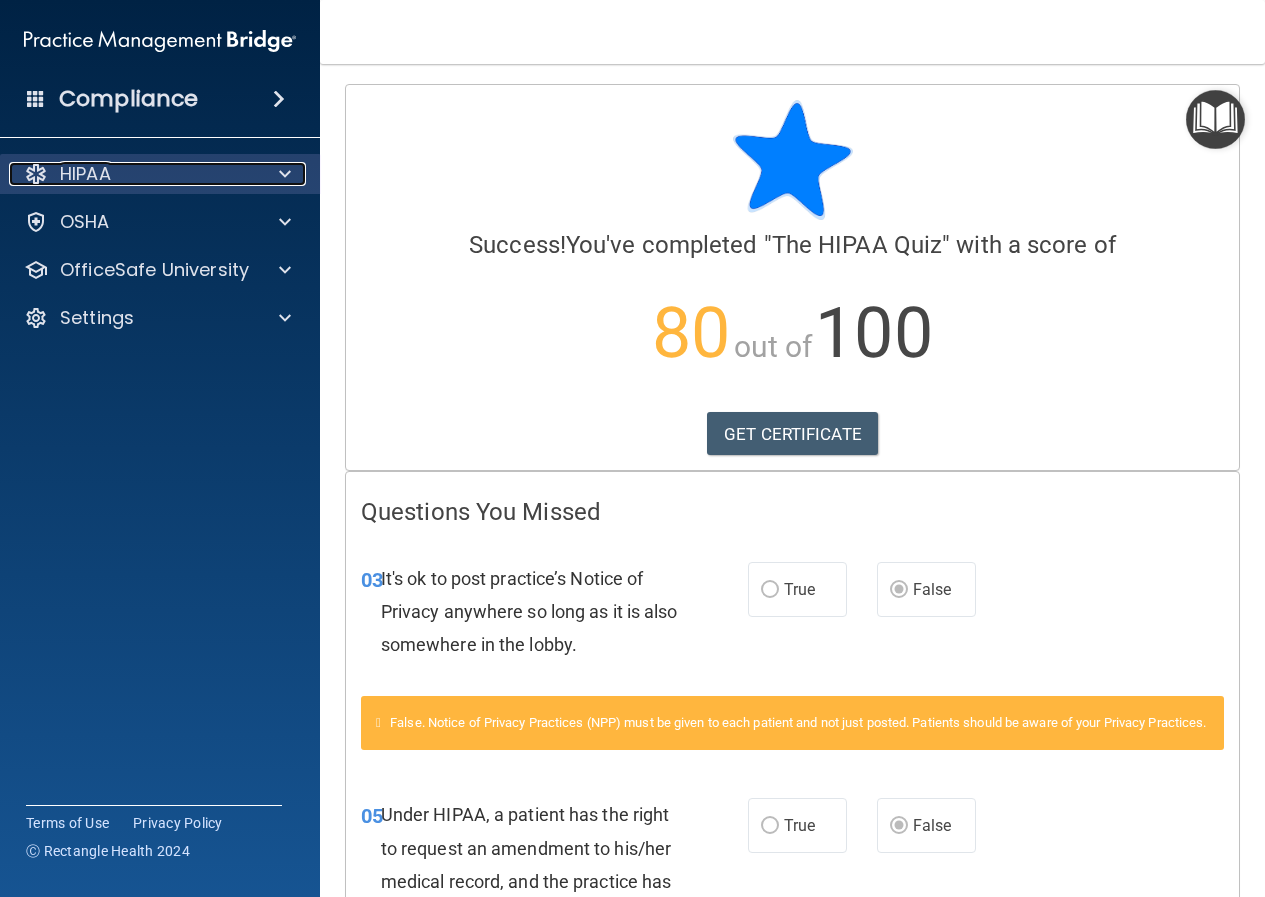 click at bounding box center (285, 174) 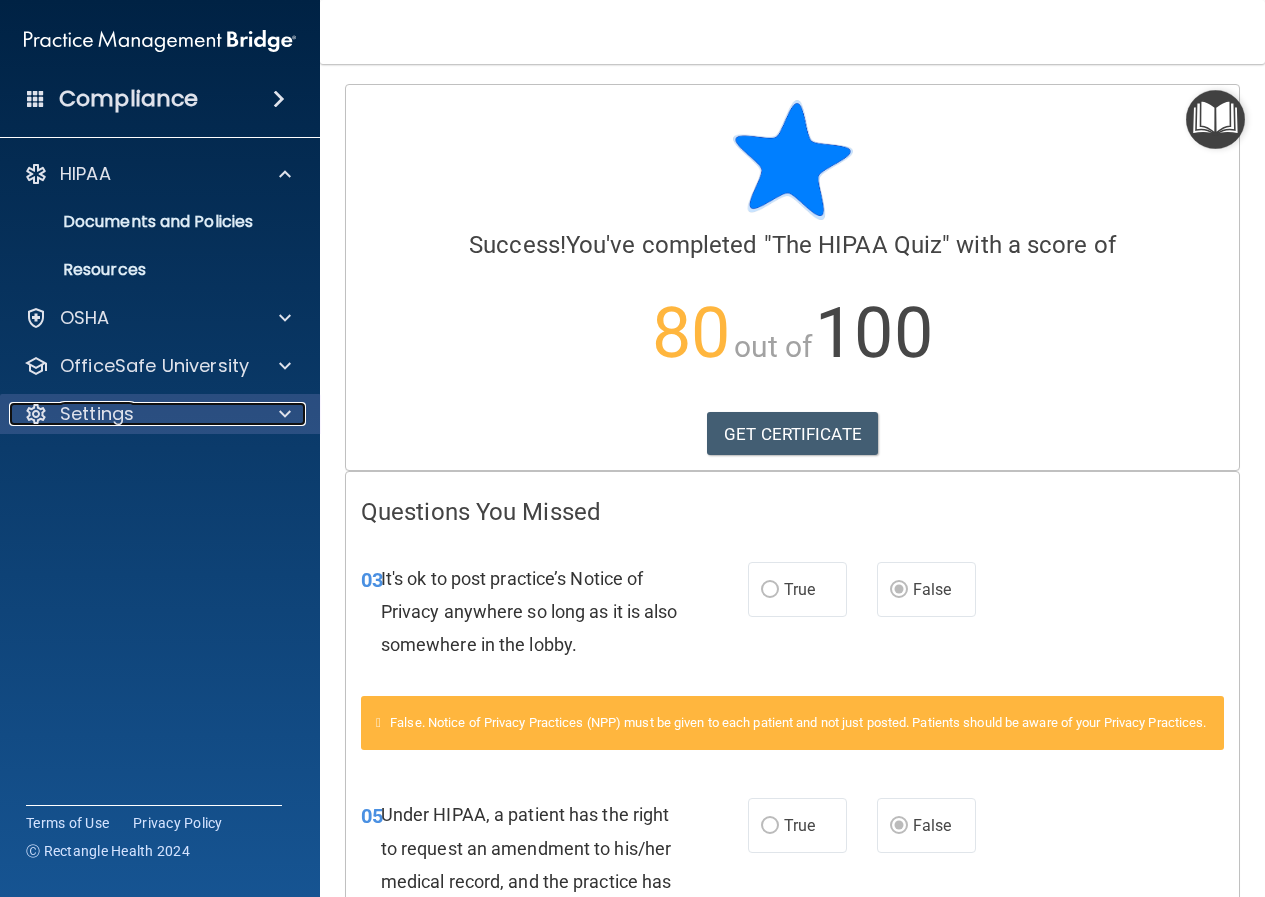 click at bounding box center (282, 414) 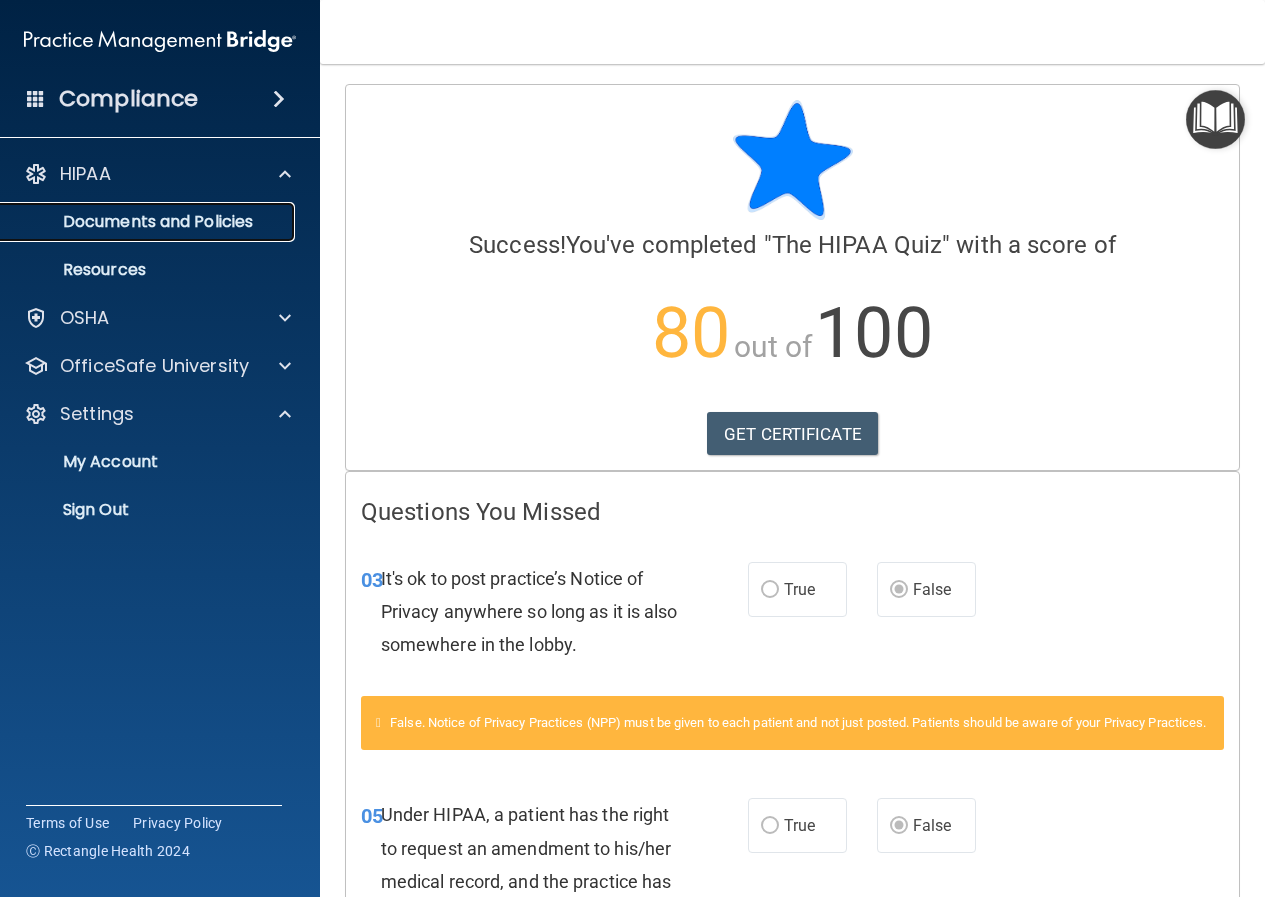 click on "Documents and Policies" at bounding box center [149, 222] 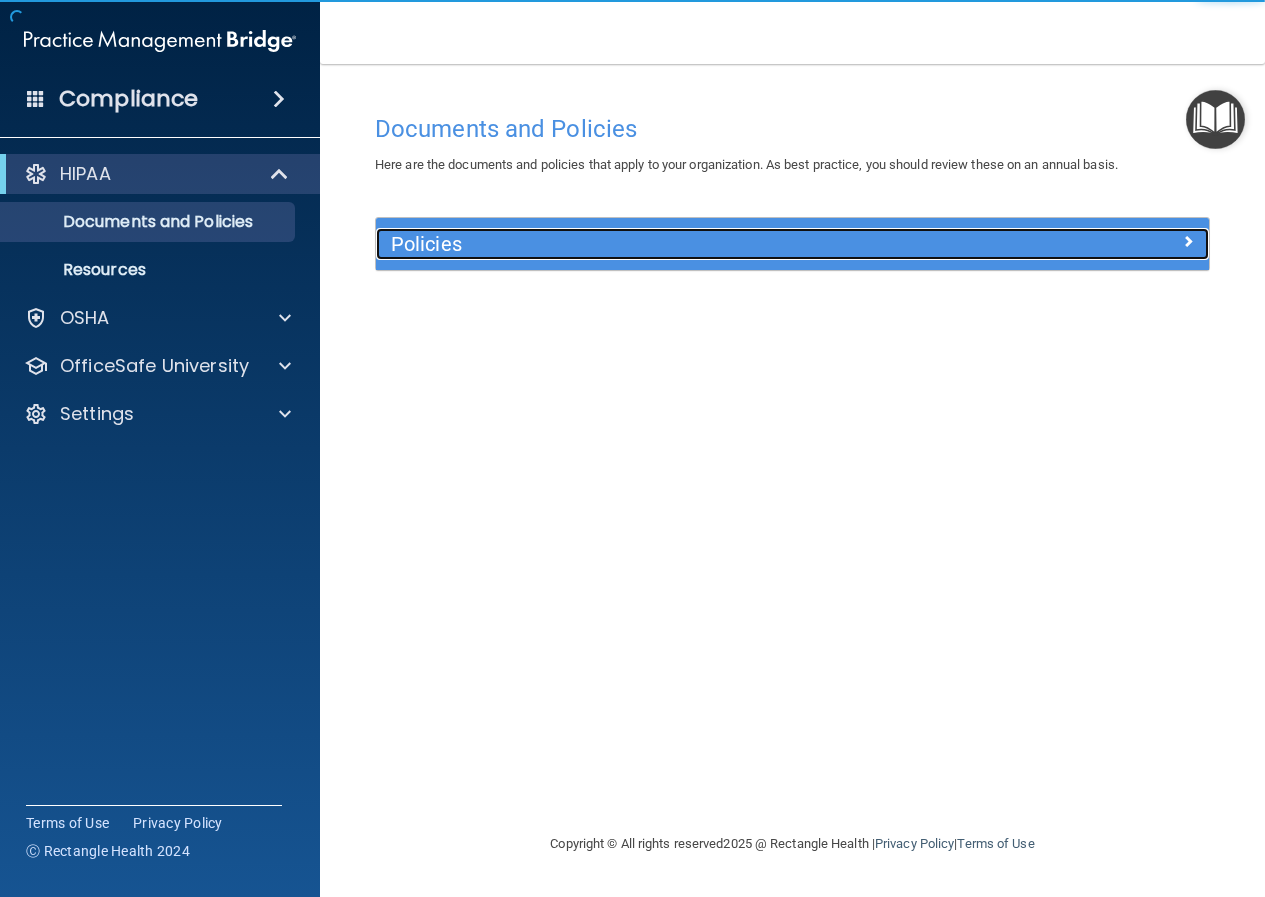 click on "Policies" at bounding box center [688, 244] 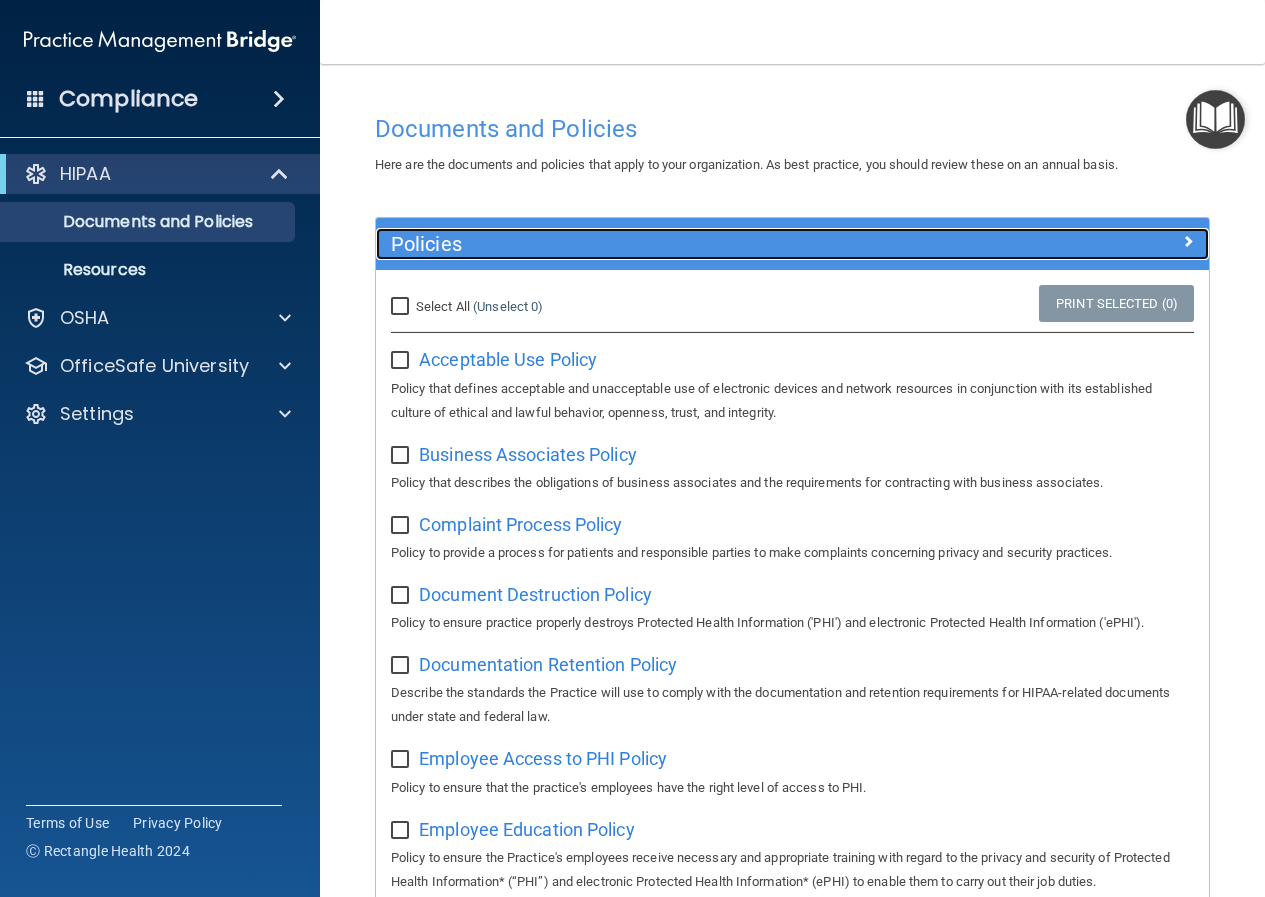 click on "Policies" at bounding box center [688, 244] 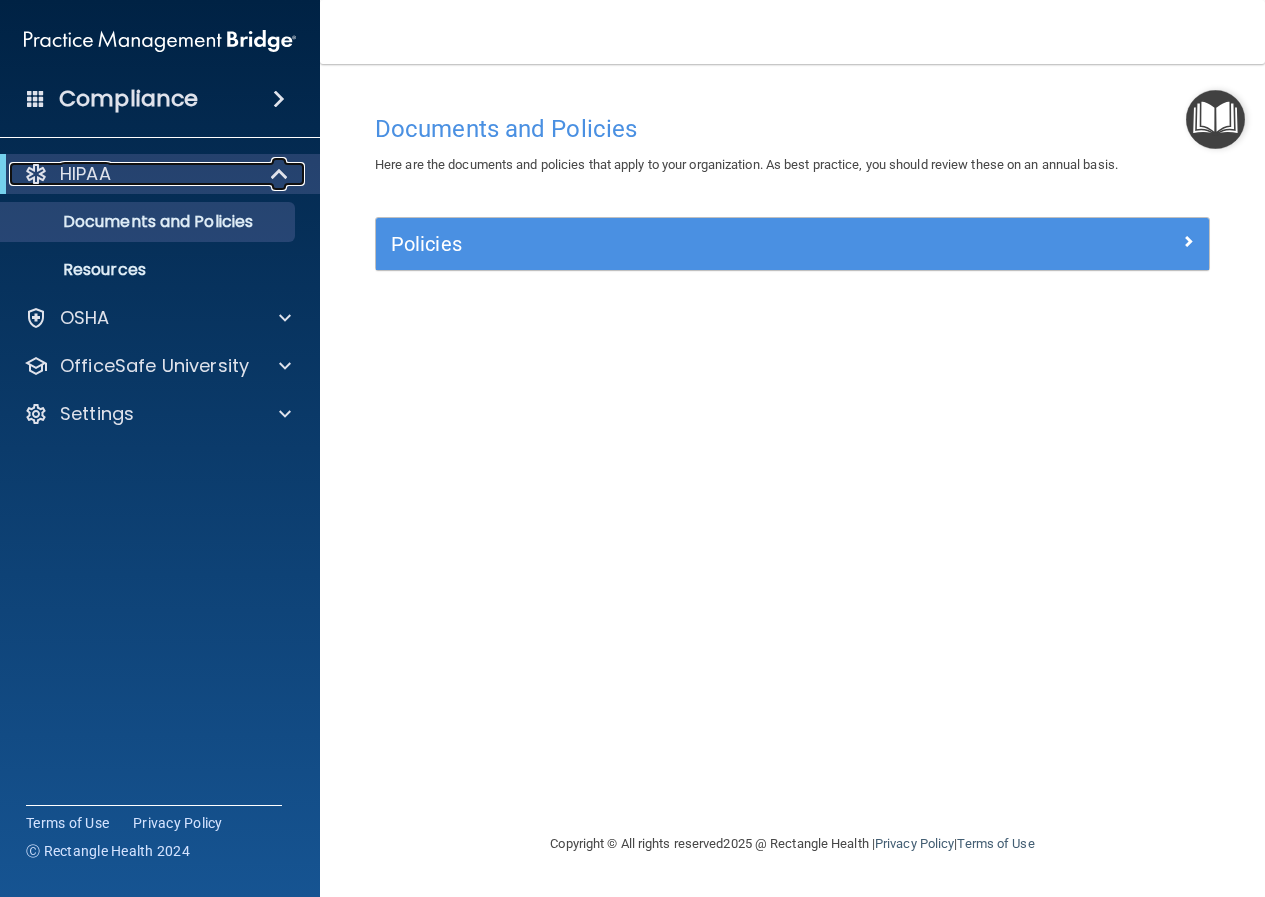 click on "HIPAA" at bounding box center [132, 174] 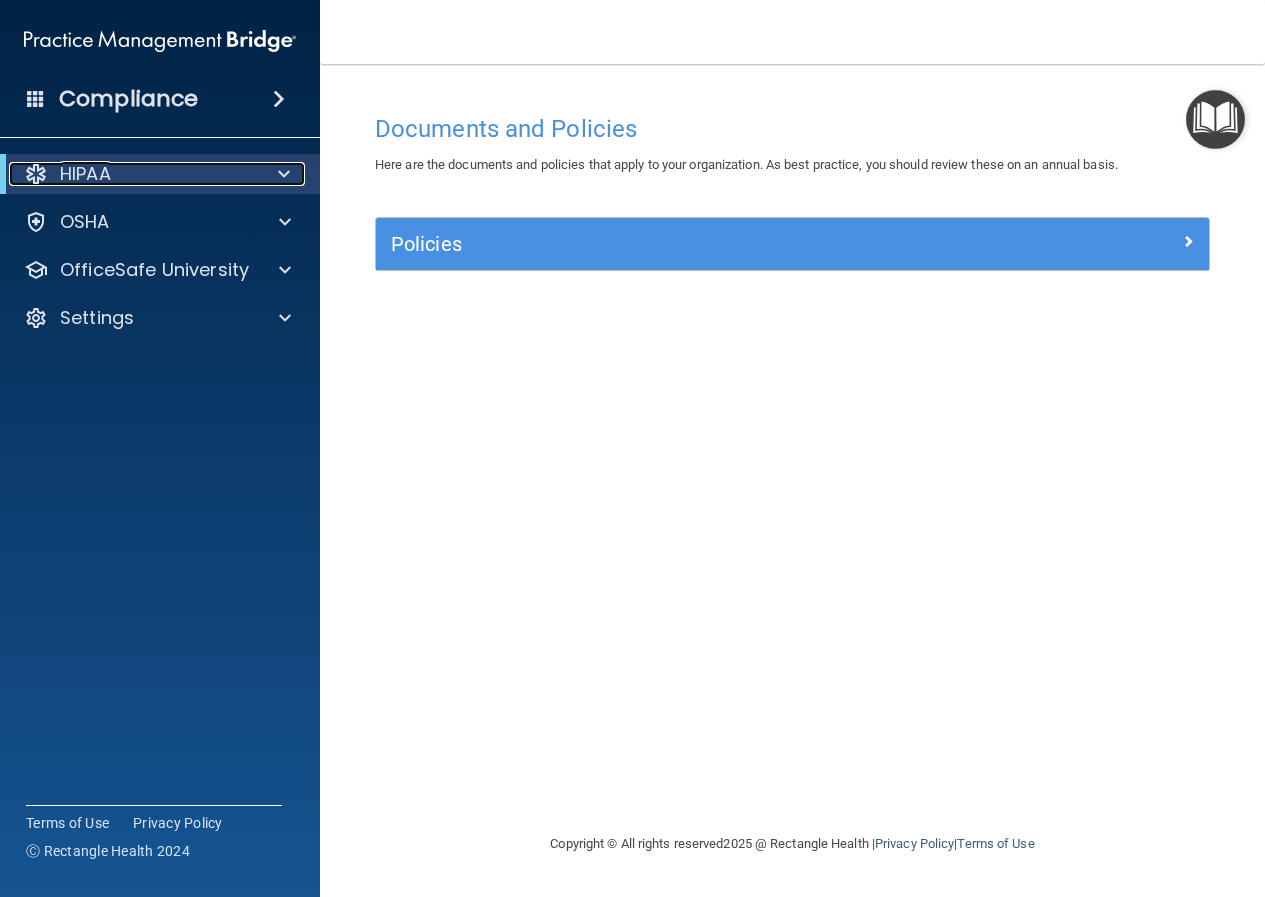 click on "HIPAA" at bounding box center (132, 174) 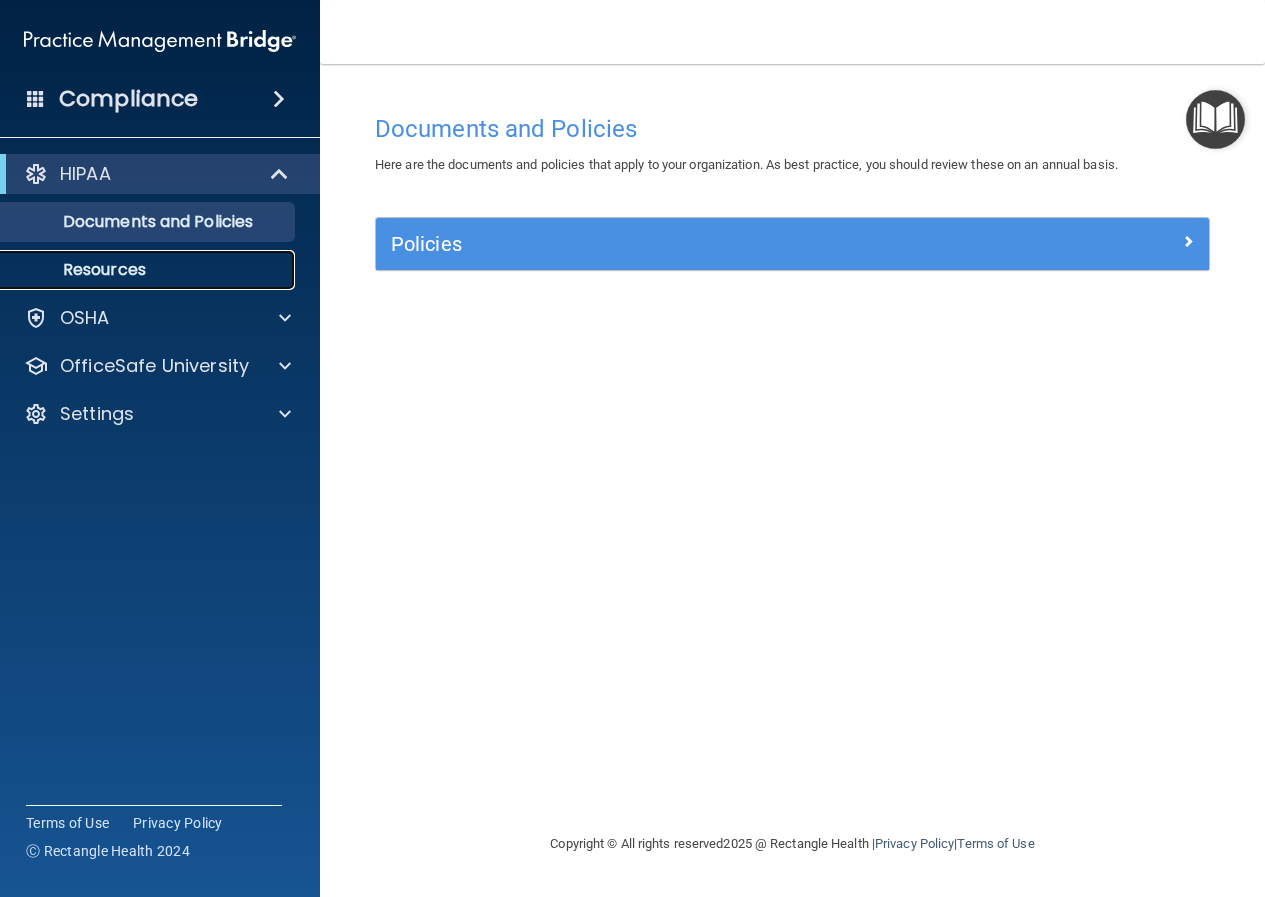 click on "Resources" at bounding box center [149, 270] 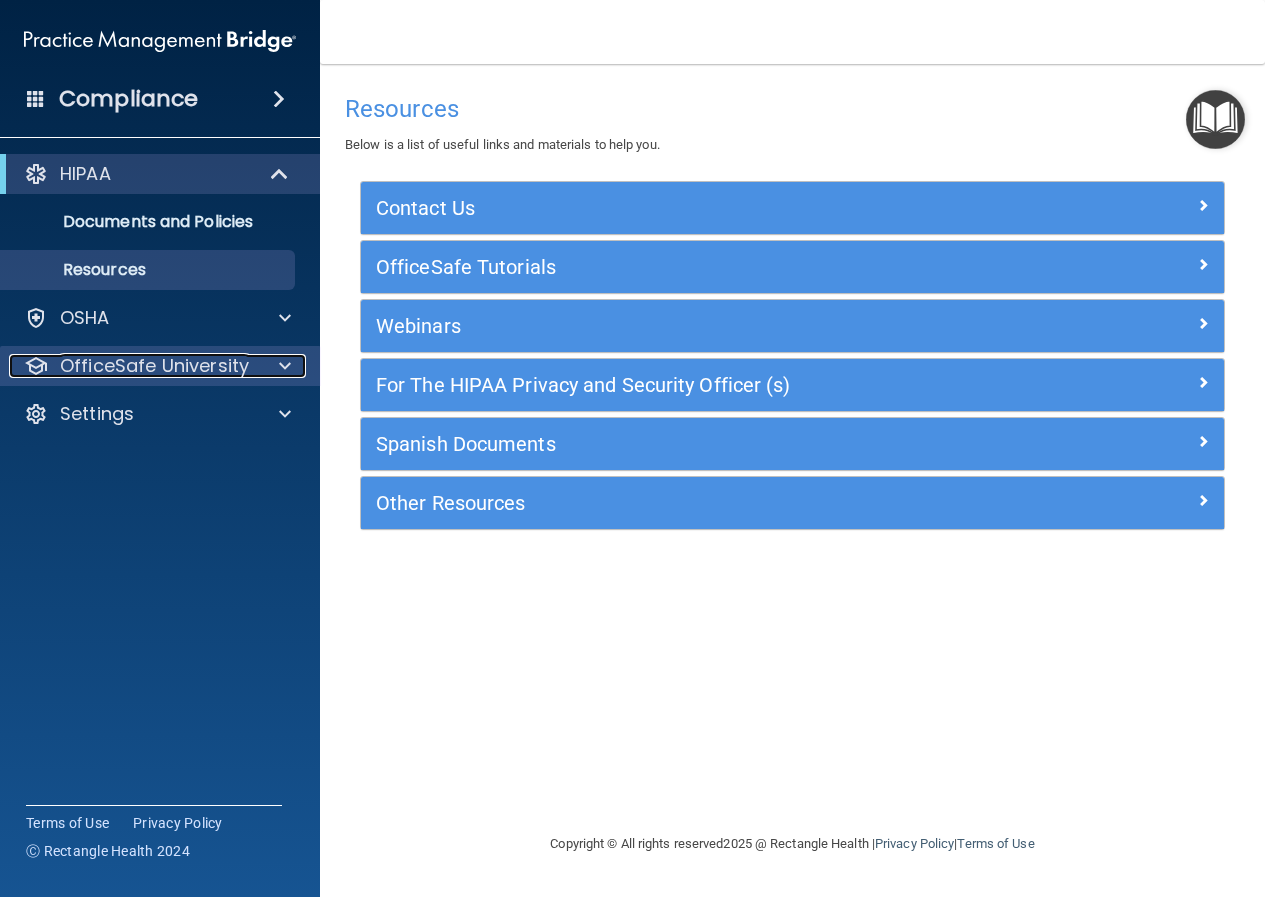click on "OfficeSafe University" at bounding box center (133, 366) 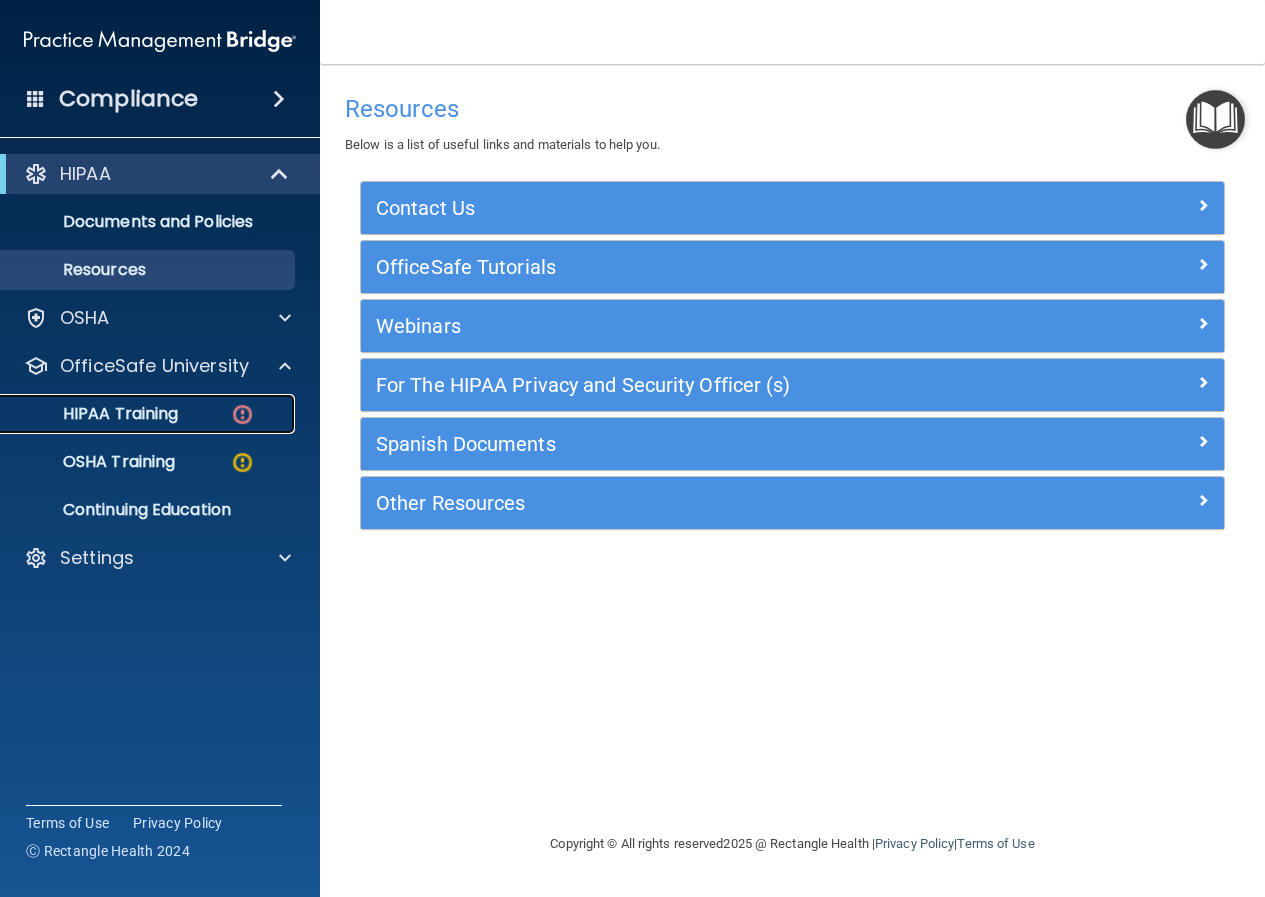 click on "HIPAA Training" at bounding box center [149, 414] 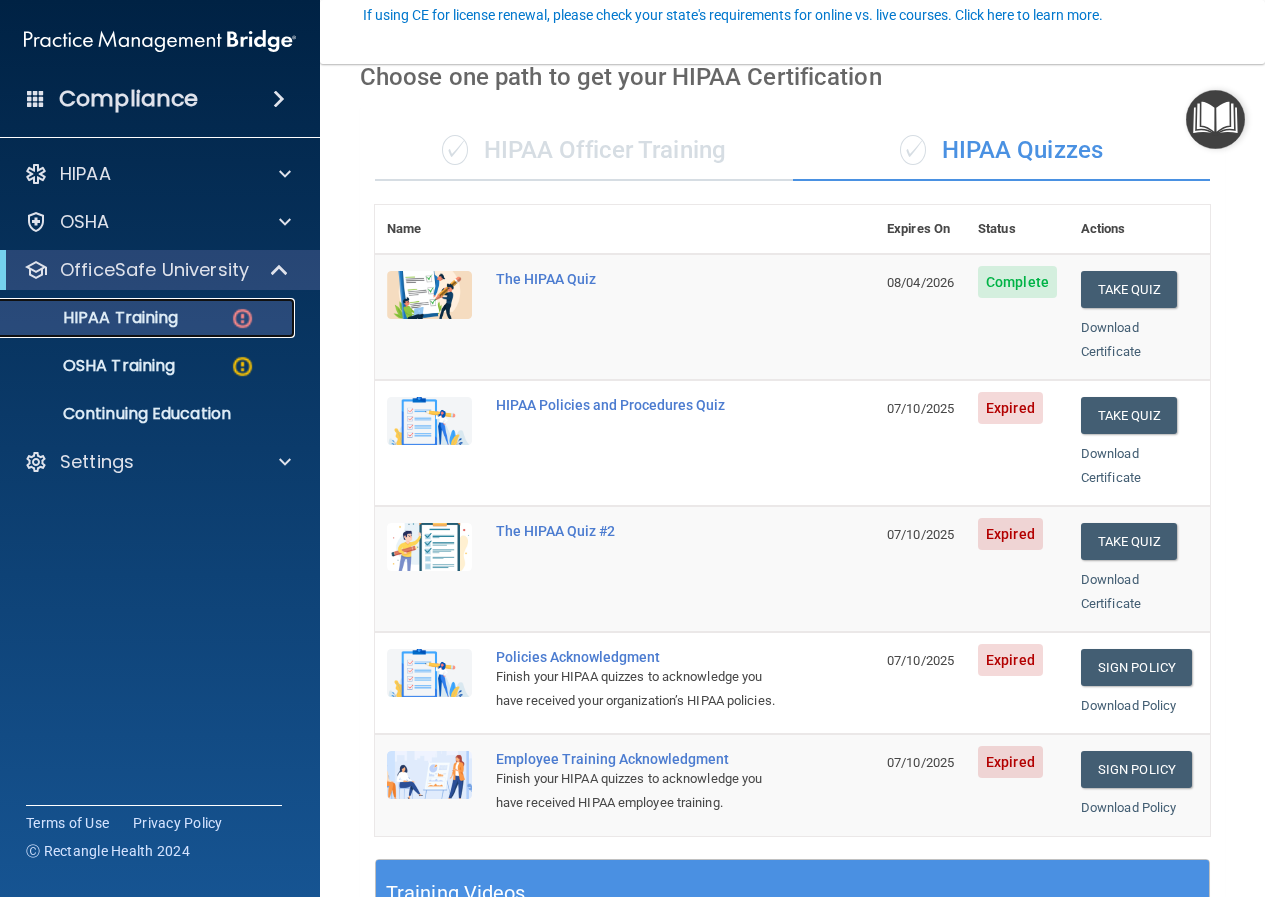scroll, scrollTop: 200, scrollLeft: 0, axis: vertical 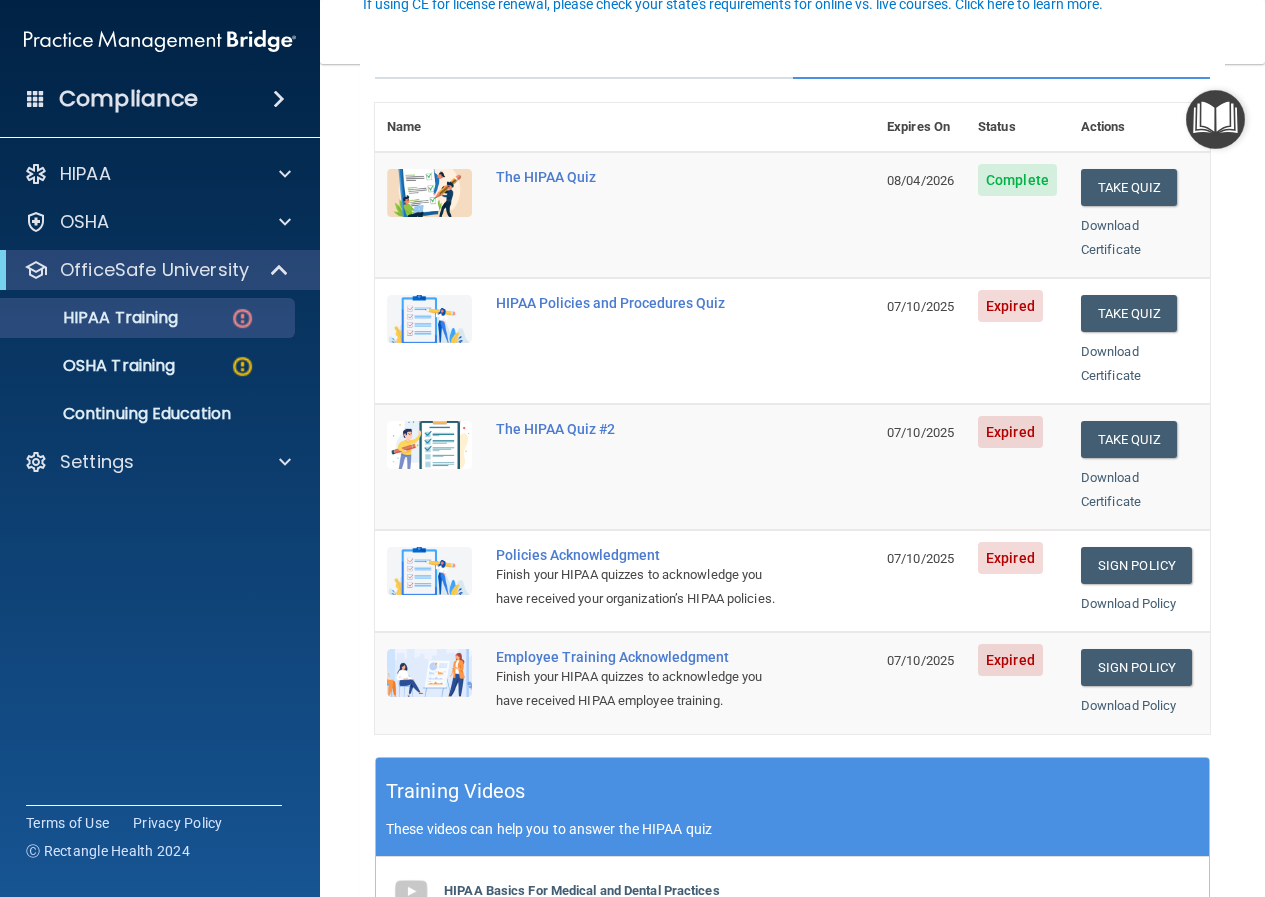 click on "HIPAA
Documents and Policies                 Report an Incident               Business Associates               Emergency Planning               Resources                 HIPAA Risk Assessment
OSHA
Documents               Safety Data Sheets               Self-Assessment                Injury and Illness Report                Resources
PCI
PCI Compliance                Merchant Savings Calculator
OfficeSafe University
HIPAA Training                   OSHA Training                   Continuing Education
Settings
My Account               My Users               Services                 Sign Out" at bounding box center [160, 392] 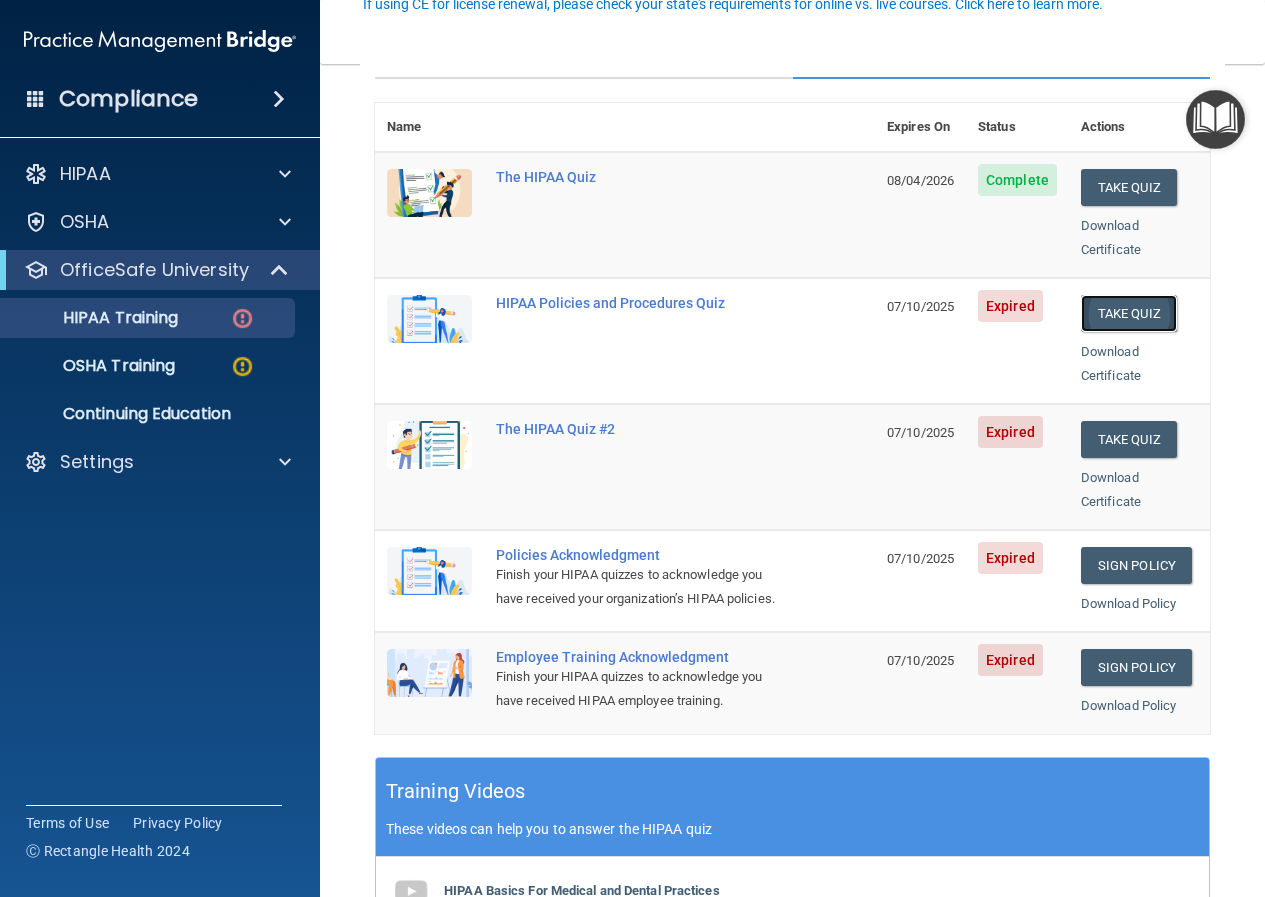 click on "Take Quiz" at bounding box center [1129, 313] 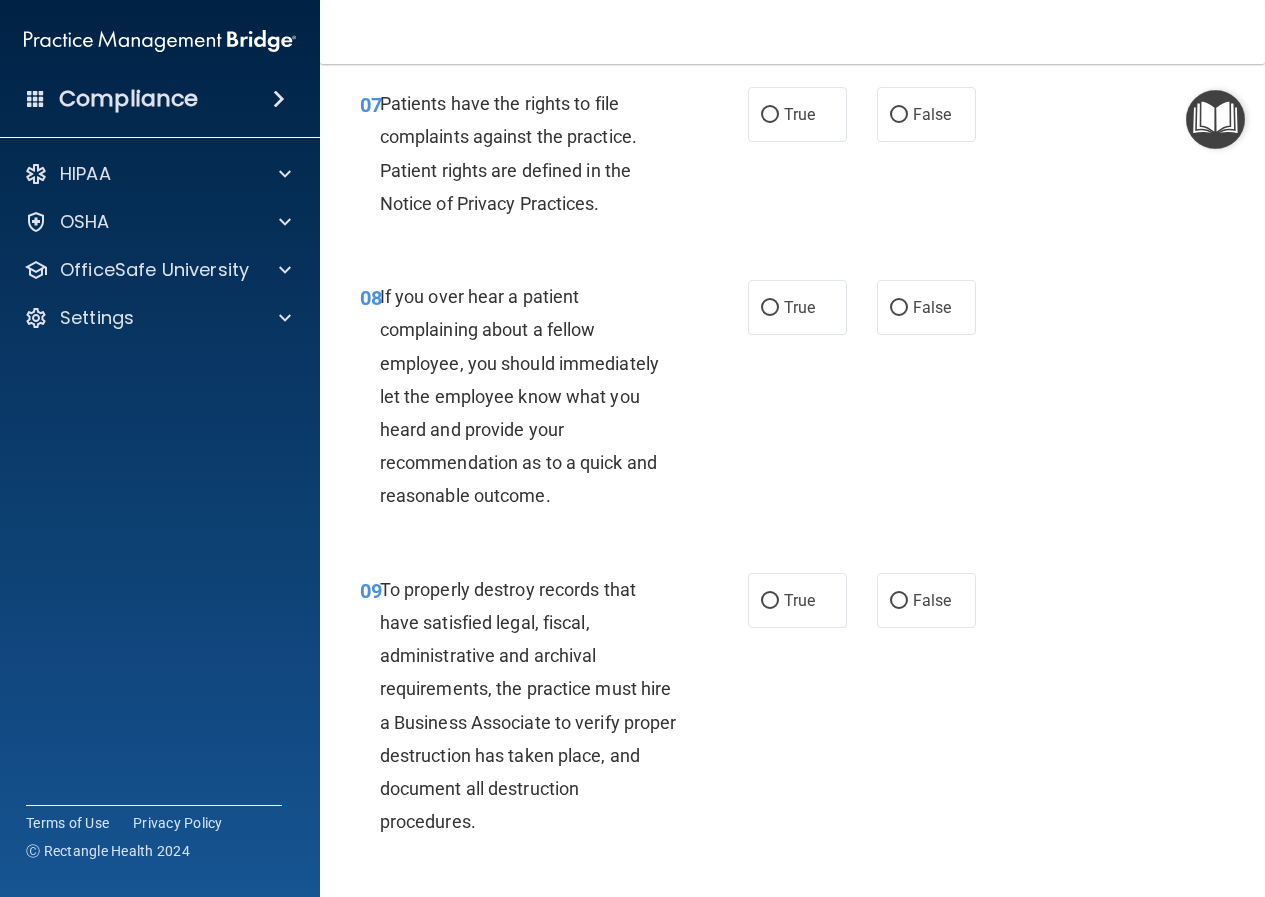 scroll, scrollTop: 1700, scrollLeft: 0, axis: vertical 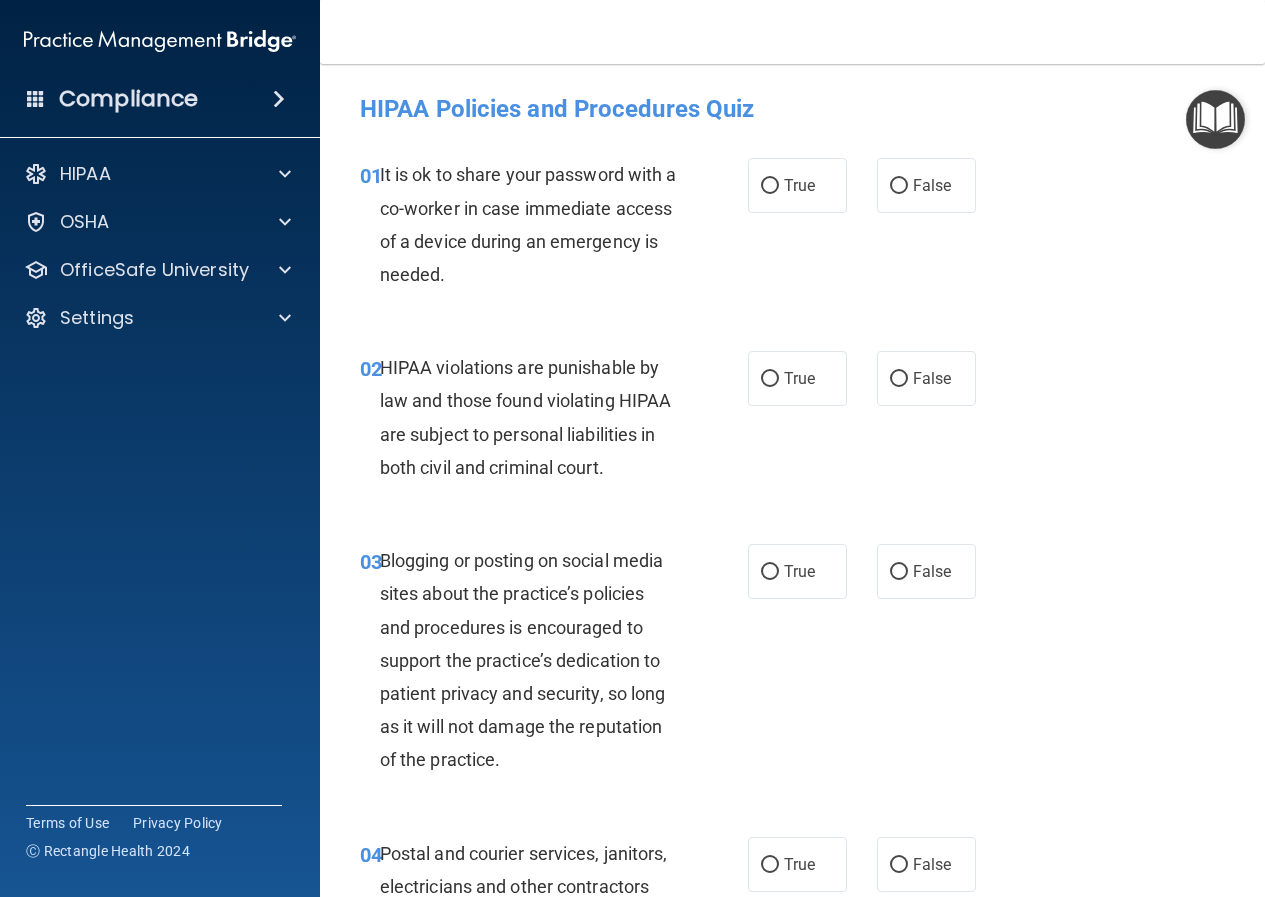 click on "Toggle navigation                                                                                                     [NAME]   [EMAIL]                            Manage My Enterprise              [NAME]     Manage My Location" at bounding box center (792, 32) 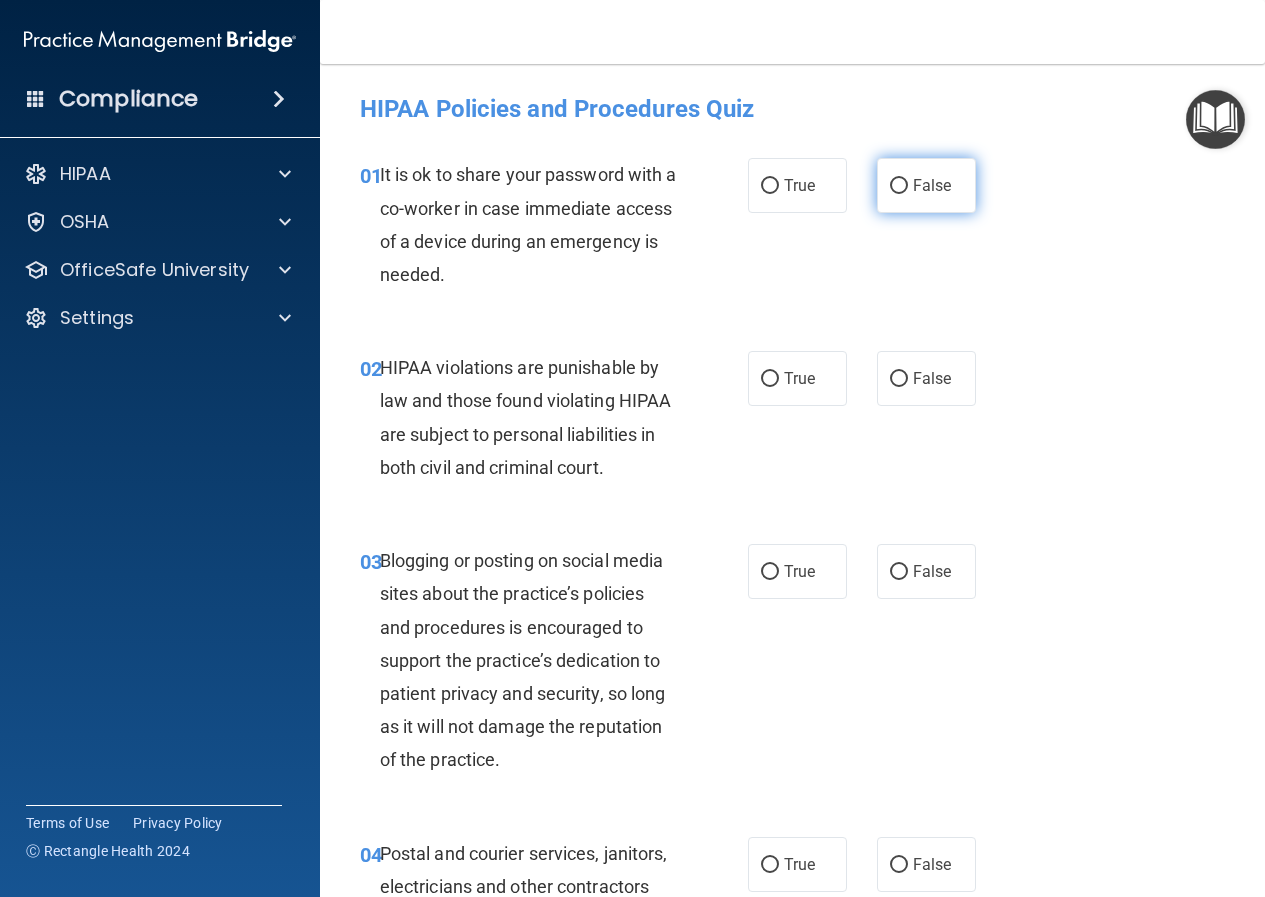 click on "False" at bounding box center [926, 185] 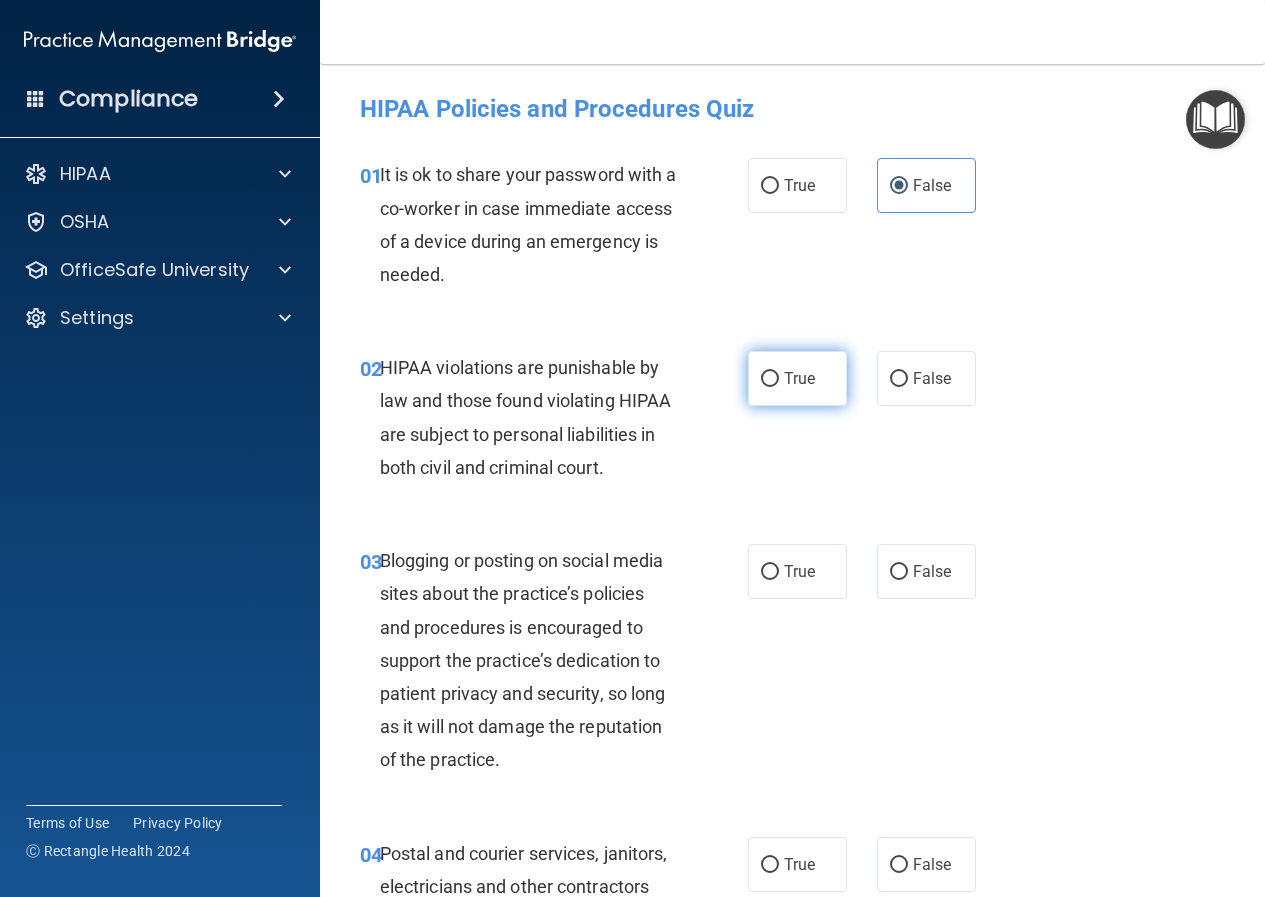 click on "True" at bounding box center (799, 378) 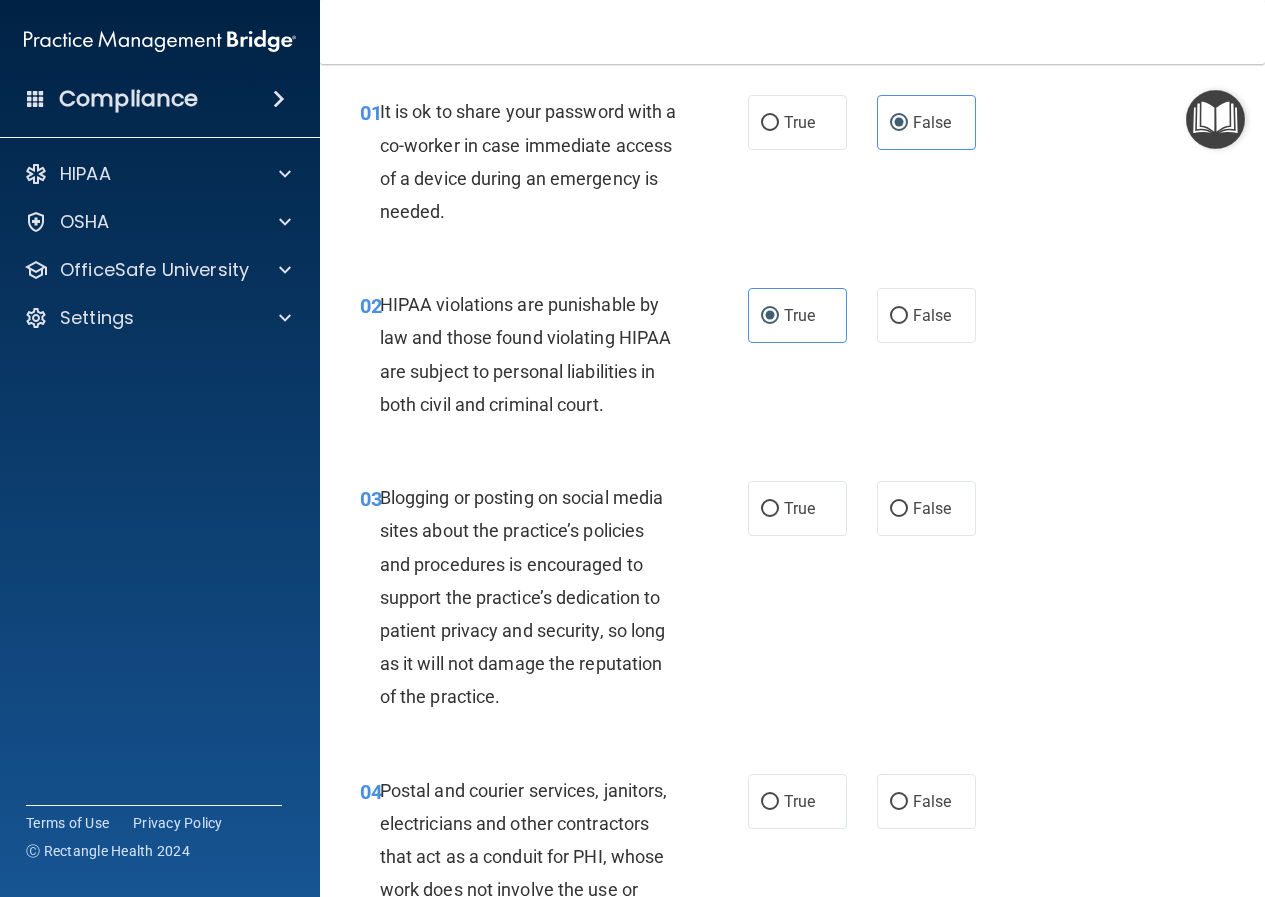 scroll, scrollTop: 200, scrollLeft: 0, axis: vertical 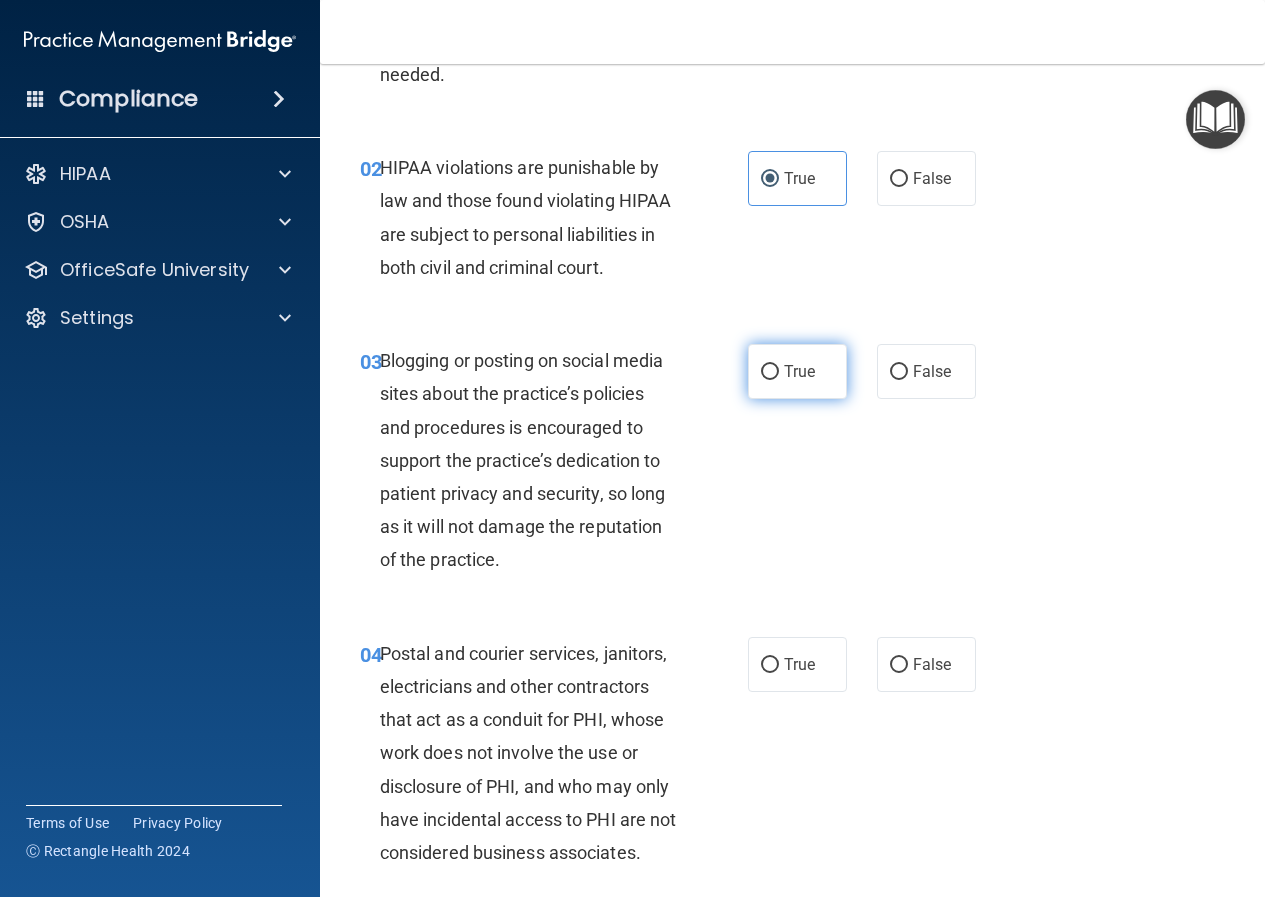 click on "True" at bounding box center (797, 371) 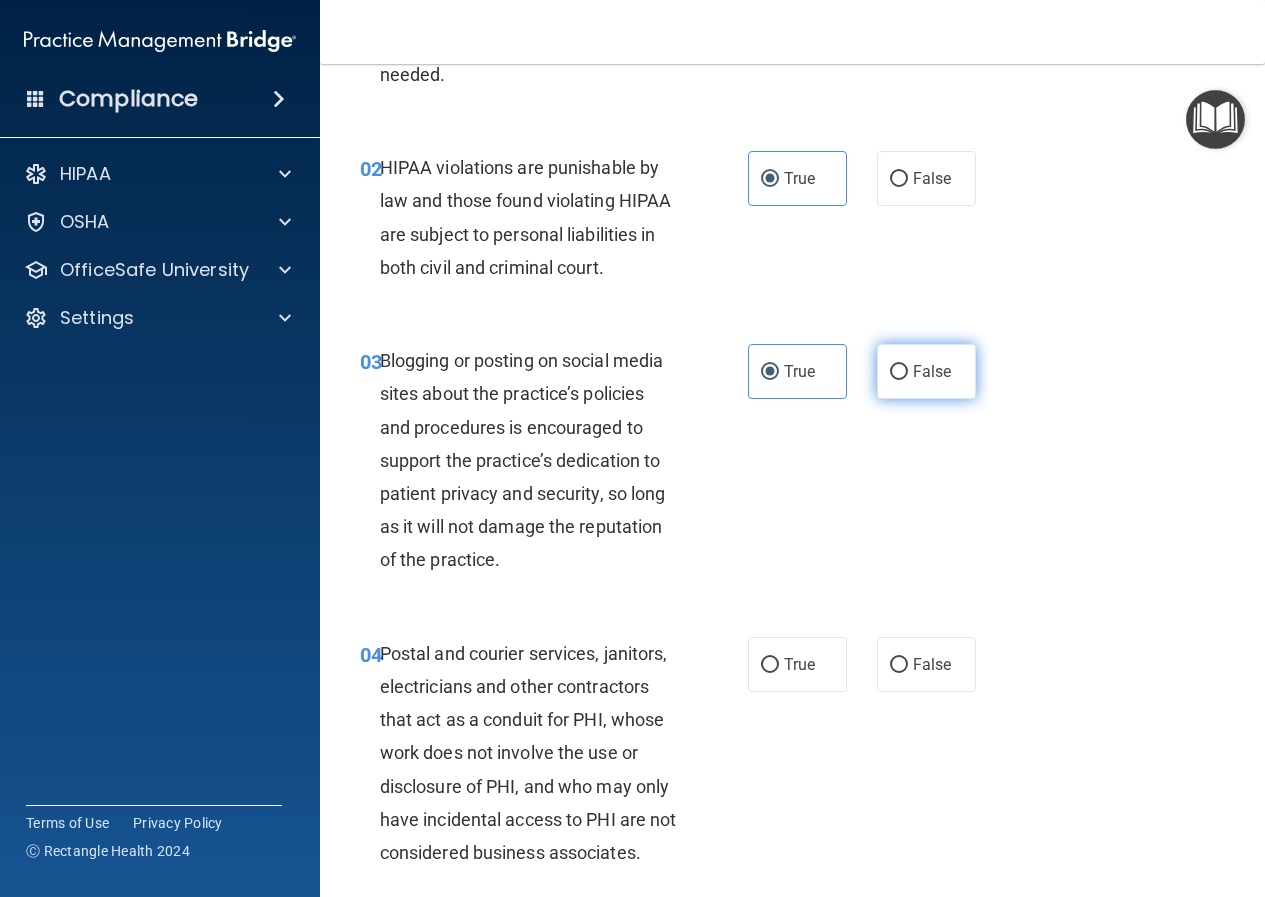 click on "False" at bounding box center (926, 371) 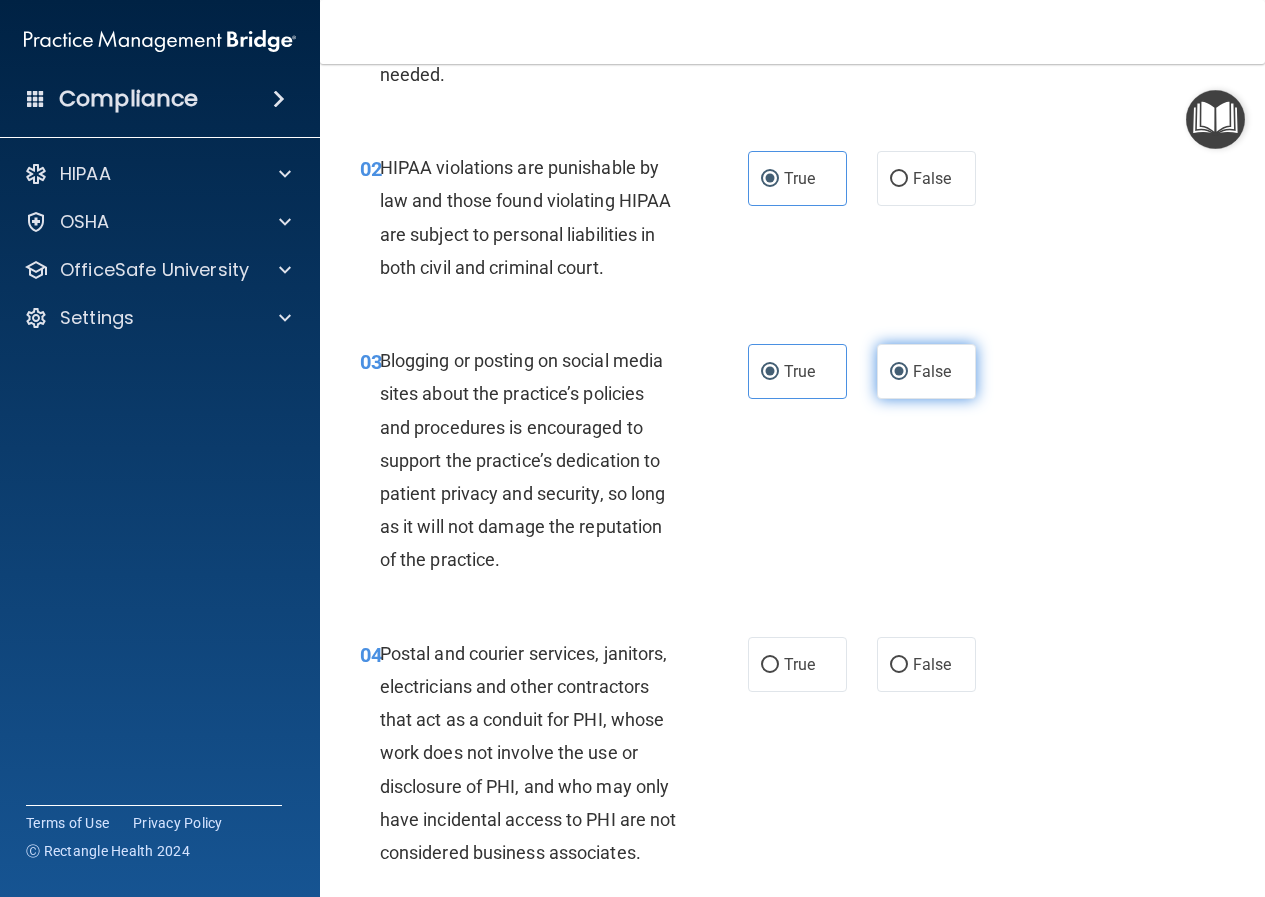radio on "false" 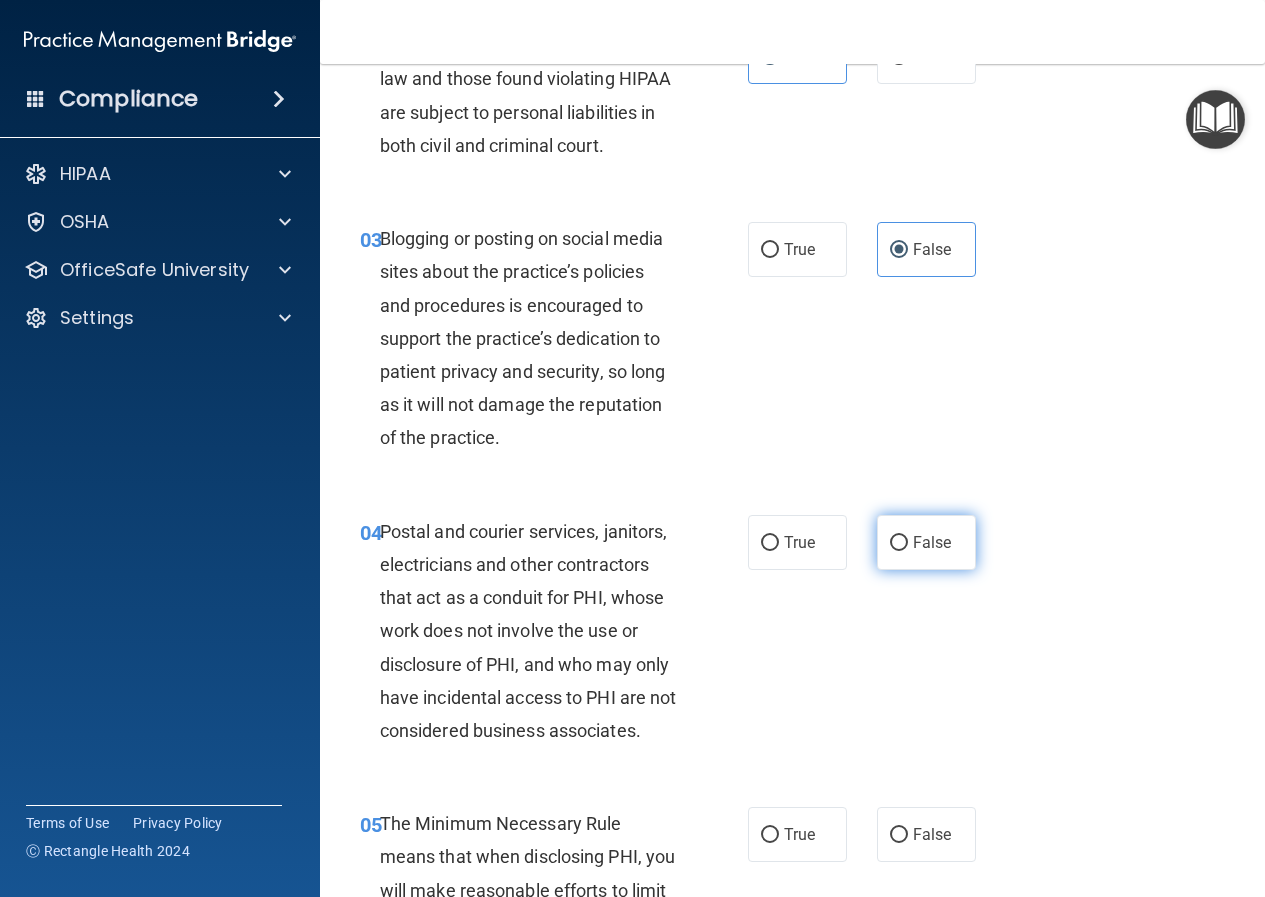 scroll, scrollTop: 400, scrollLeft: 0, axis: vertical 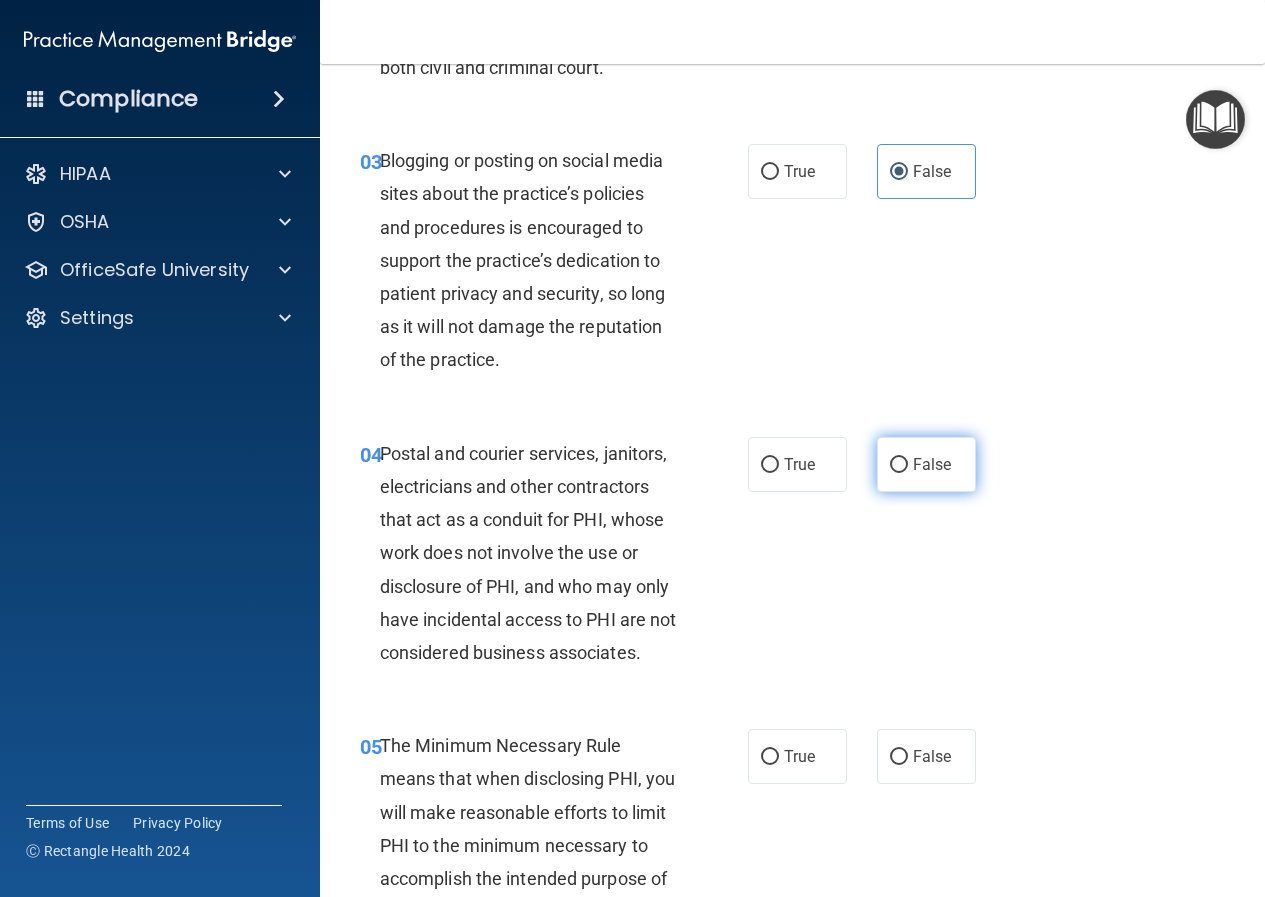 click on "False" at bounding box center (926, 464) 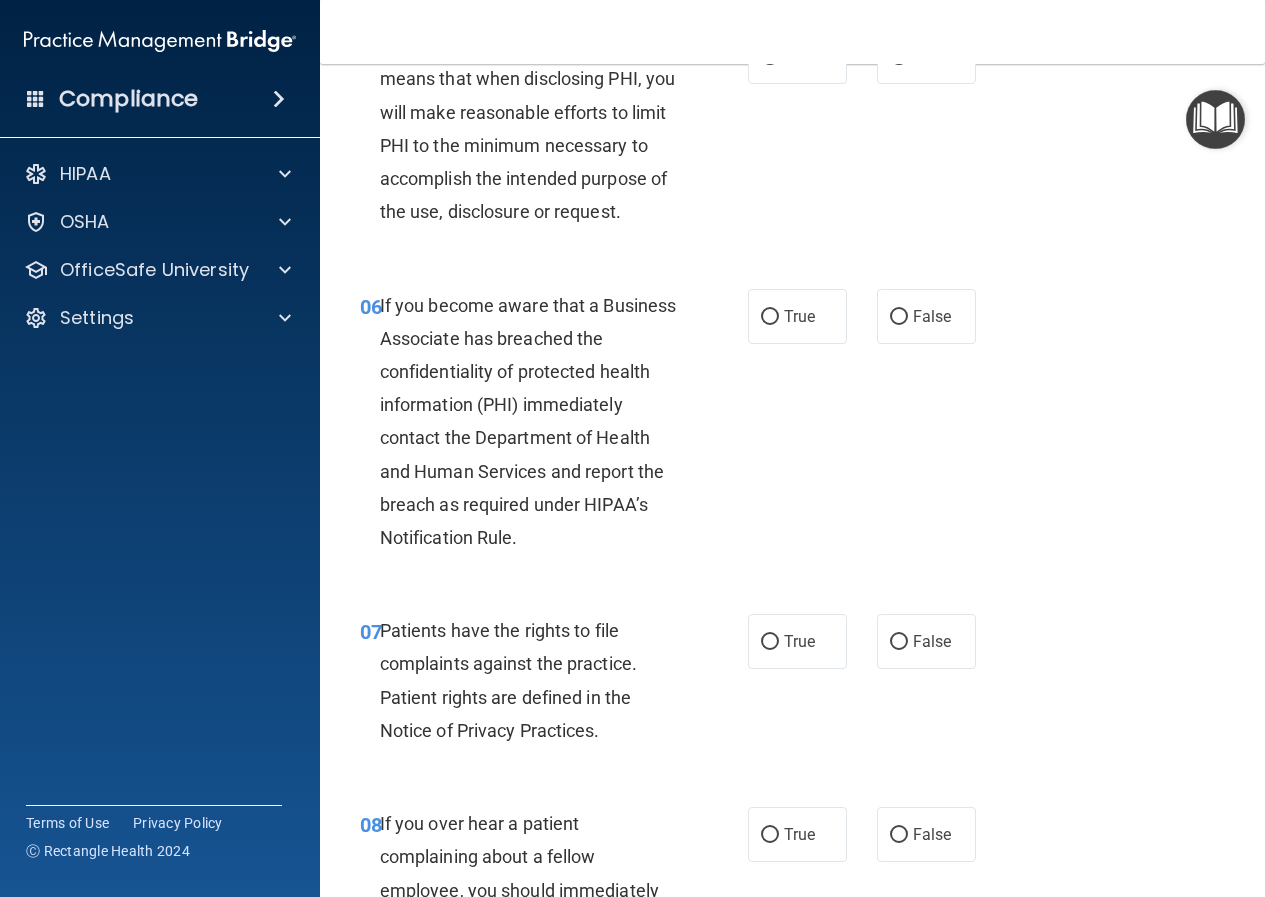 scroll, scrollTop: 1000, scrollLeft: 0, axis: vertical 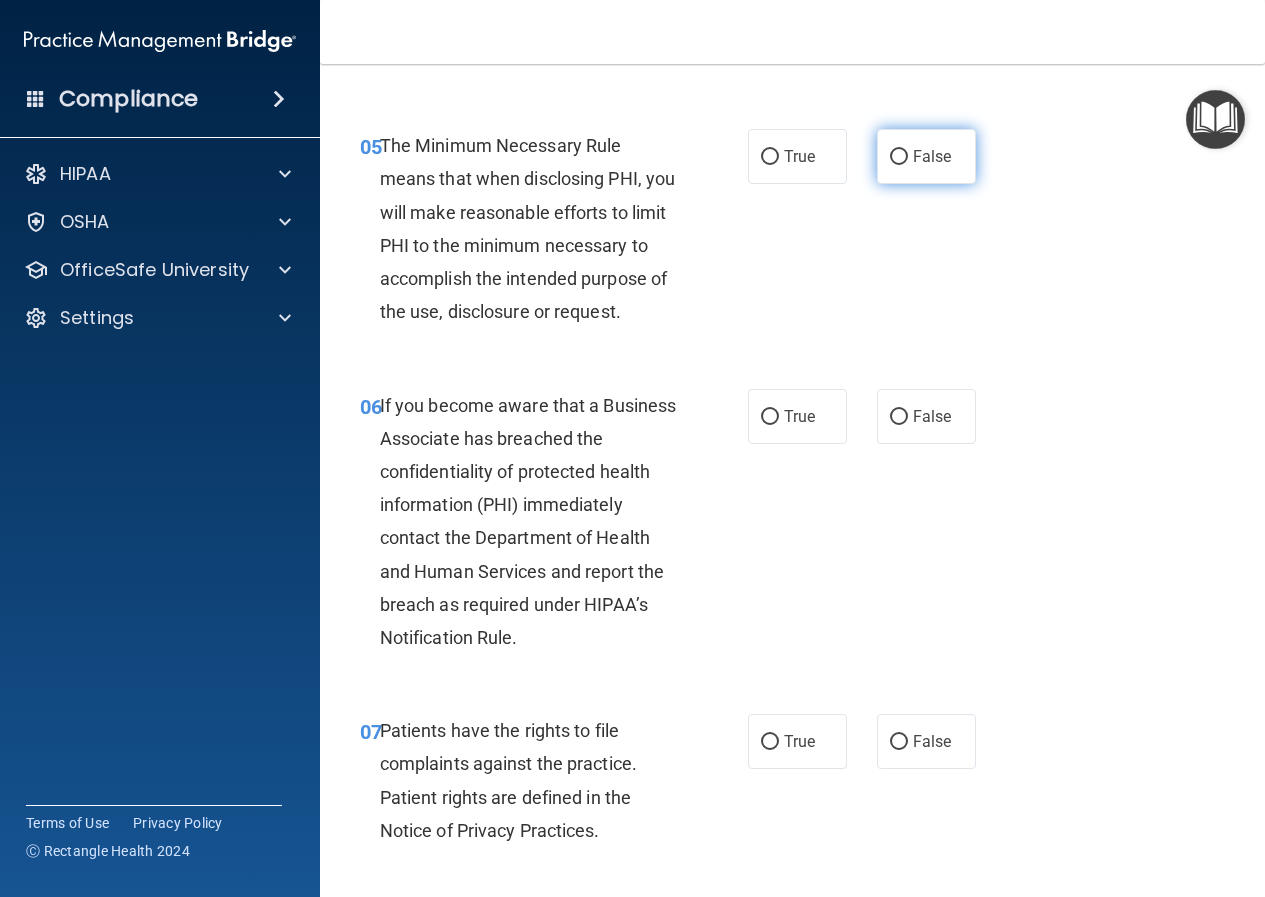 click on "False" at bounding box center (926, 156) 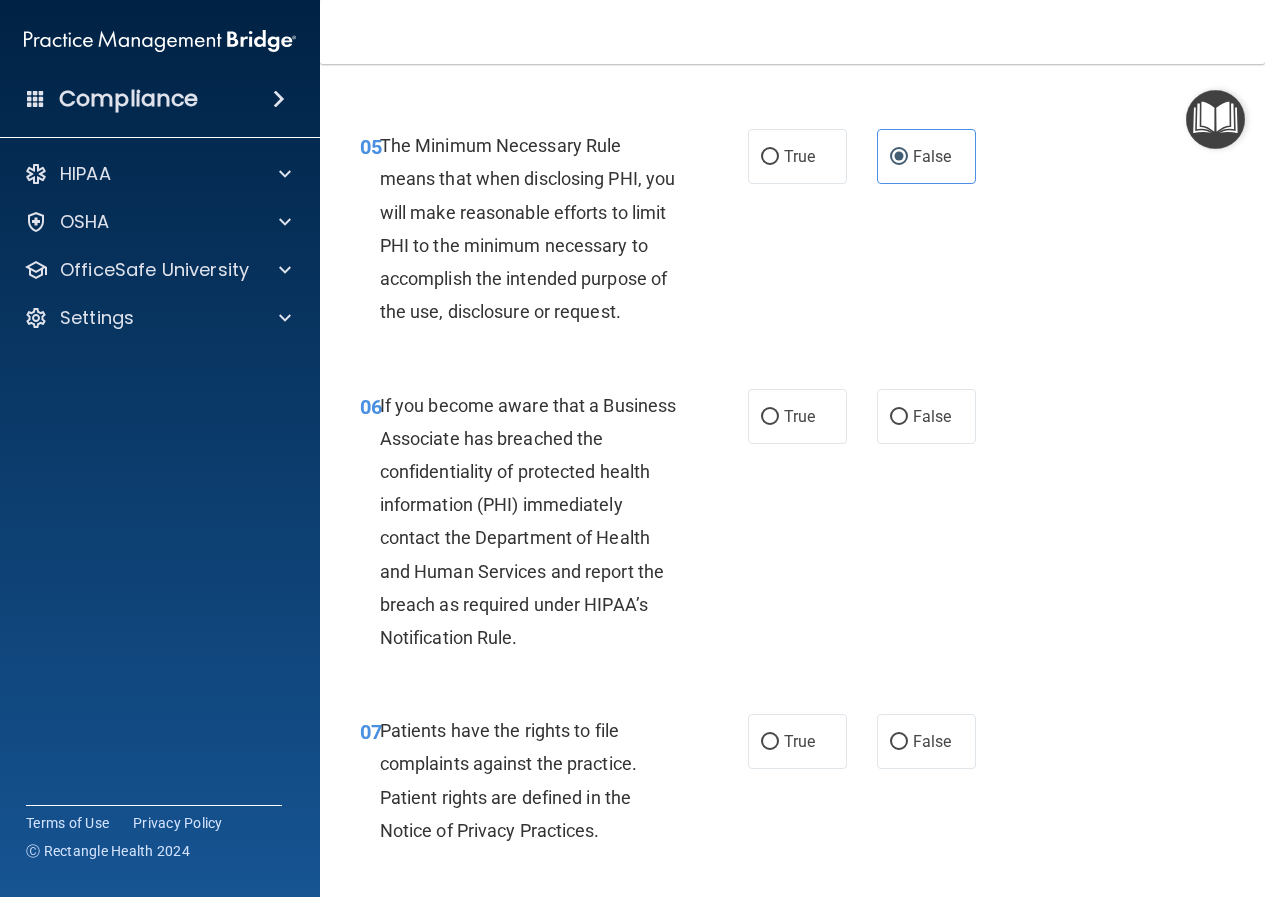 scroll, scrollTop: 1200, scrollLeft: 0, axis: vertical 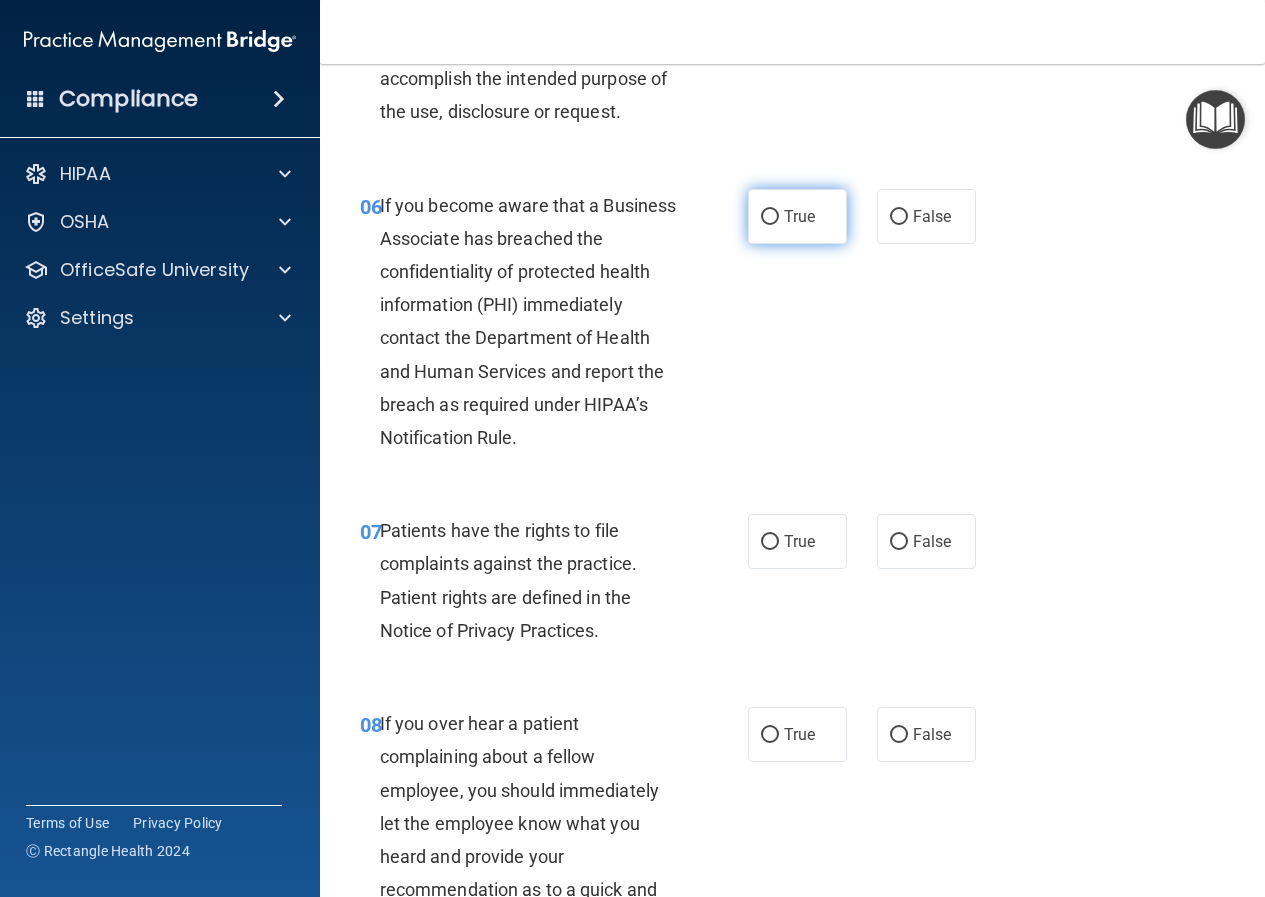 click on "True" at bounding box center [797, 216] 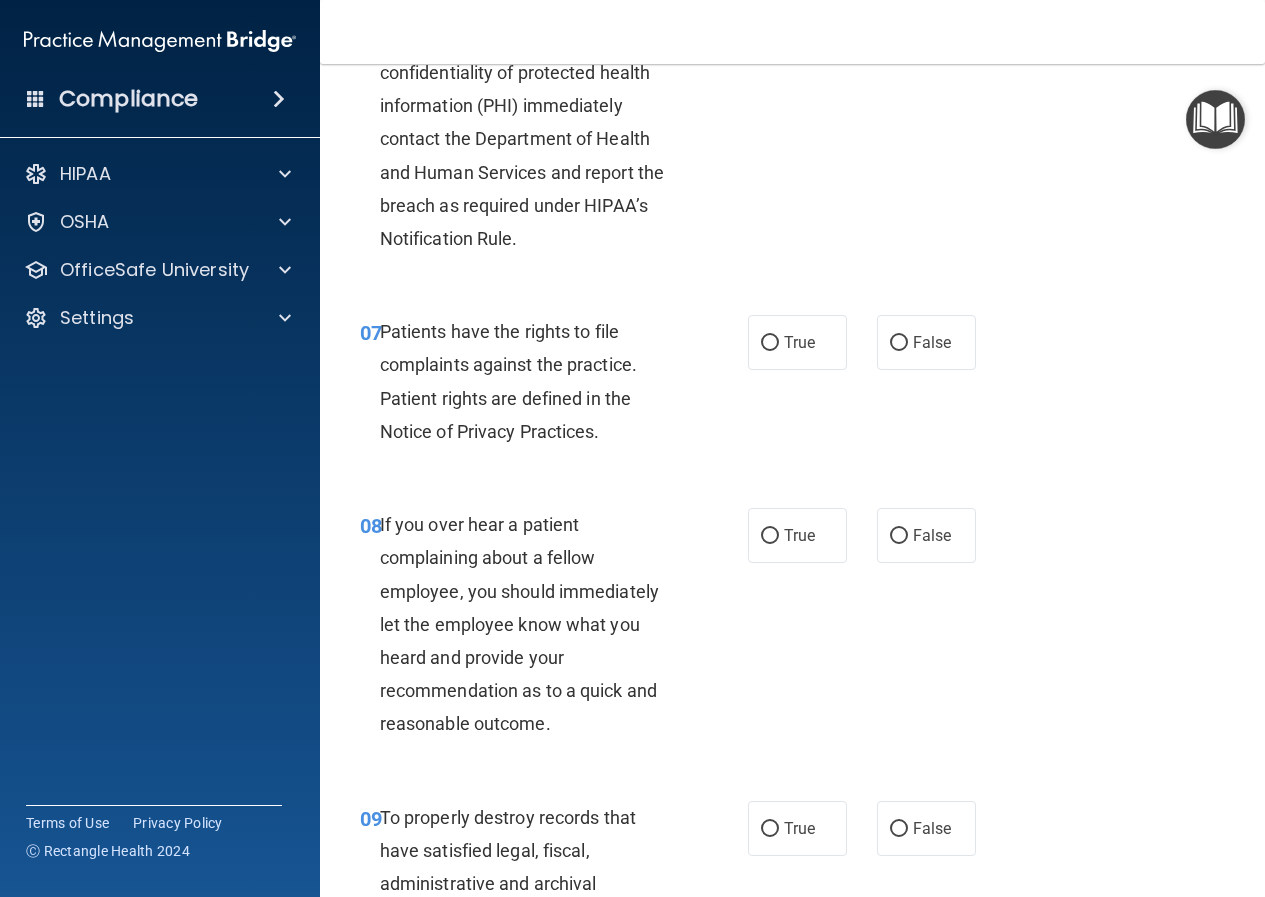scroll, scrollTop: 1400, scrollLeft: 0, axis: vertical 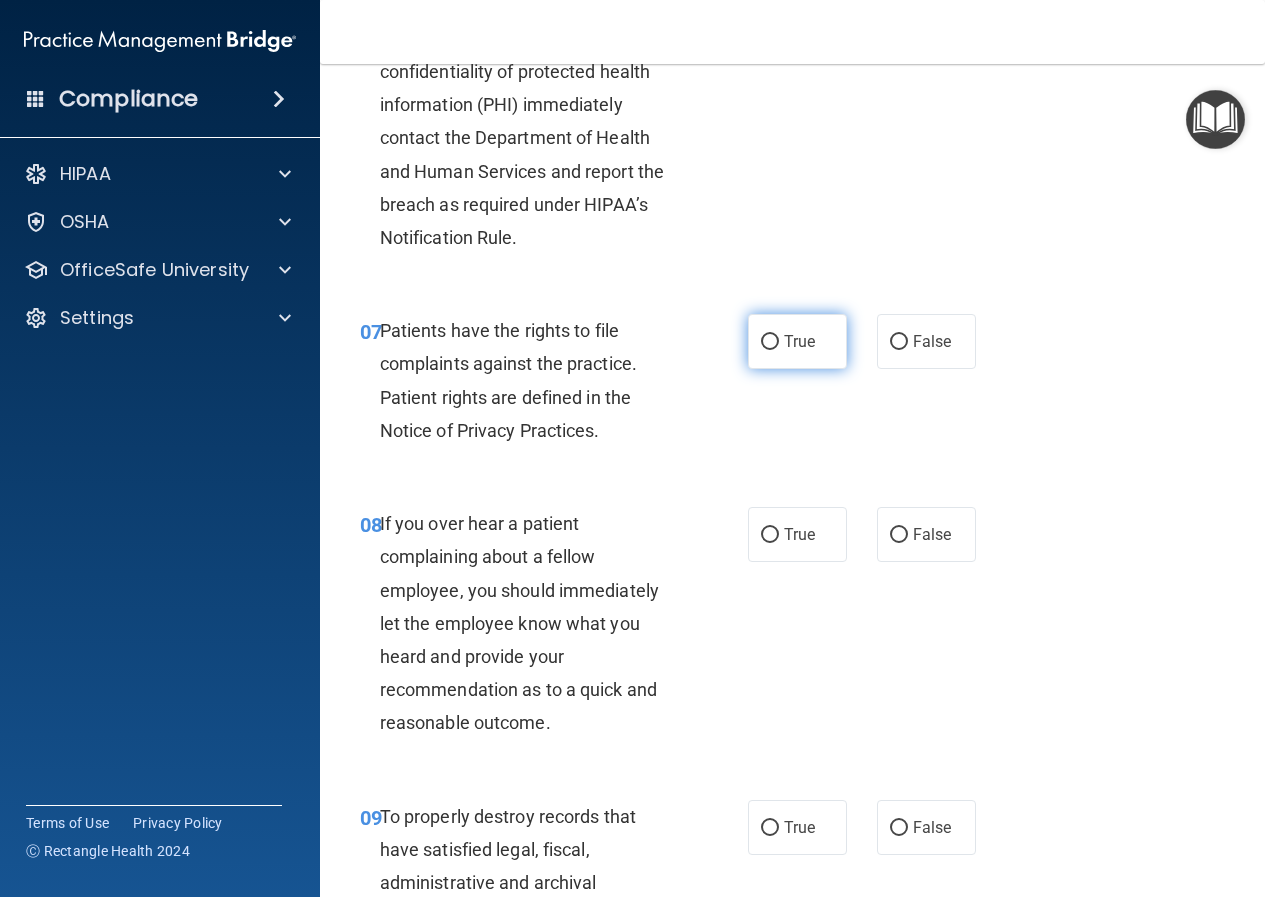 click on "True" at bounding box center [799, 341] 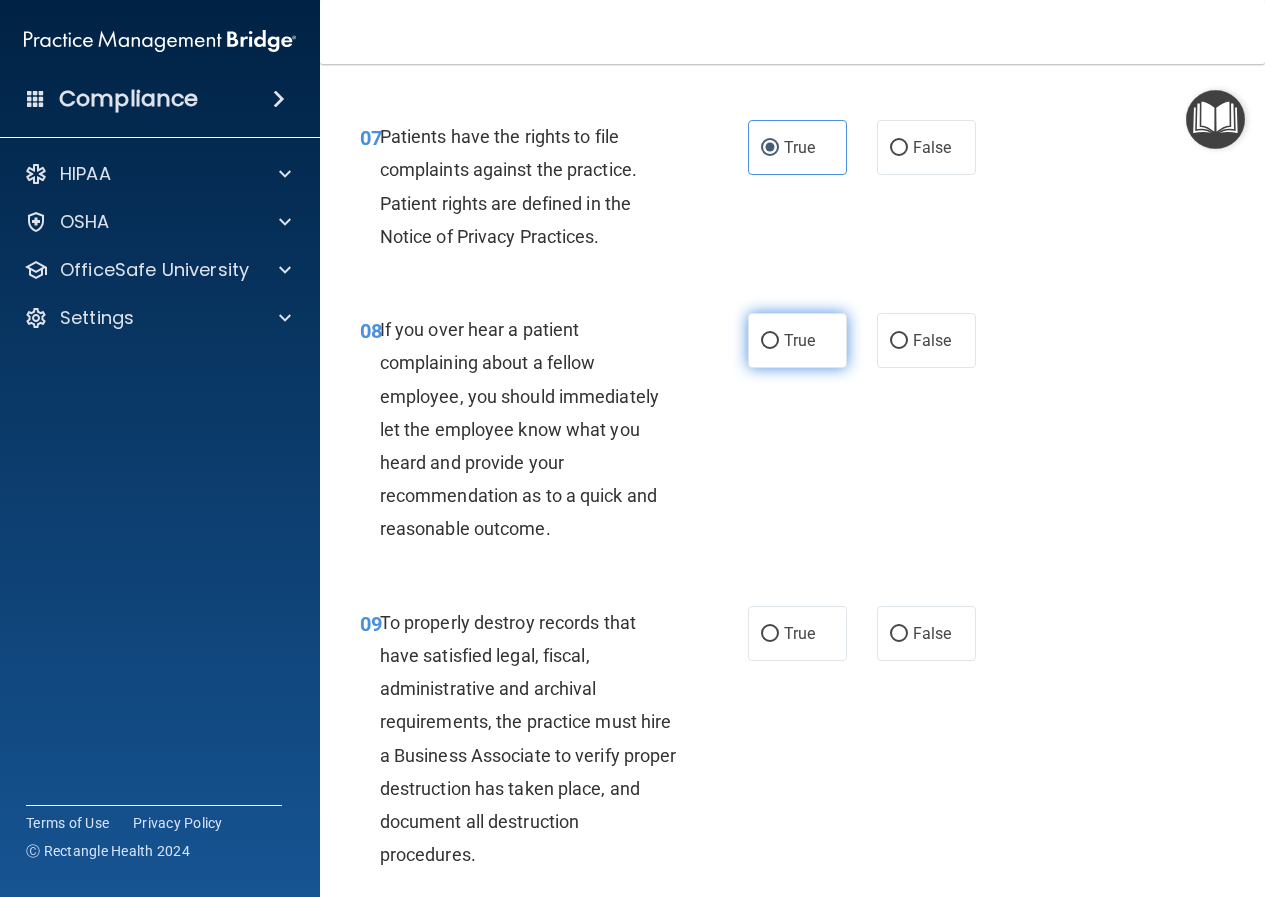 scroll, scrollTop: 1700, scrollLeft: 0, axis: vertical 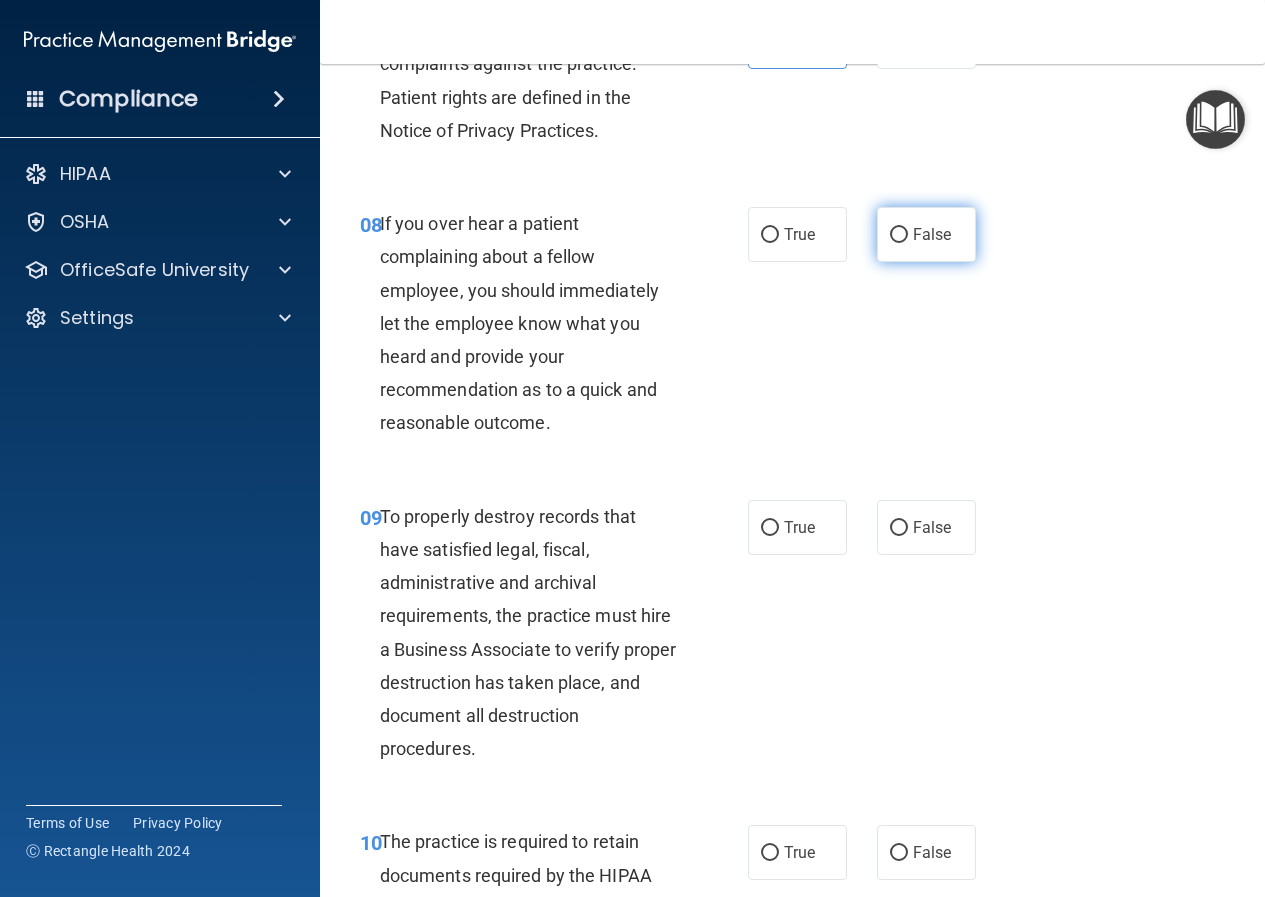click on "False" at bounding box center [926, 234] 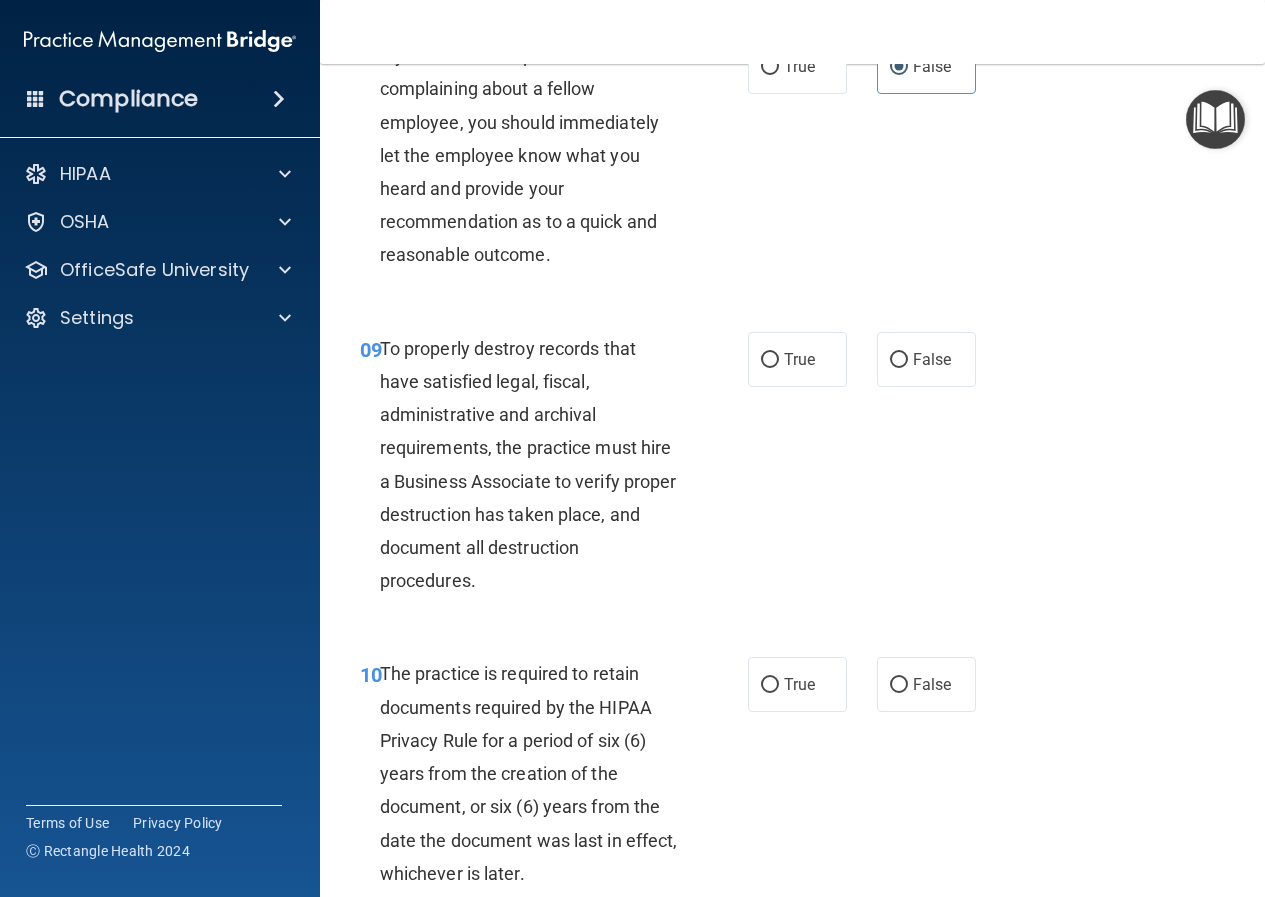 scroll, scrollTop: 2100, scrollLeft: 0, axis: vertical 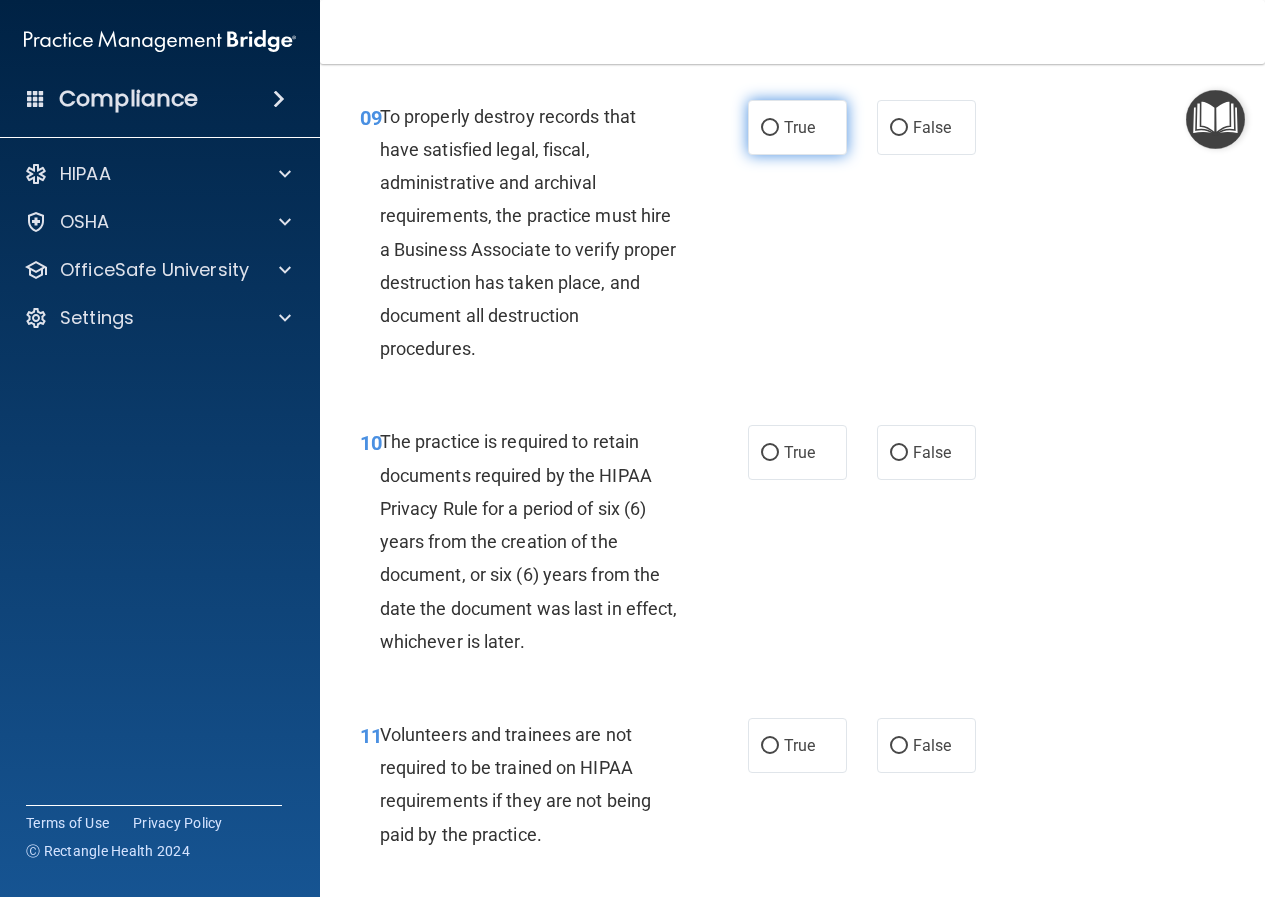 click on "True" at bounding box center (799, 127) 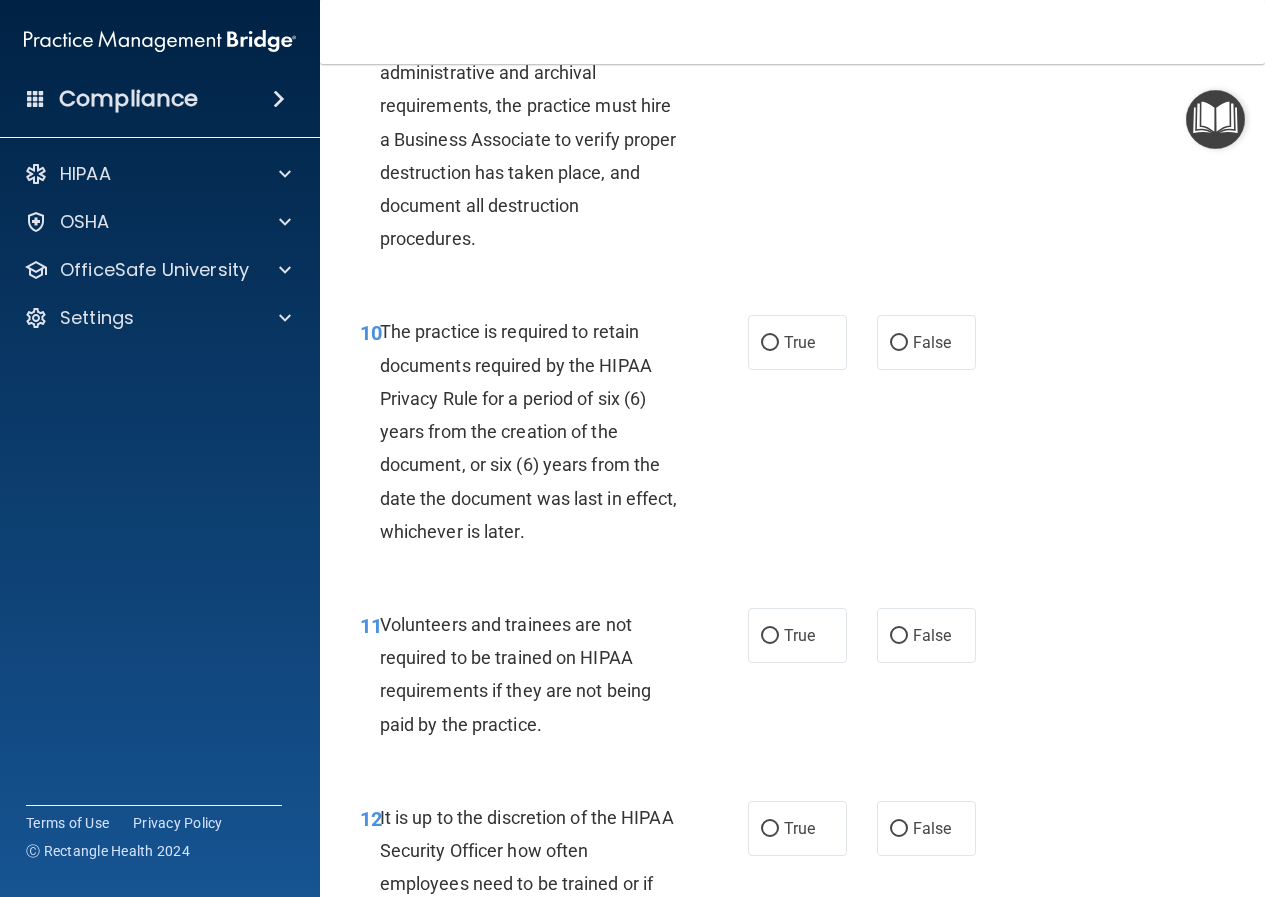 scroll, scrollTop: 2300, scrollLeft: 0, axis: vertical 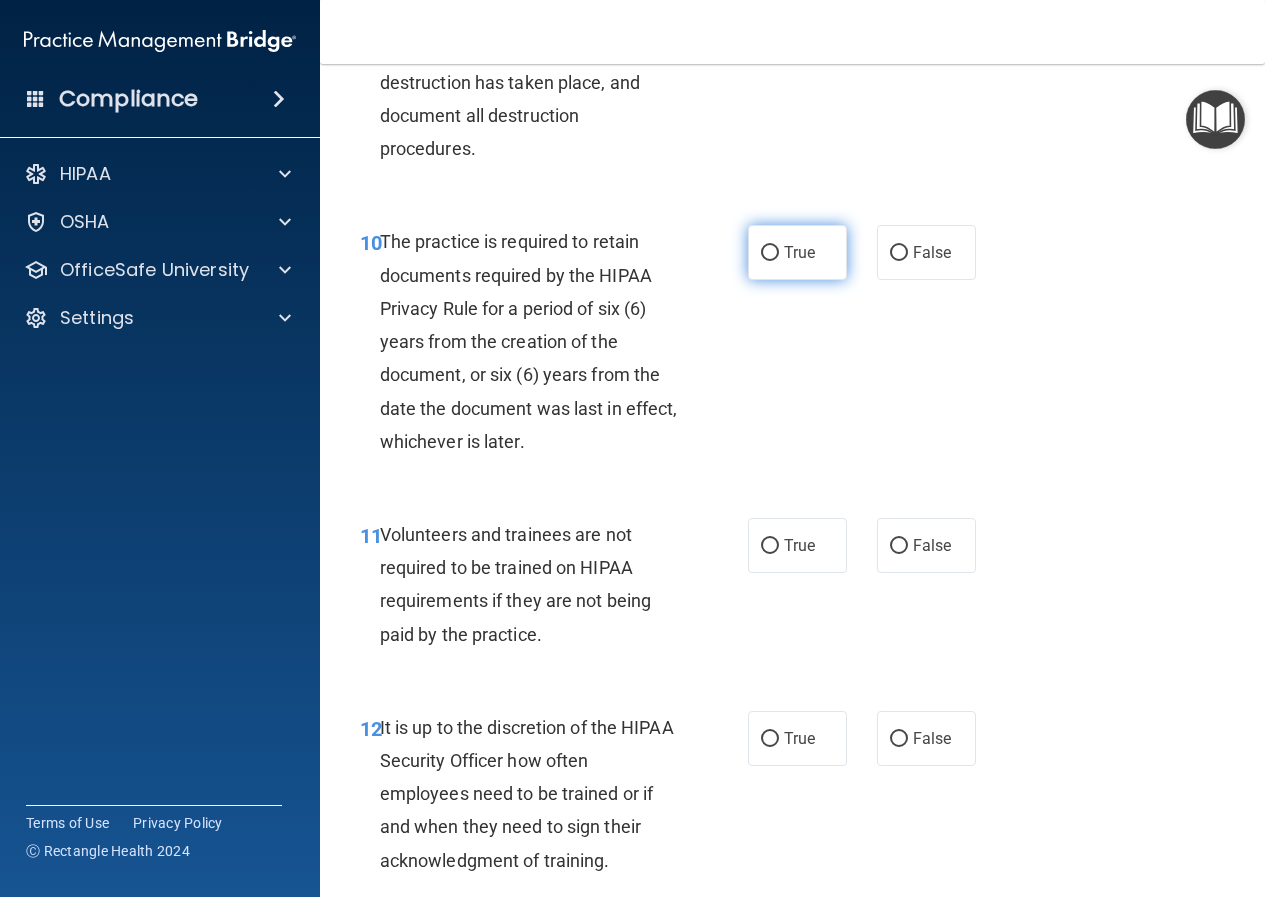 click on "True" at bounding box center (770, 253) 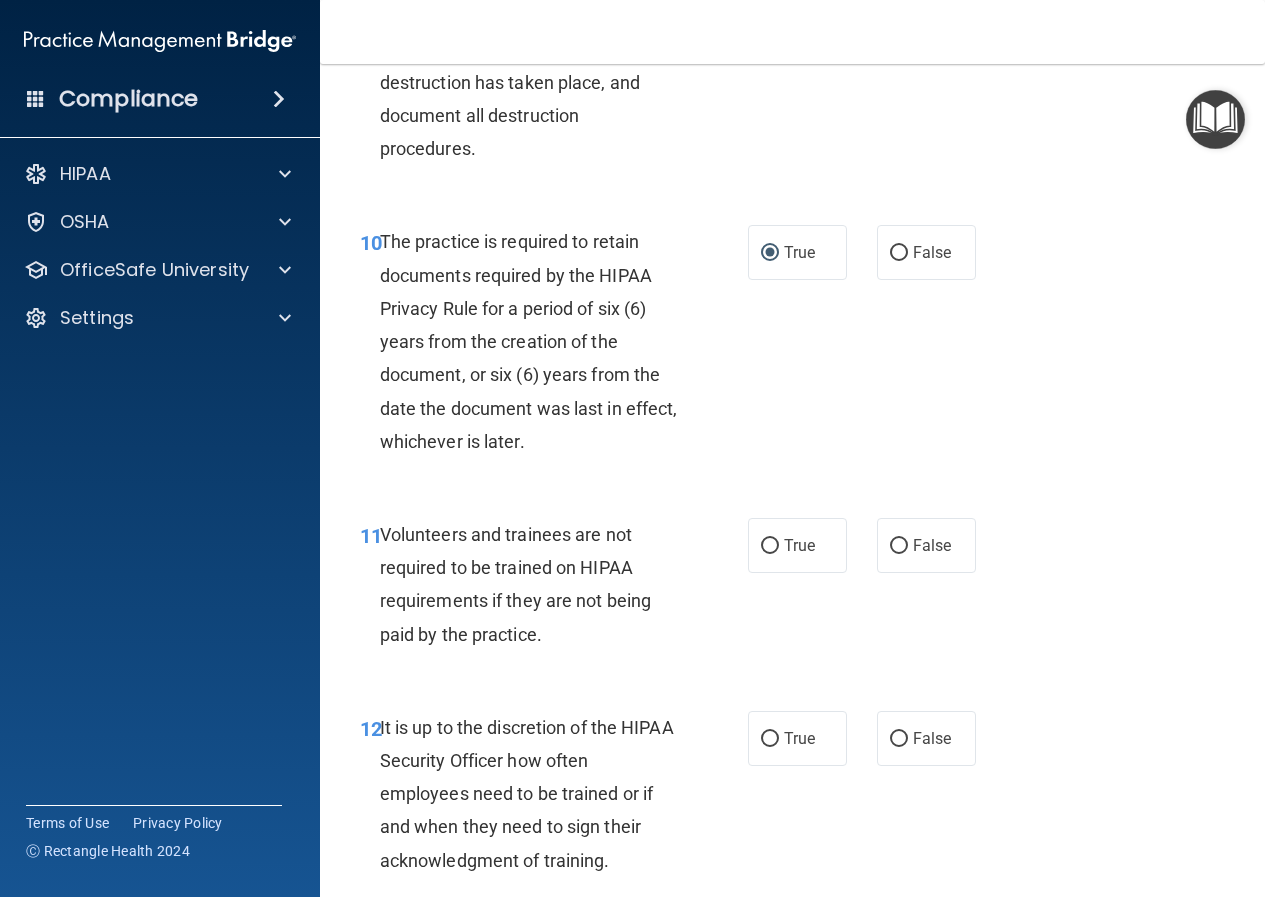 scroll, scrollTop: 2600, scrollLeft: 0, axis: vertical 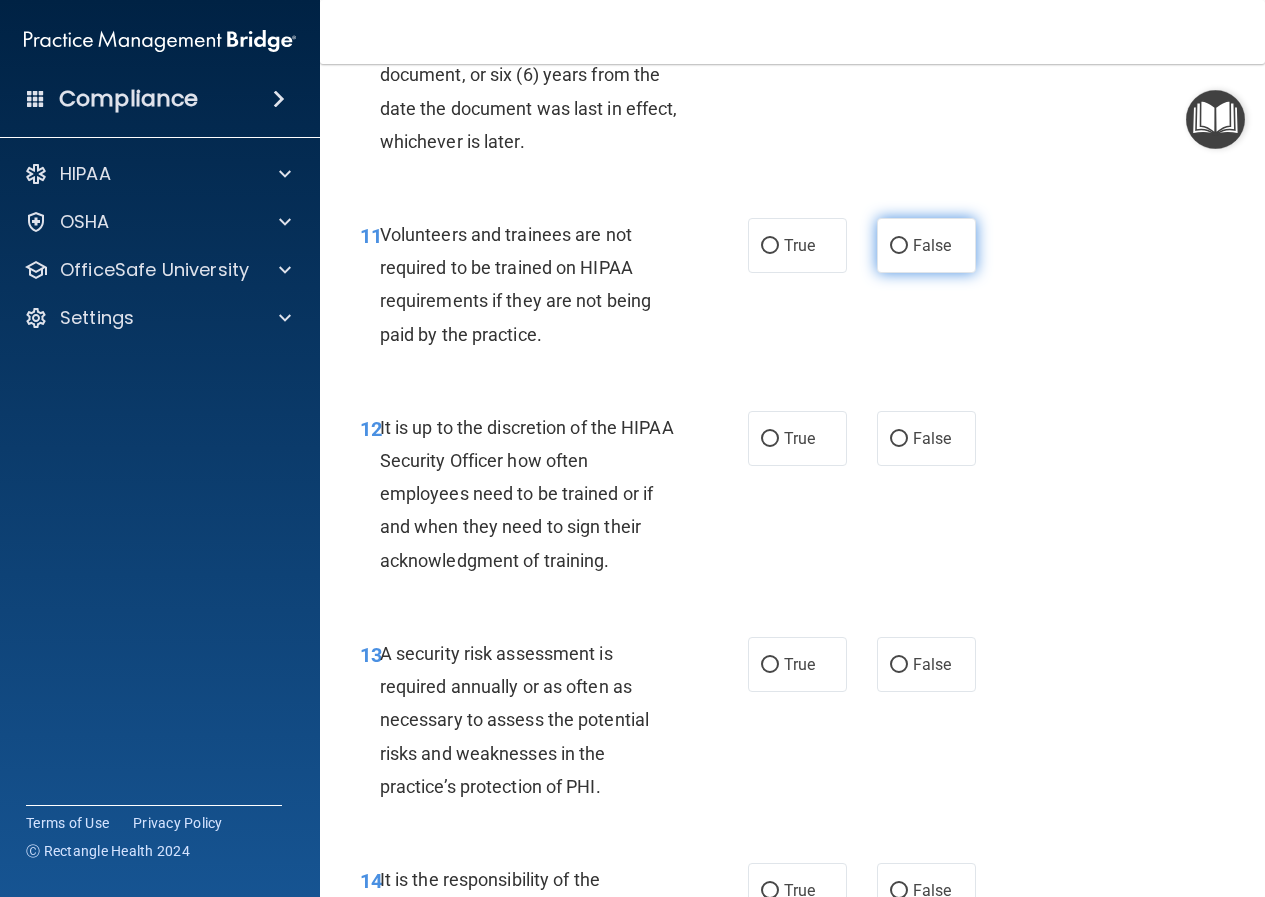 click on "False" at bounding box center (899, 246) 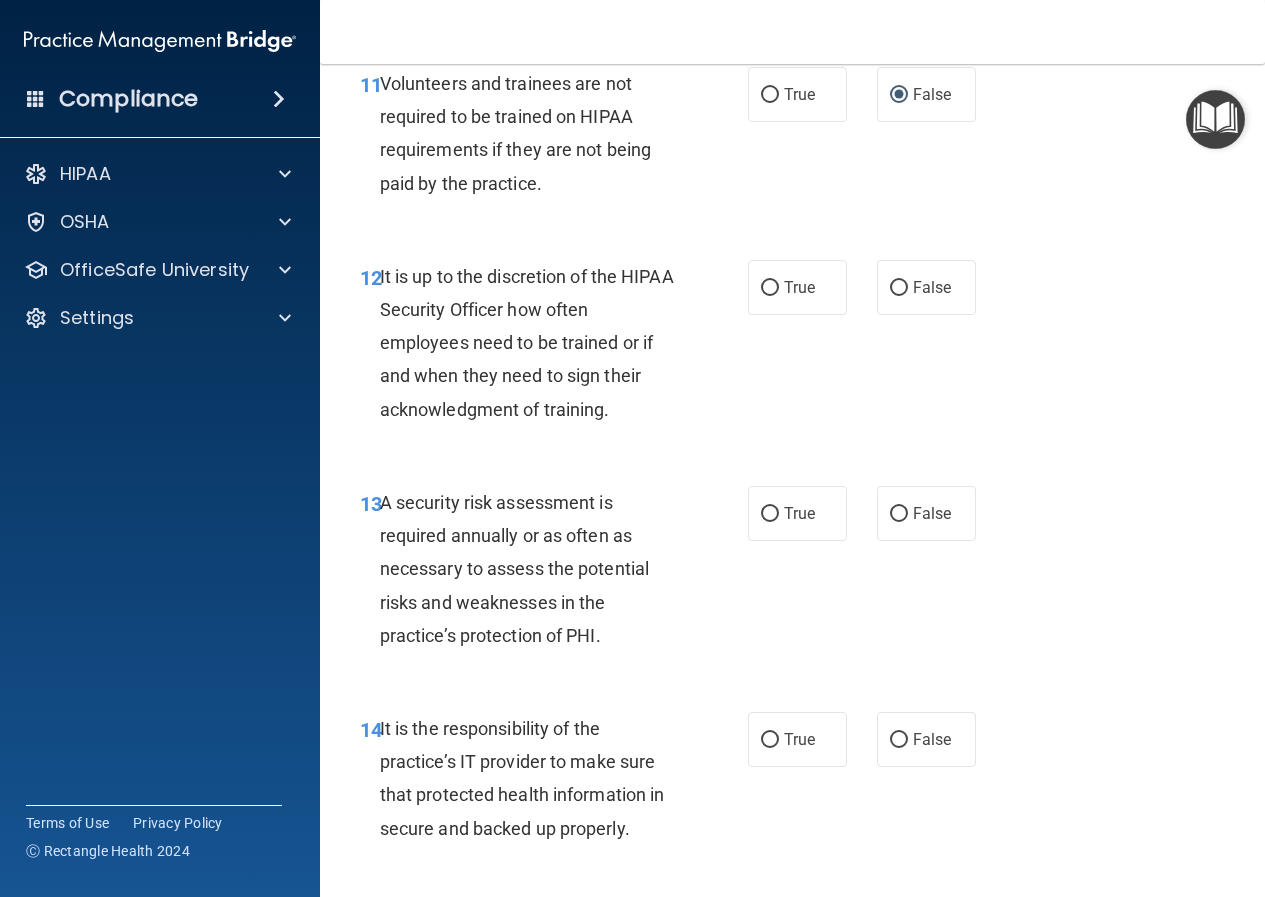 scroll, scrollTop: 2800, scrollLeft: 0, axis: vertical 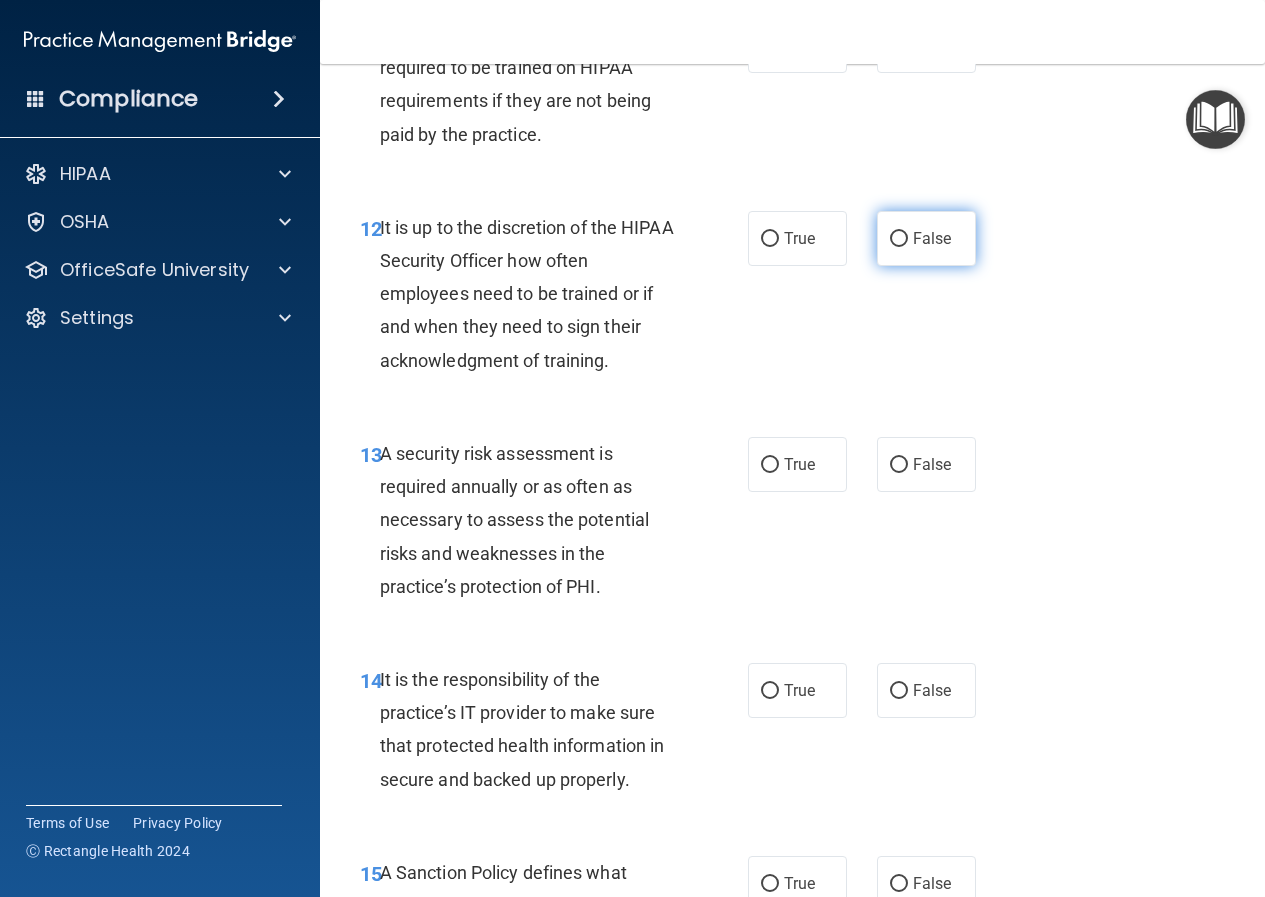 click on "False" at bounding box center (899, 239) 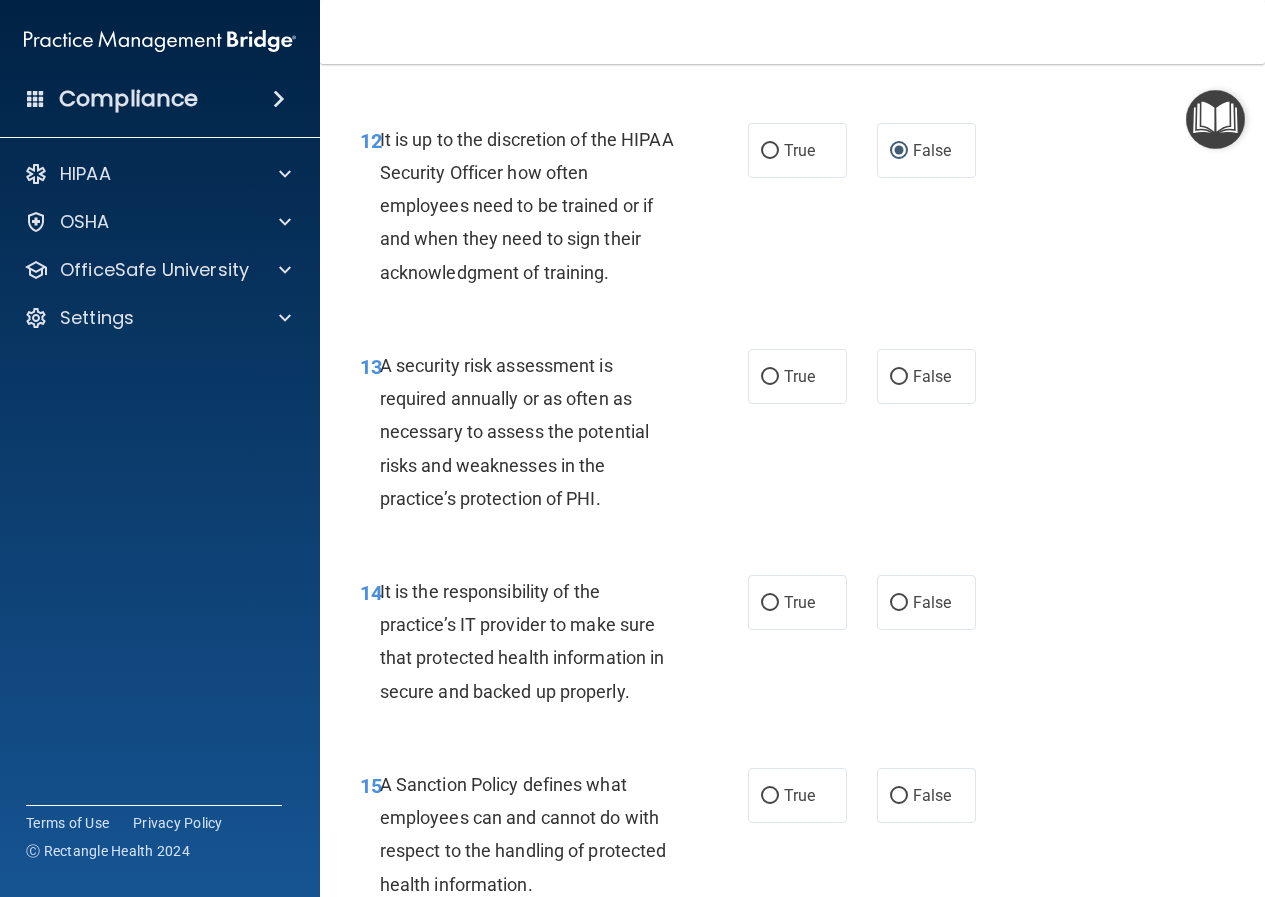 scroll, scrollTop: 3000, scrollLeft: 0, axis: vertical 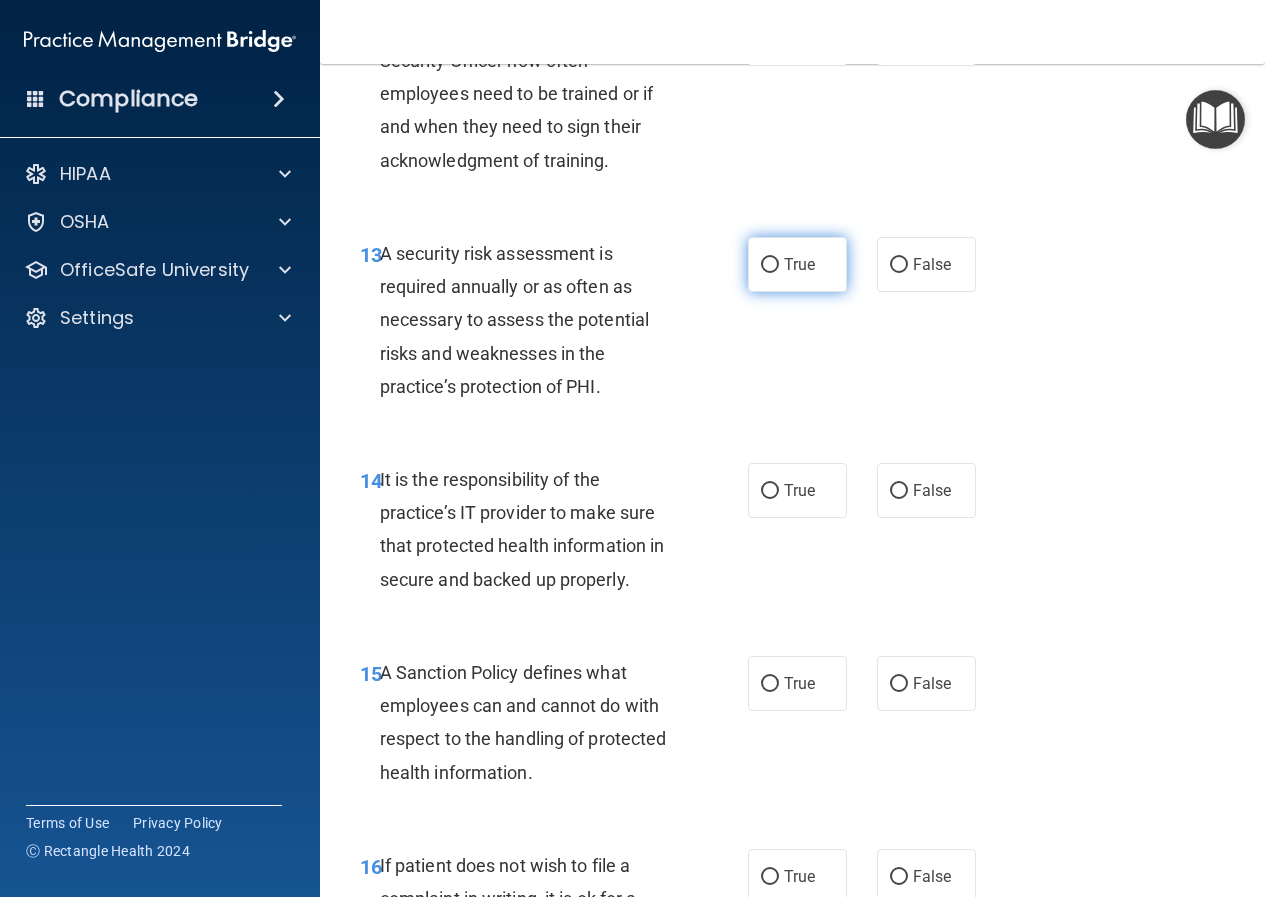 click on "True" at bounding box center [770, 265] 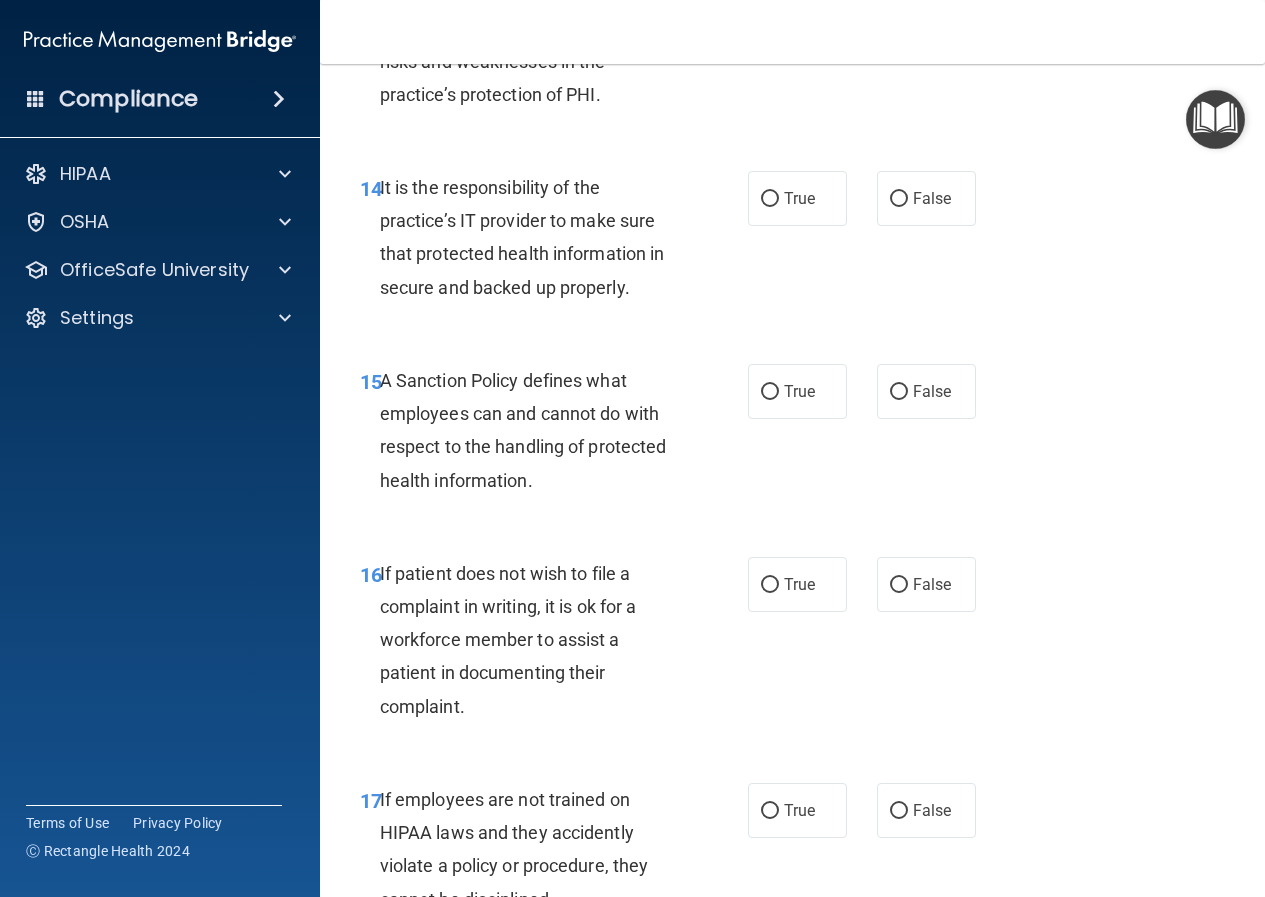 scroll, scrollTop: 3400, scrollLeft: 0, axis: vertical 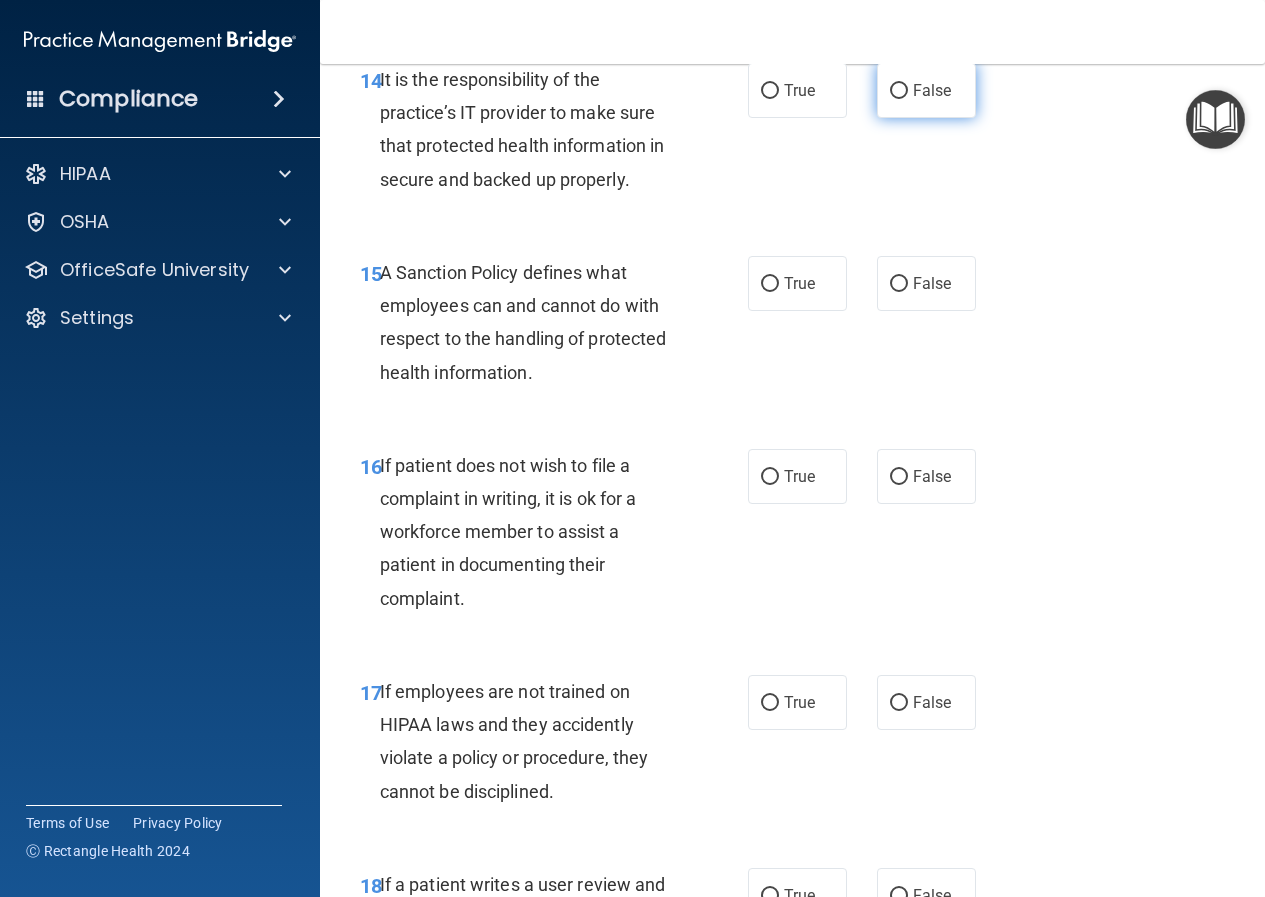 click on "False" at bounding box center [932, 90] 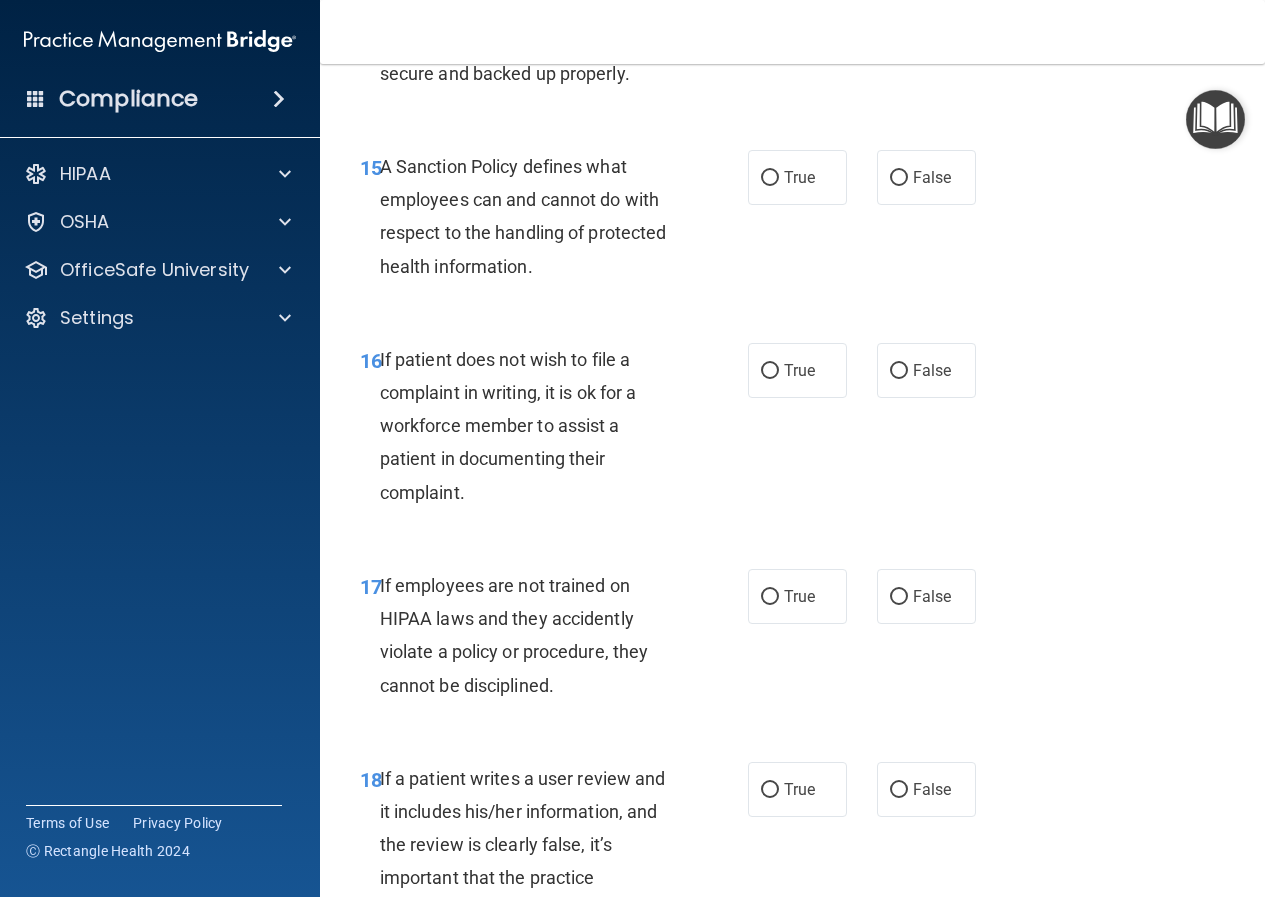 scroll, scrollTop: 3600, scrollLeft: 0, axis: vertical 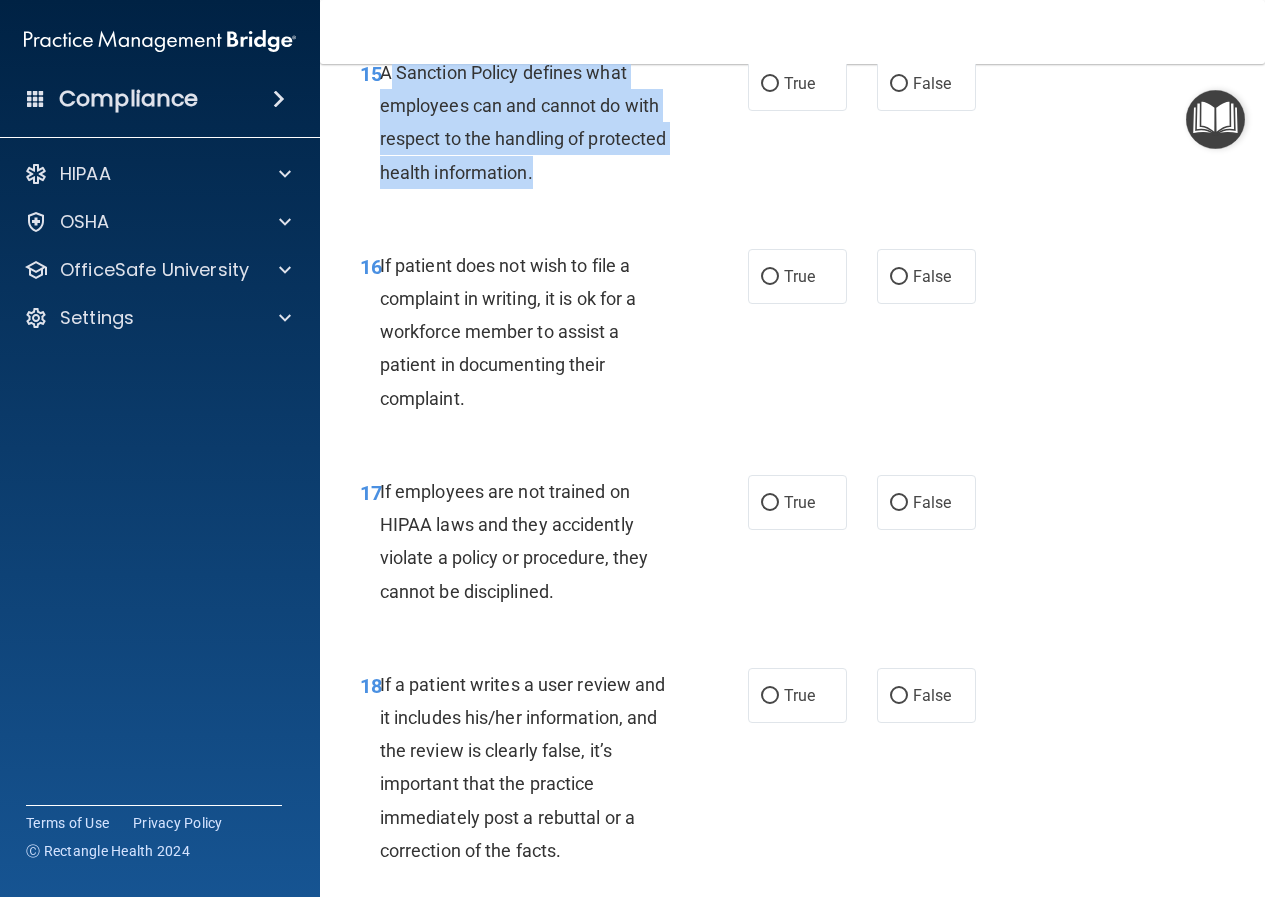 drag, startPoint x: 396, startPoint y: 172, endPoint x: 552, endPoint y: 277, distance: 188.04521 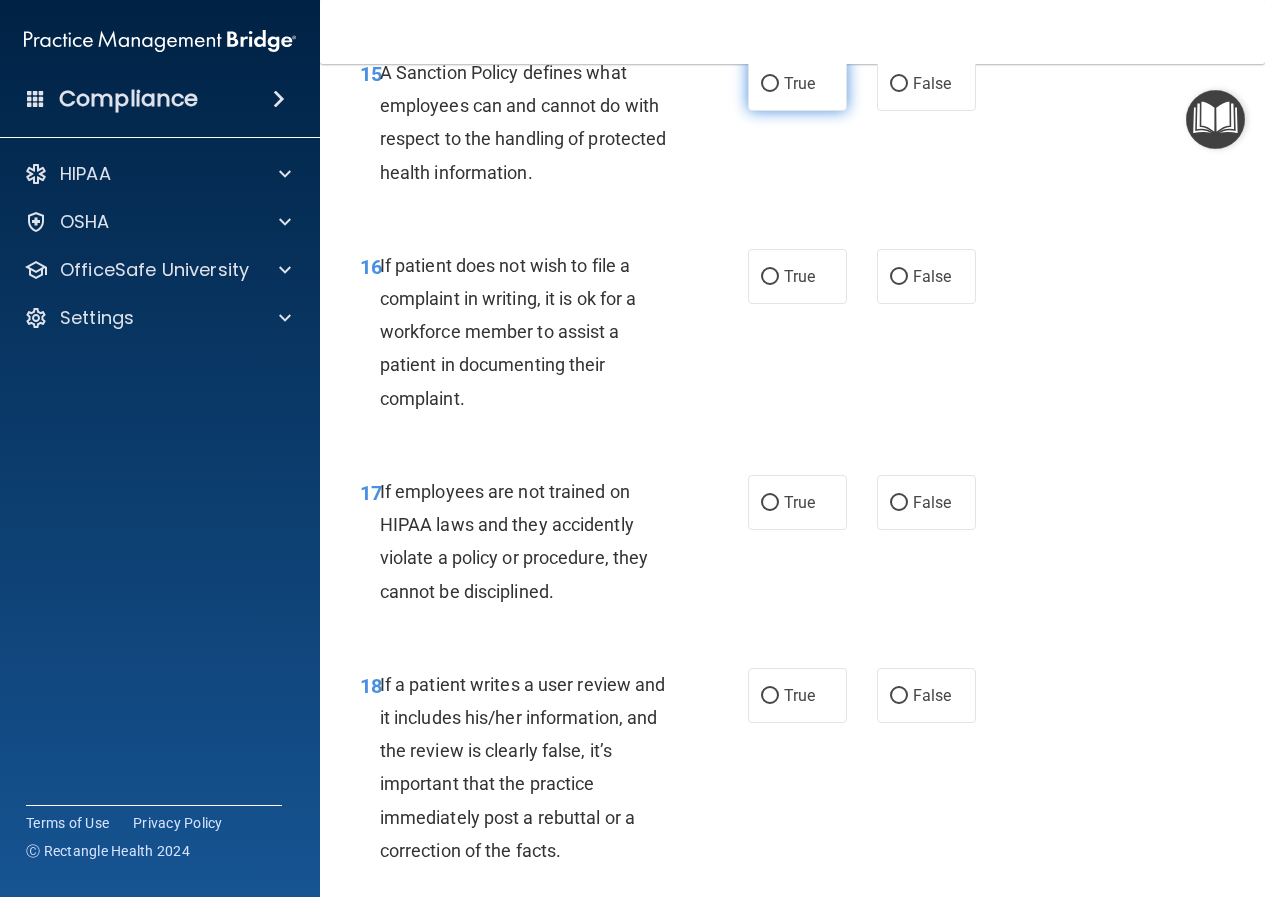 click on "True" at bounding box center (797, 83) 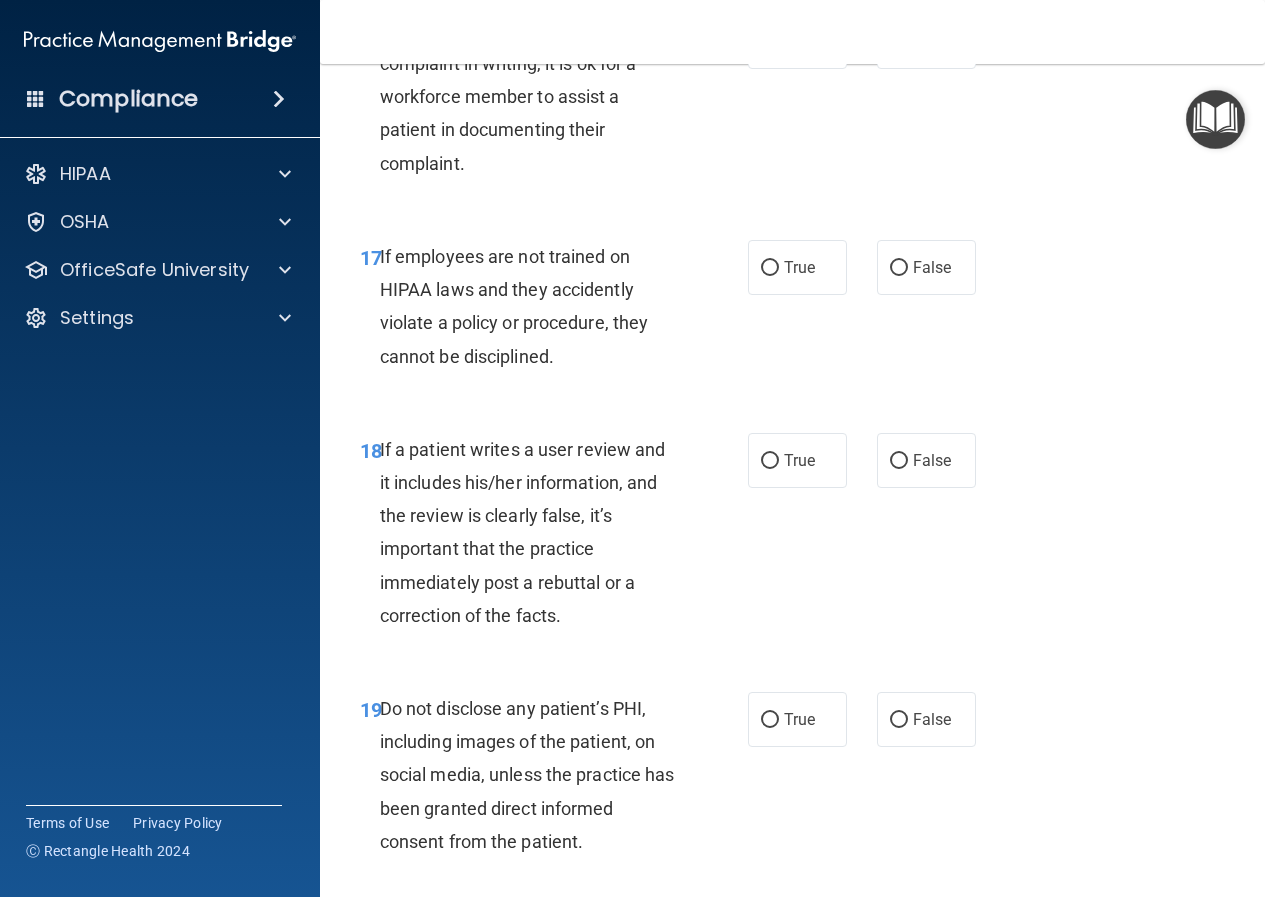 scroll, scrollTop: 3800, scrollLeft: 0, axis: vertical 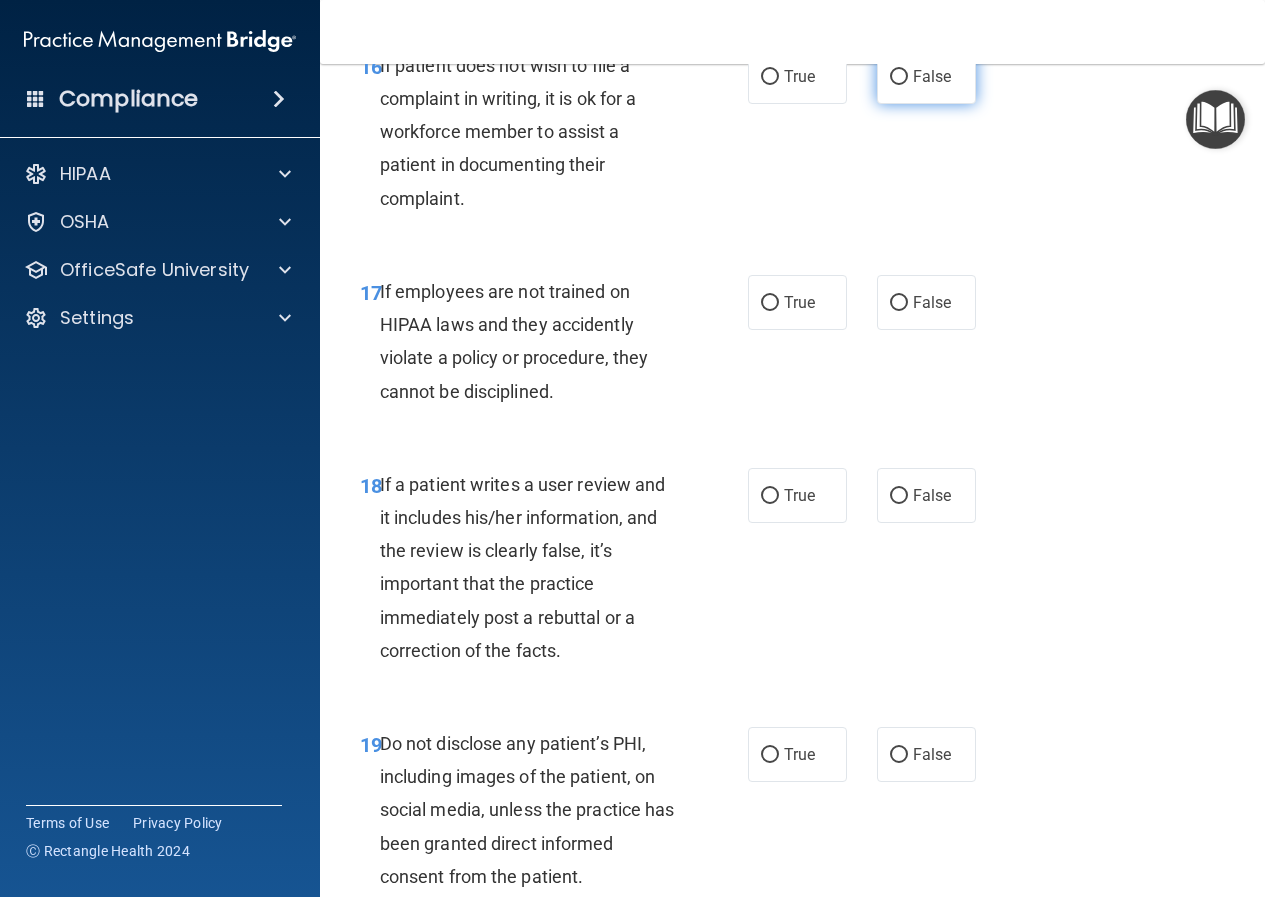 click on "False" at bounding box center (926, 76) 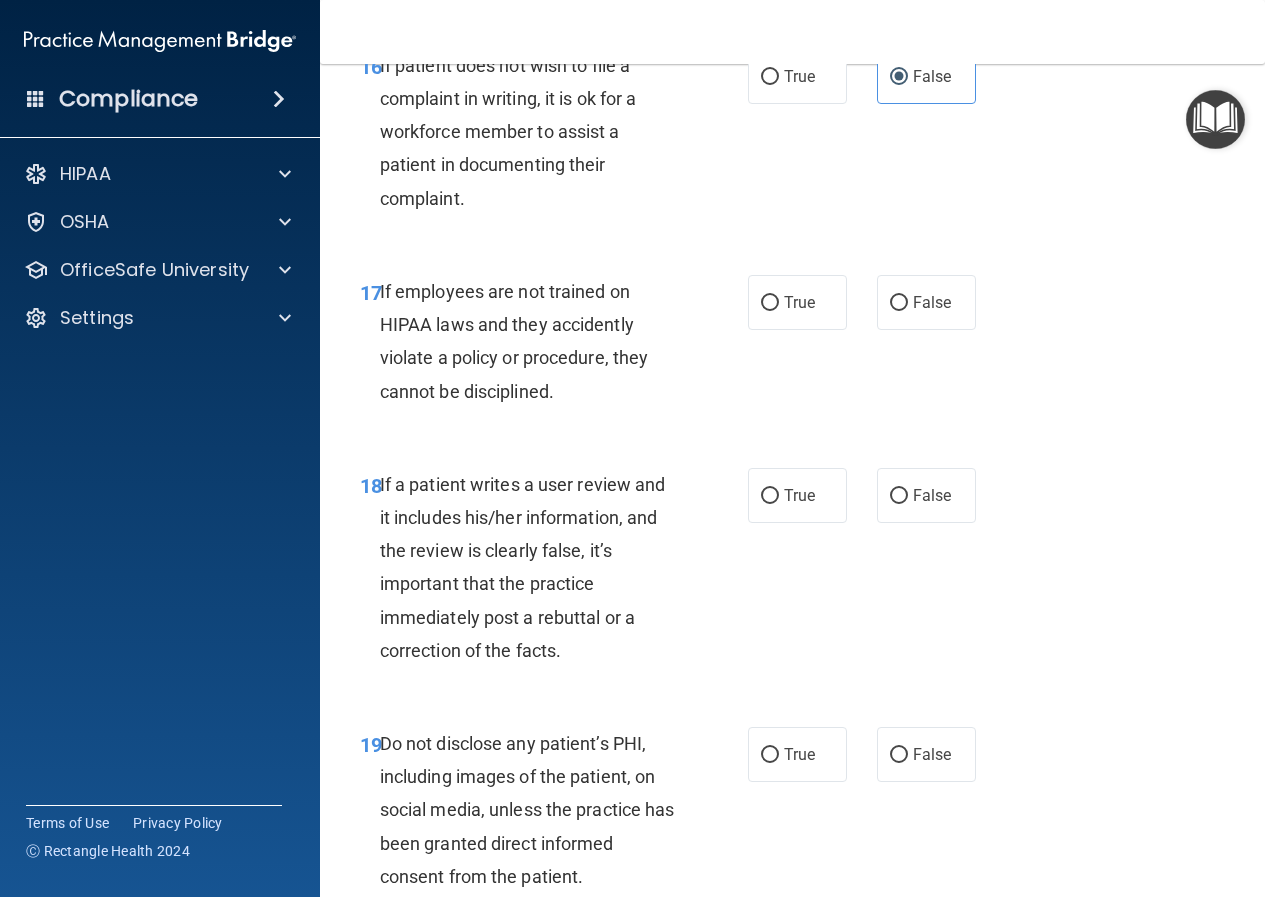 scroll, scrollTop: 3900, scrollLeft: 0, axis: vertical 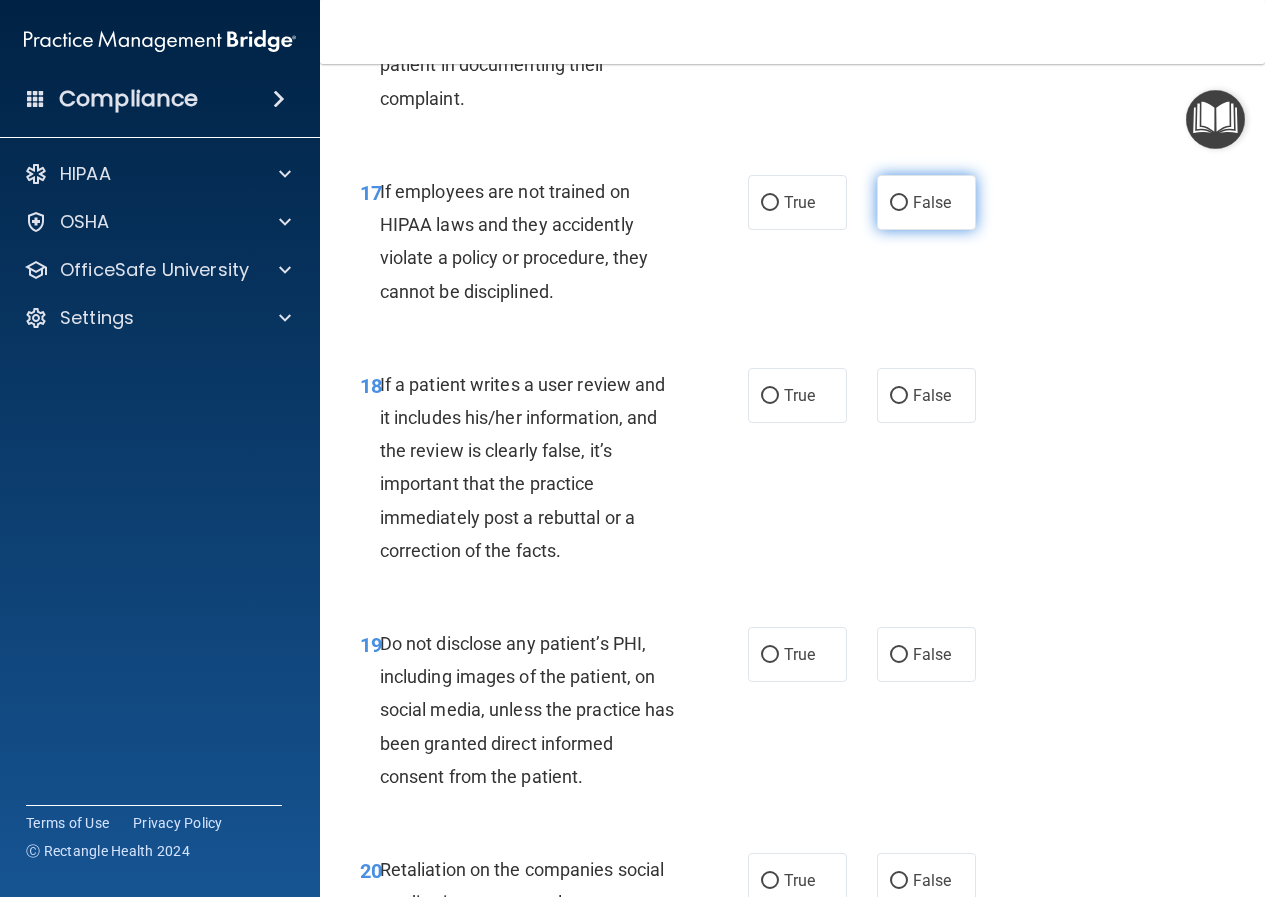click on "False" at bounding box center (899, 203) 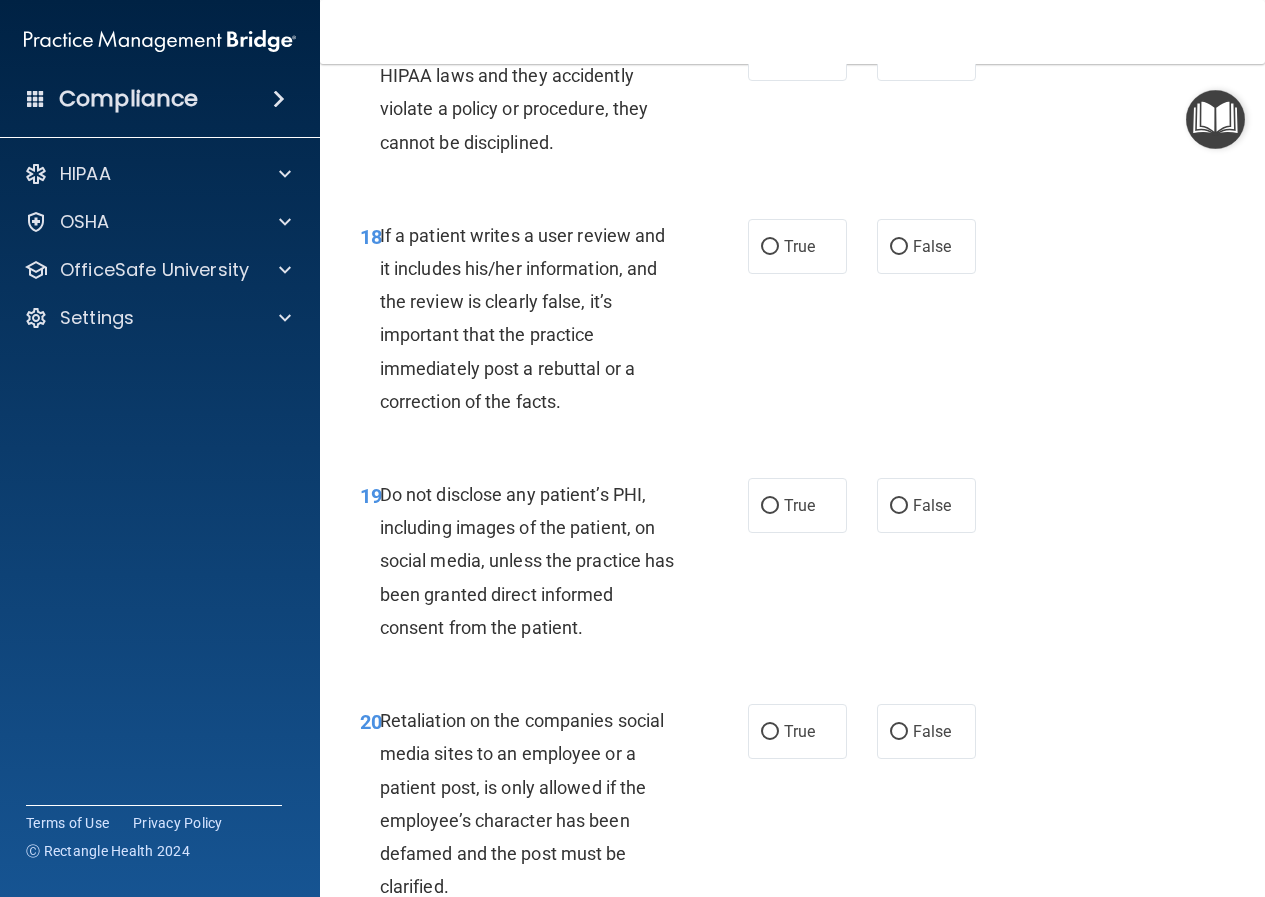scroll, scrollTop: 4200, scrollLeft: 0, axis: vertical 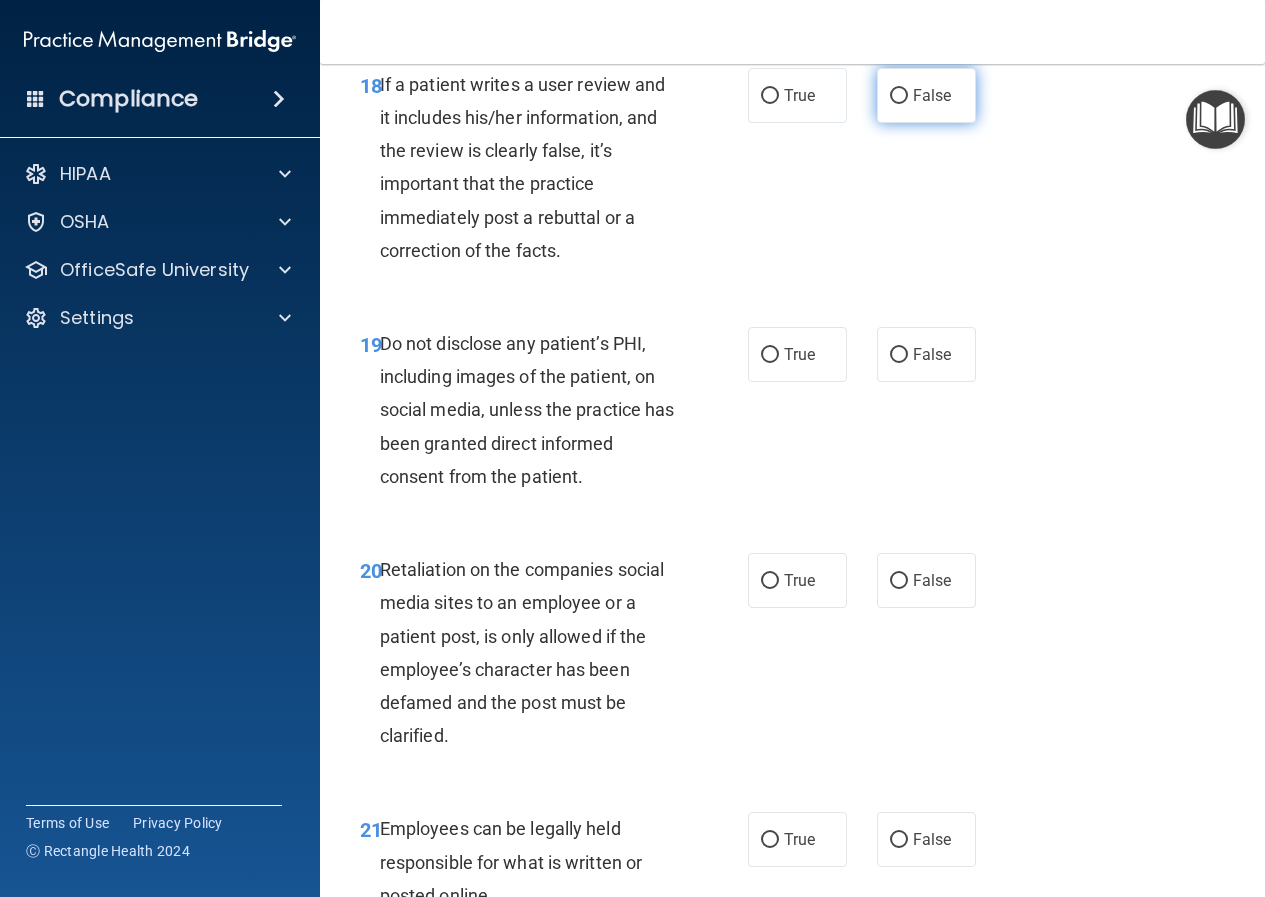 click on "False" at bounding box center [926, 95] 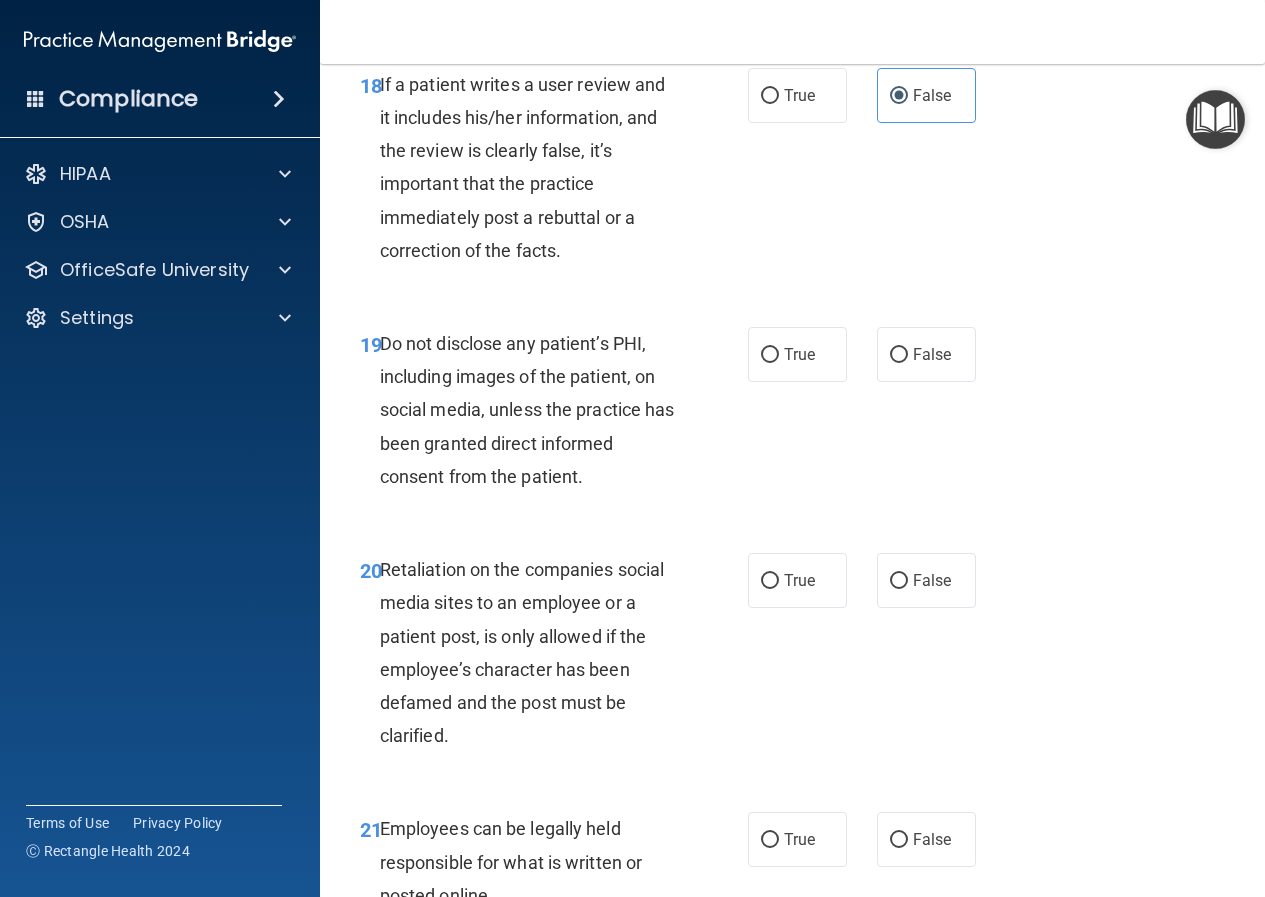 scroll, scrollTop: 4300, scrollLeft: 0, axis: vertical 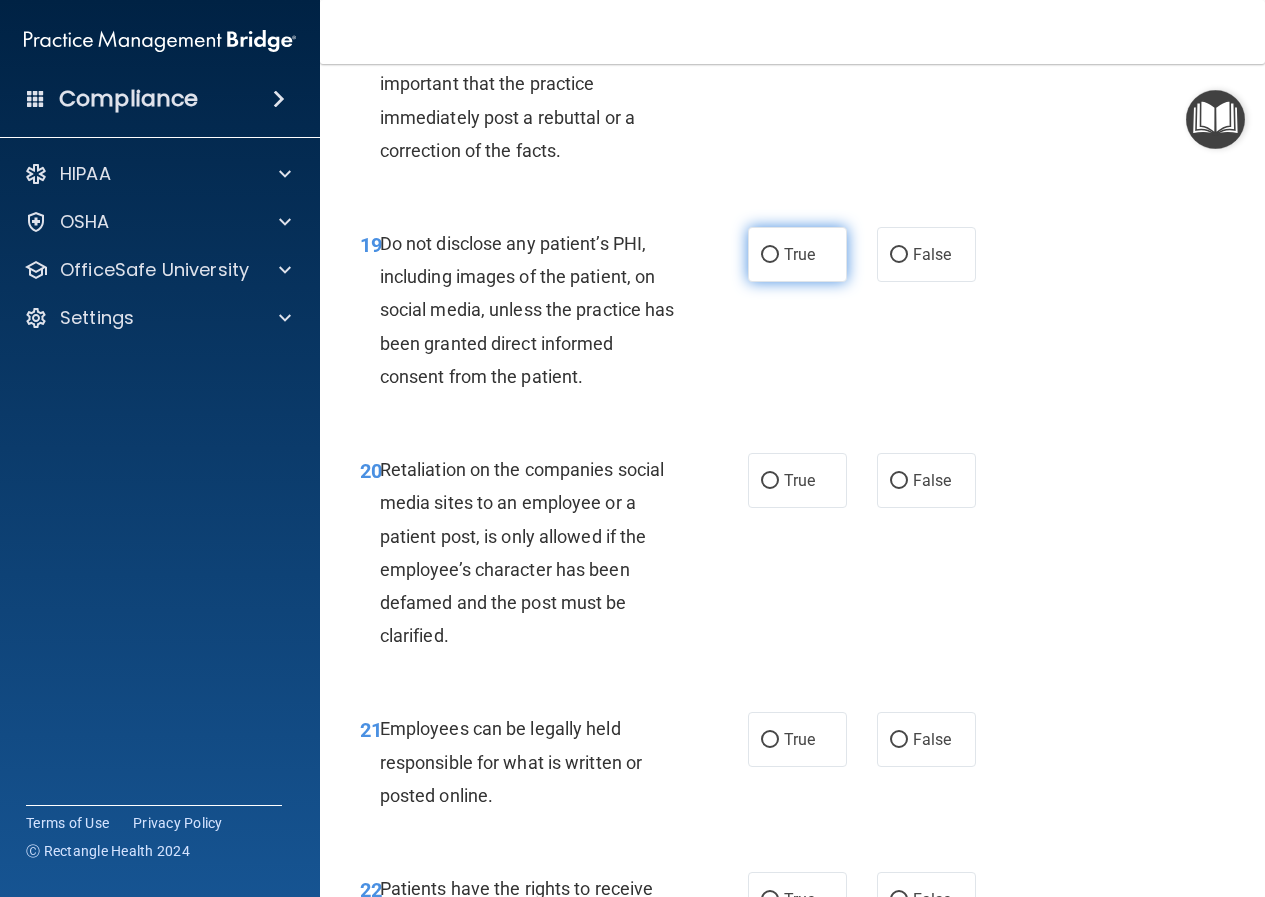 click on "True" at bounding box center [797, 254] 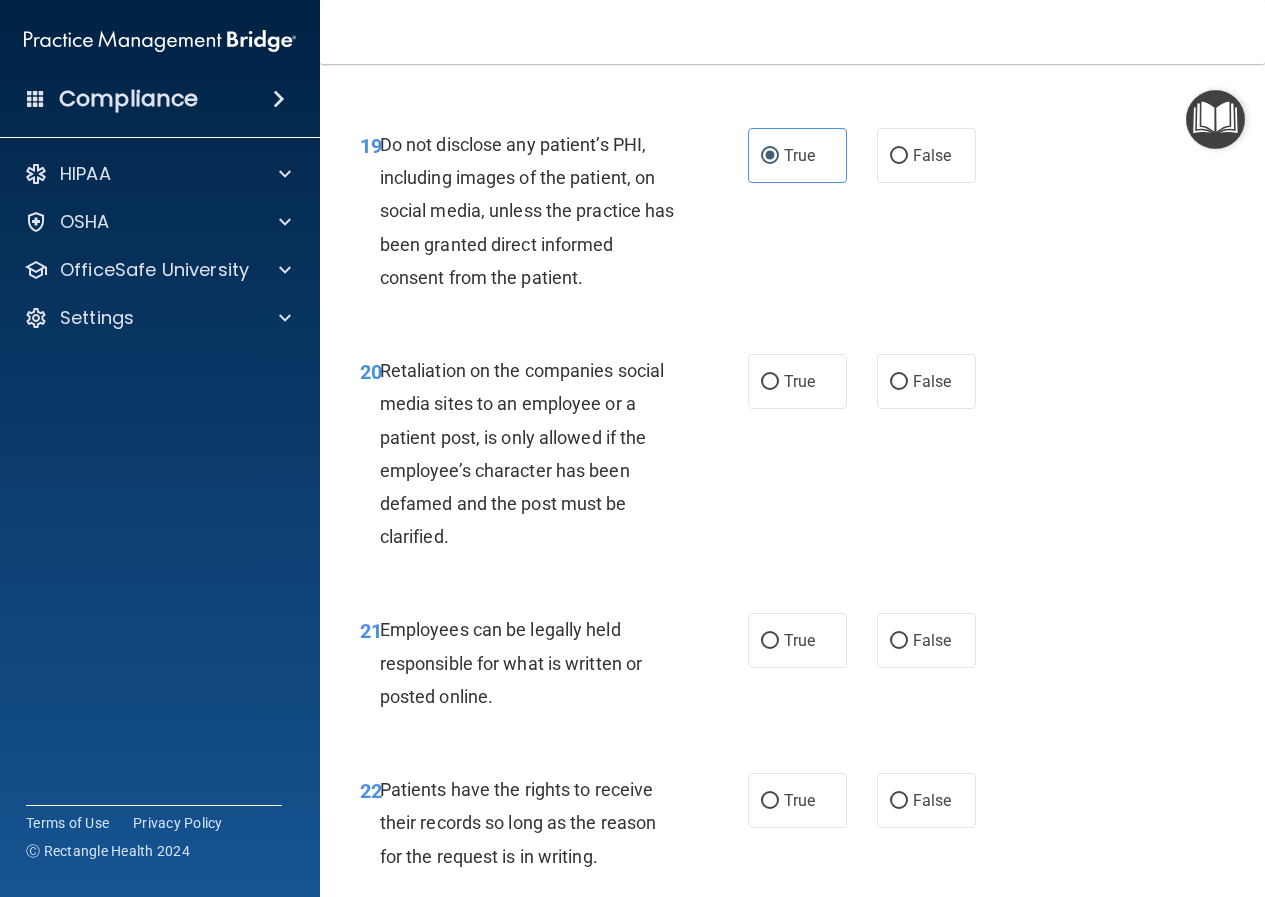 scroll, scrollTop: 4500, scrollLeft: 0, axis: vertical 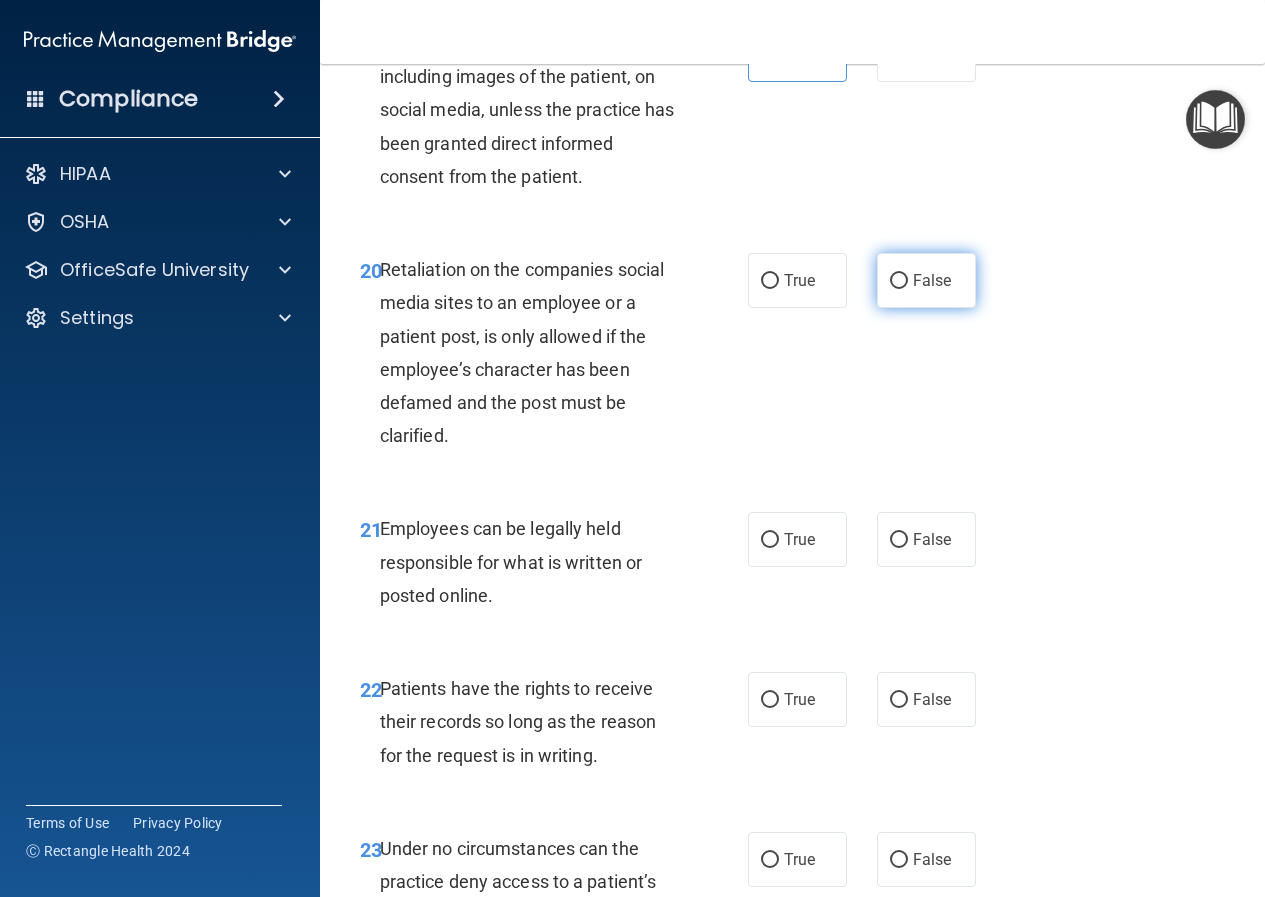 click on "False" at bounding box center [932, 280] 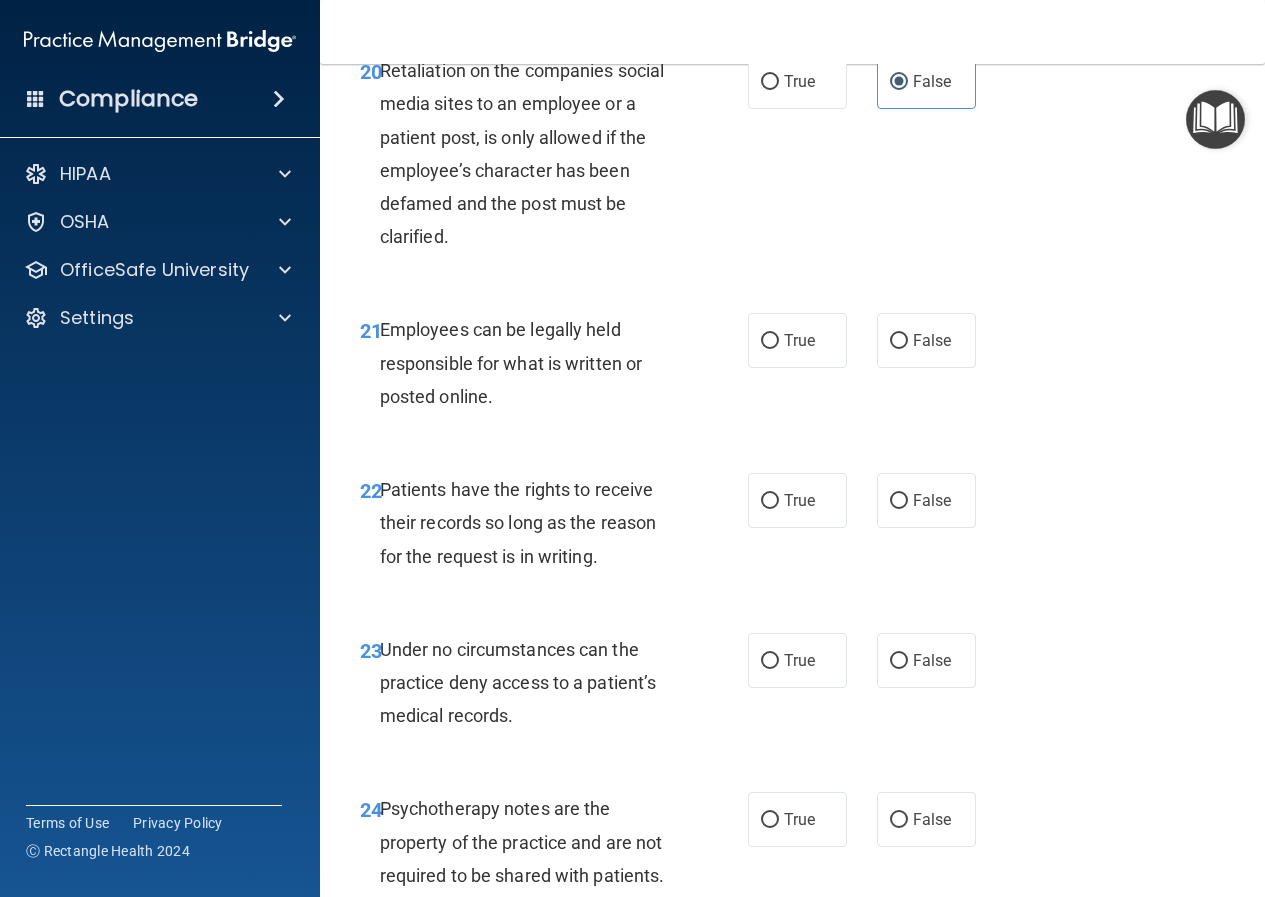 scroll, scrollTop: 4700, scrollLeft: 0, axis: vertical 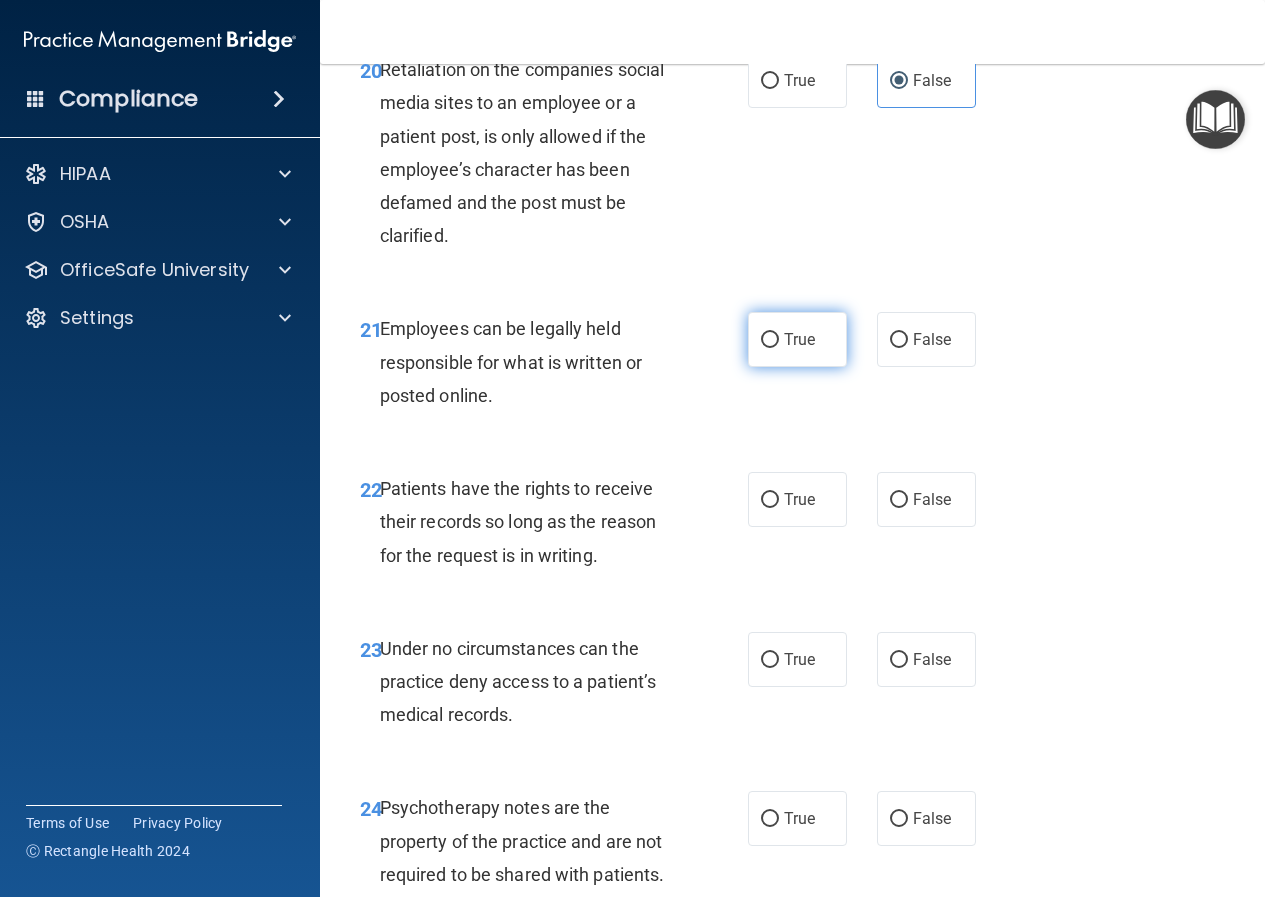 click on "True" at bounding box center (797, 339) 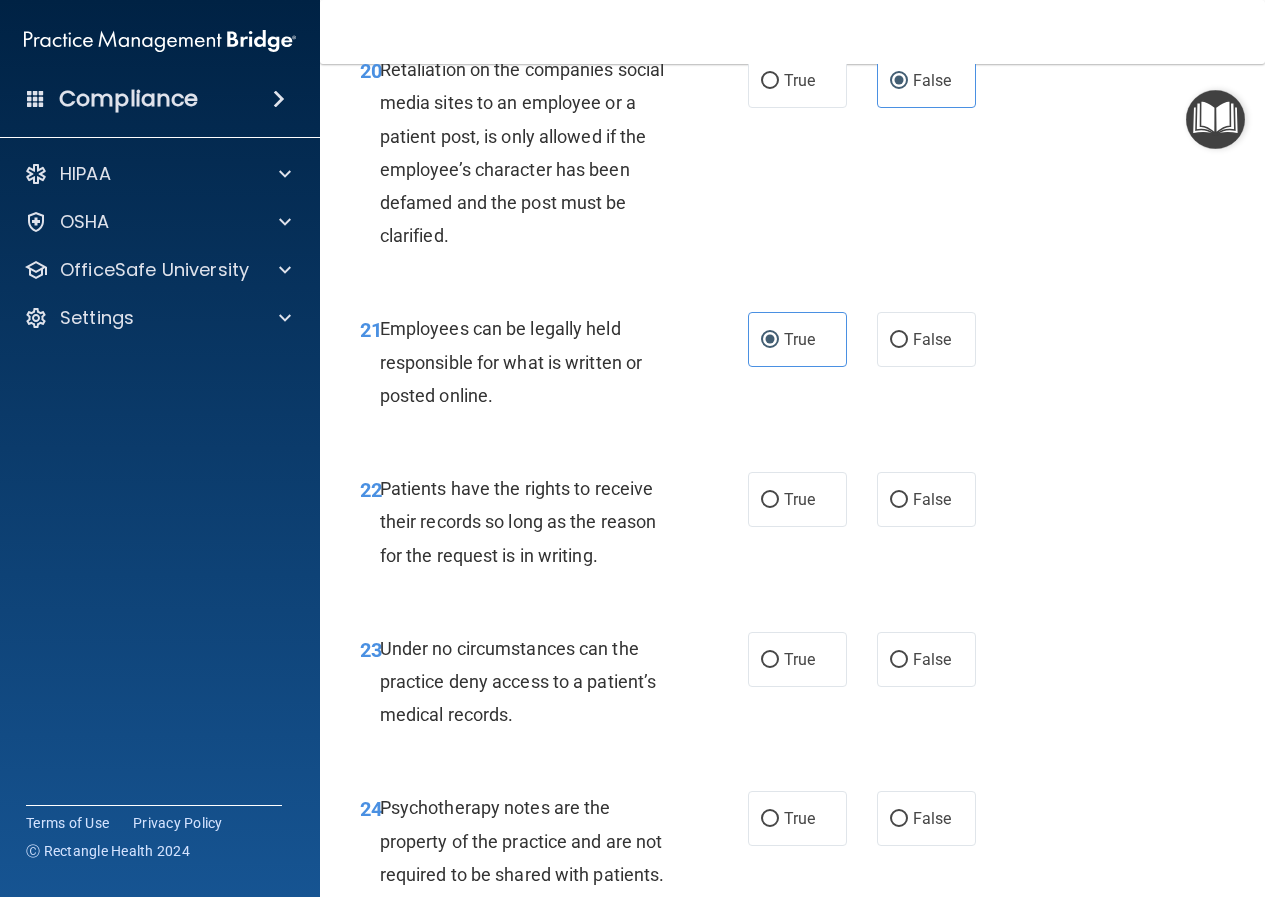 scroll, scrollTop: 5000, scrollLeft: 0, axis: vertical 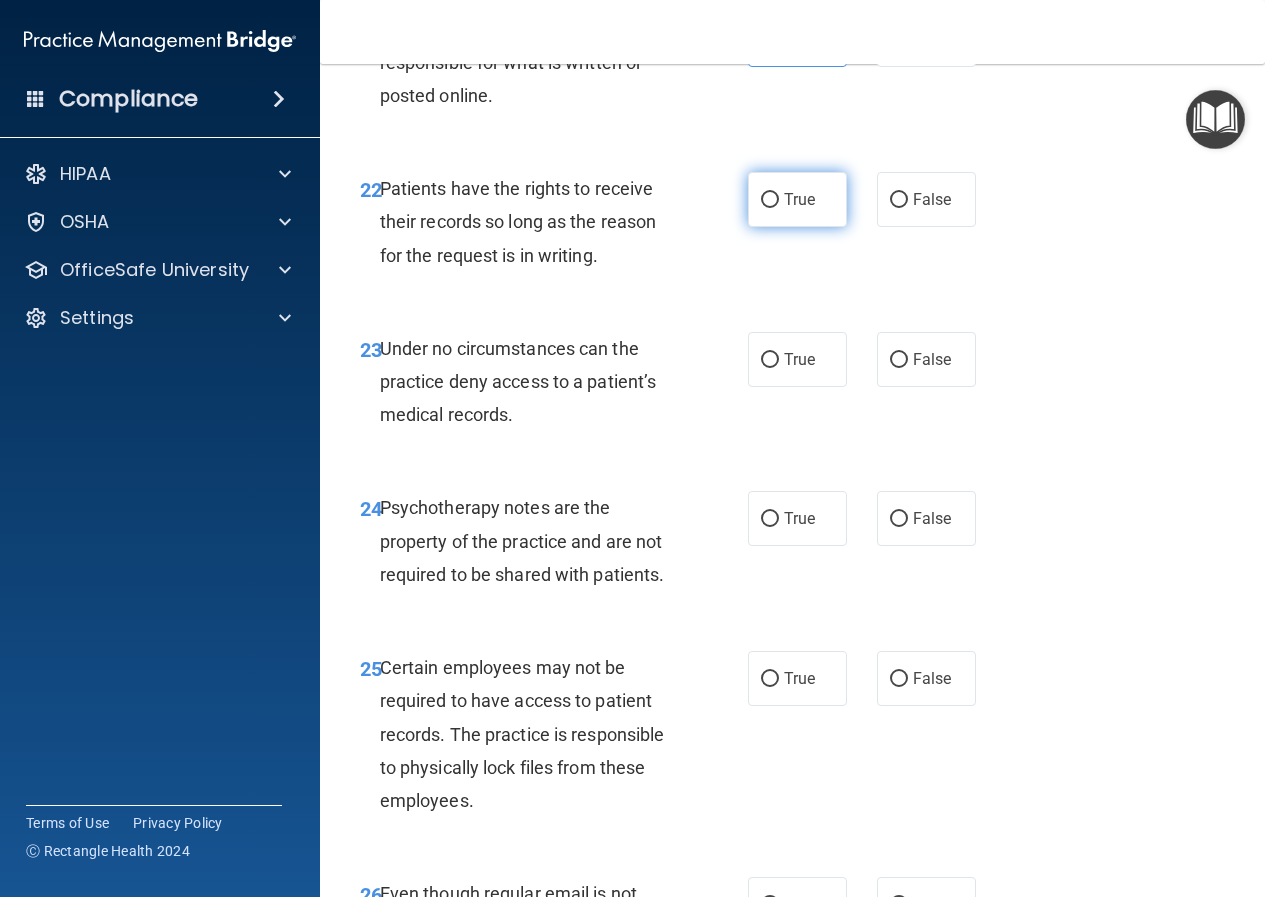 click on "True" at bounding box center (797, 199) 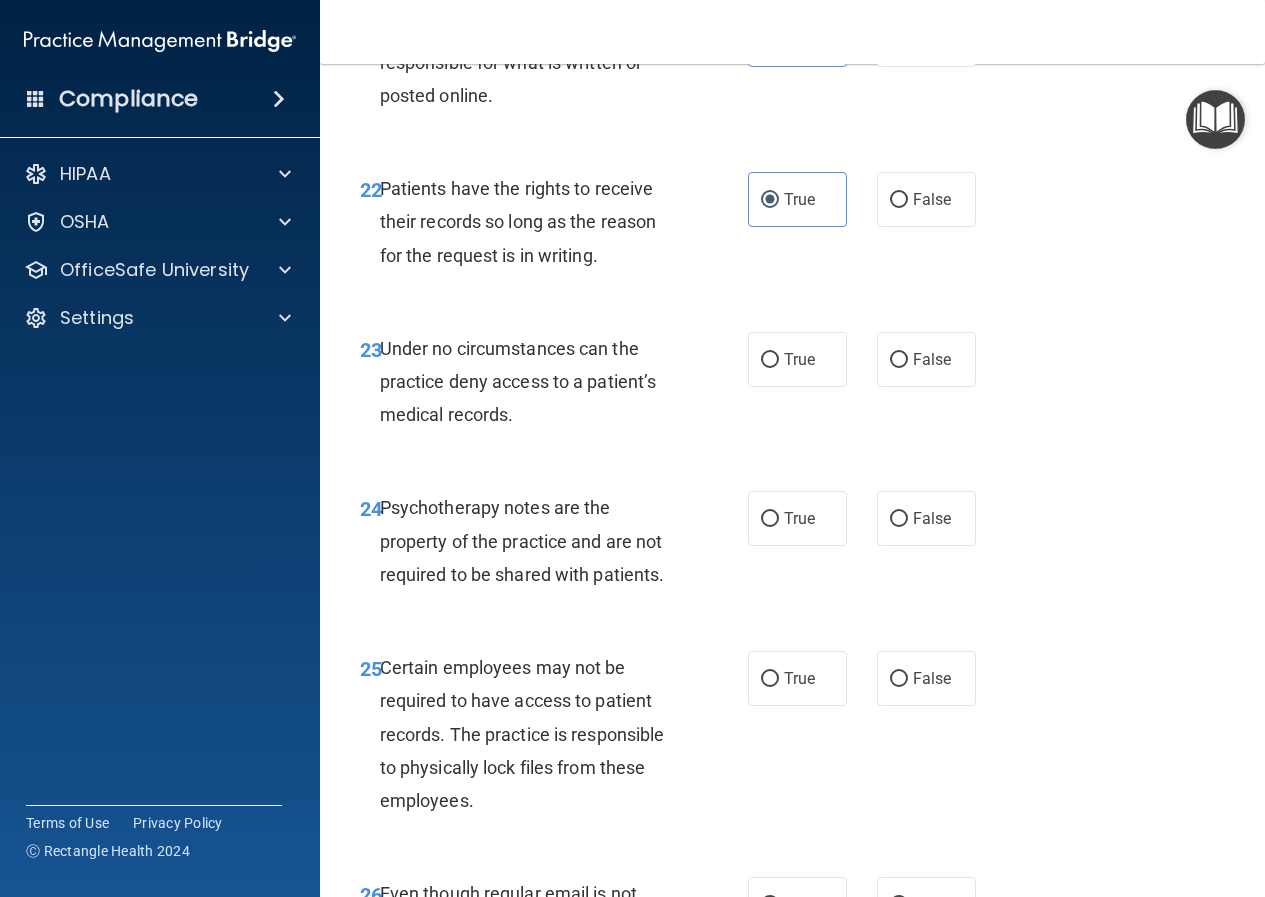 scroll, scrollTop: 5200, scrollLeft: 0, axis: vertical 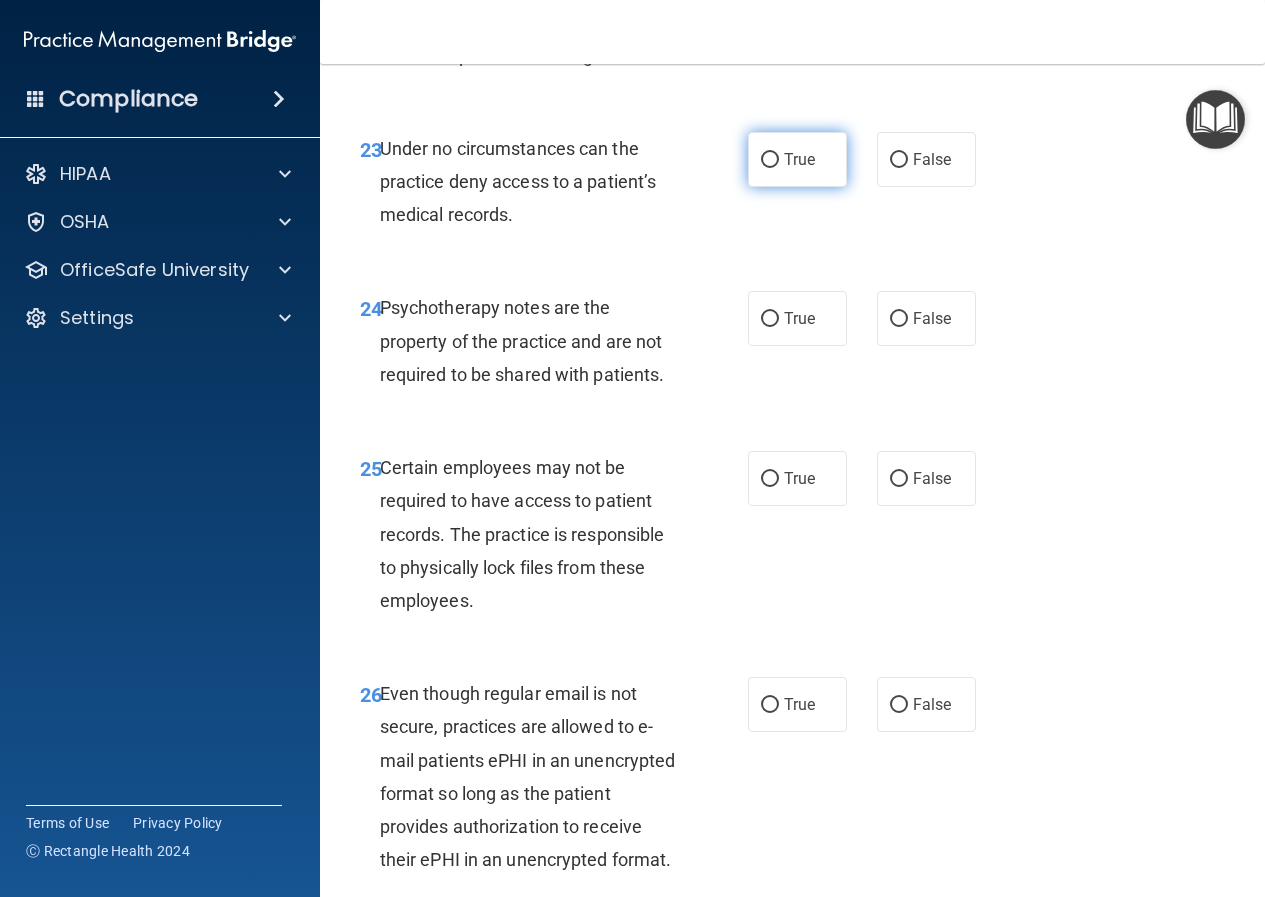 click on "True" at bounding box center [799, 159] 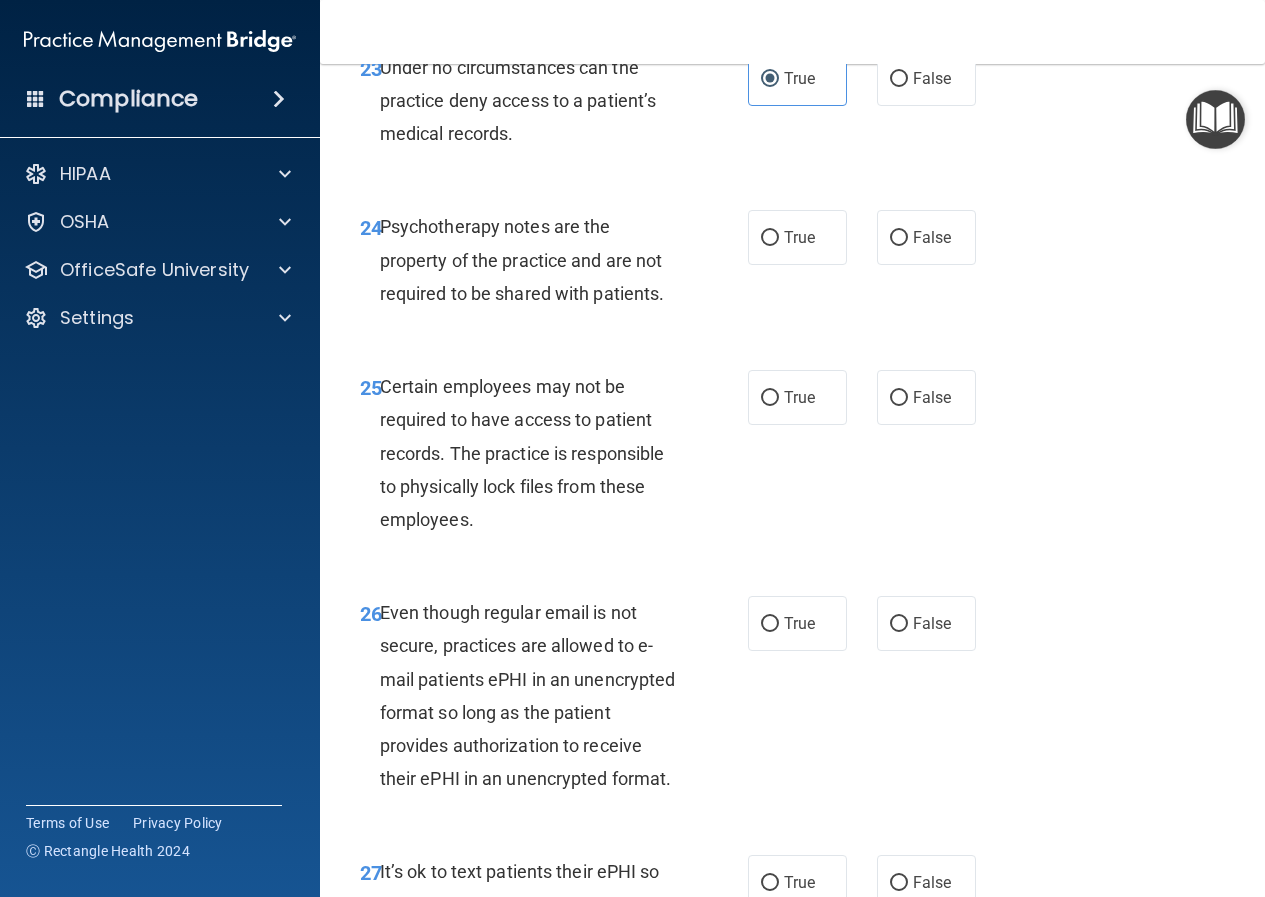 scroll, scrollTop: 5400, scrollLeft: 0, axis: vertical 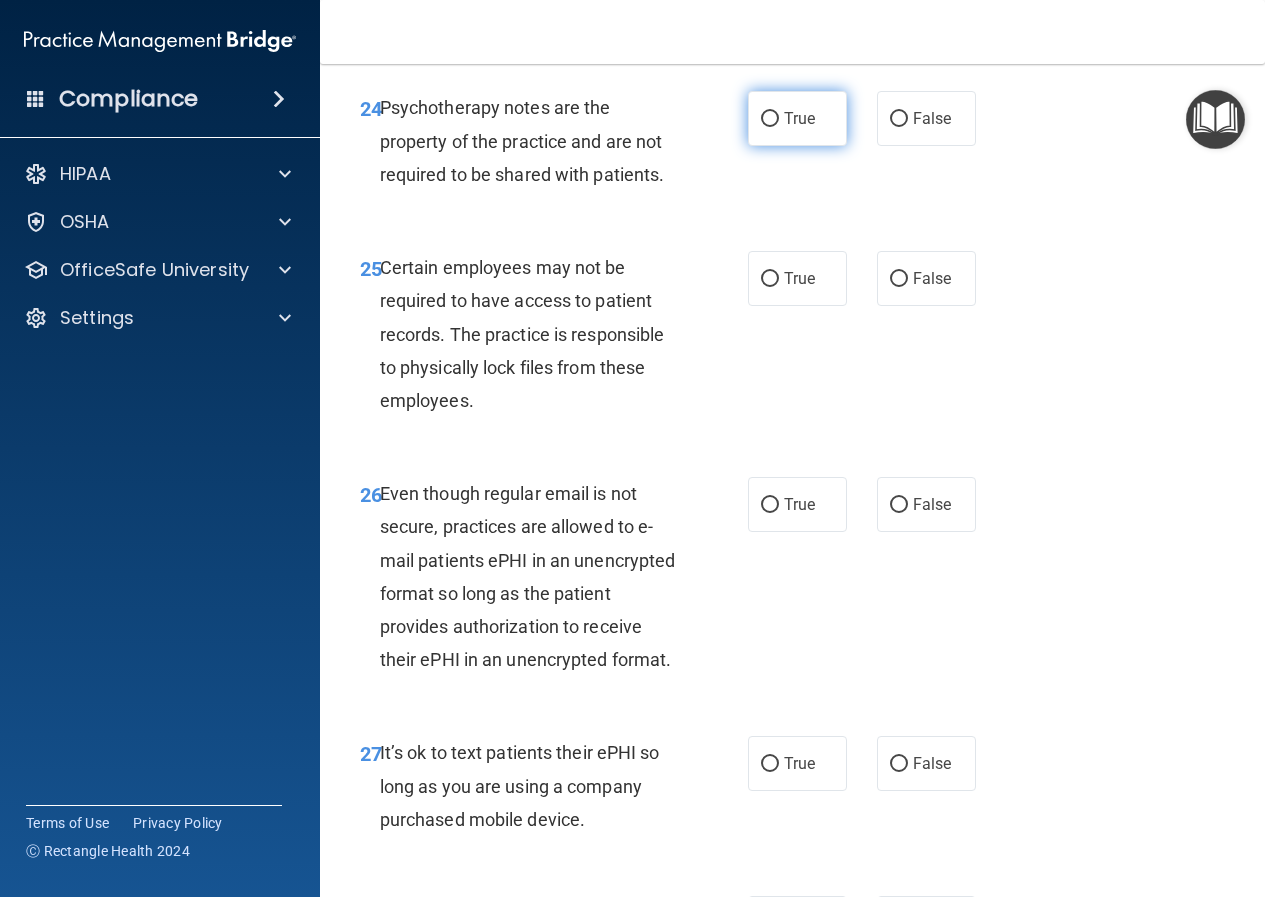 click on "True" at bounding box center (797, 118) 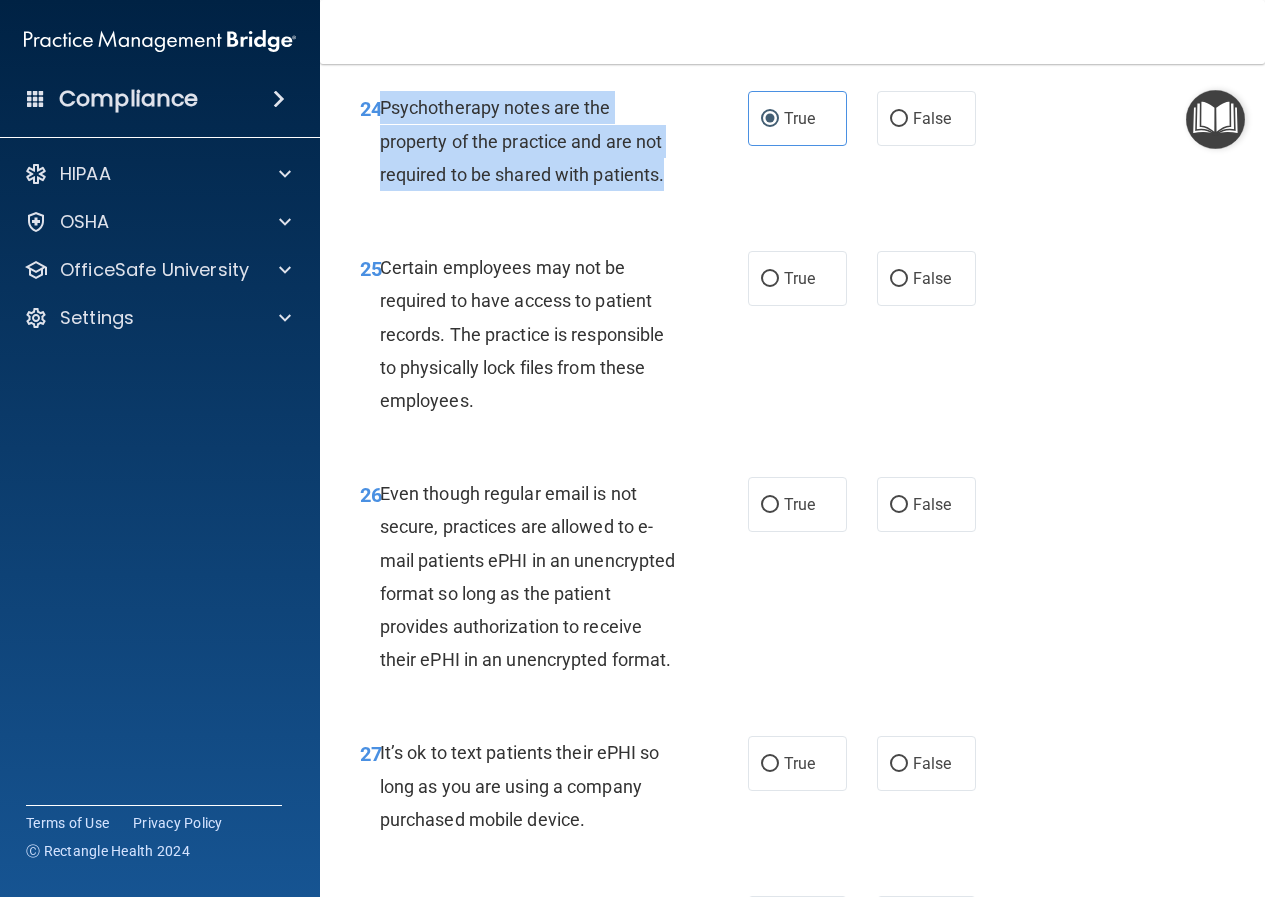 drag, startPoint x: 678, startPoint y: 275, endPoint x: 379, endPoint y: 207, distance: 306.63495 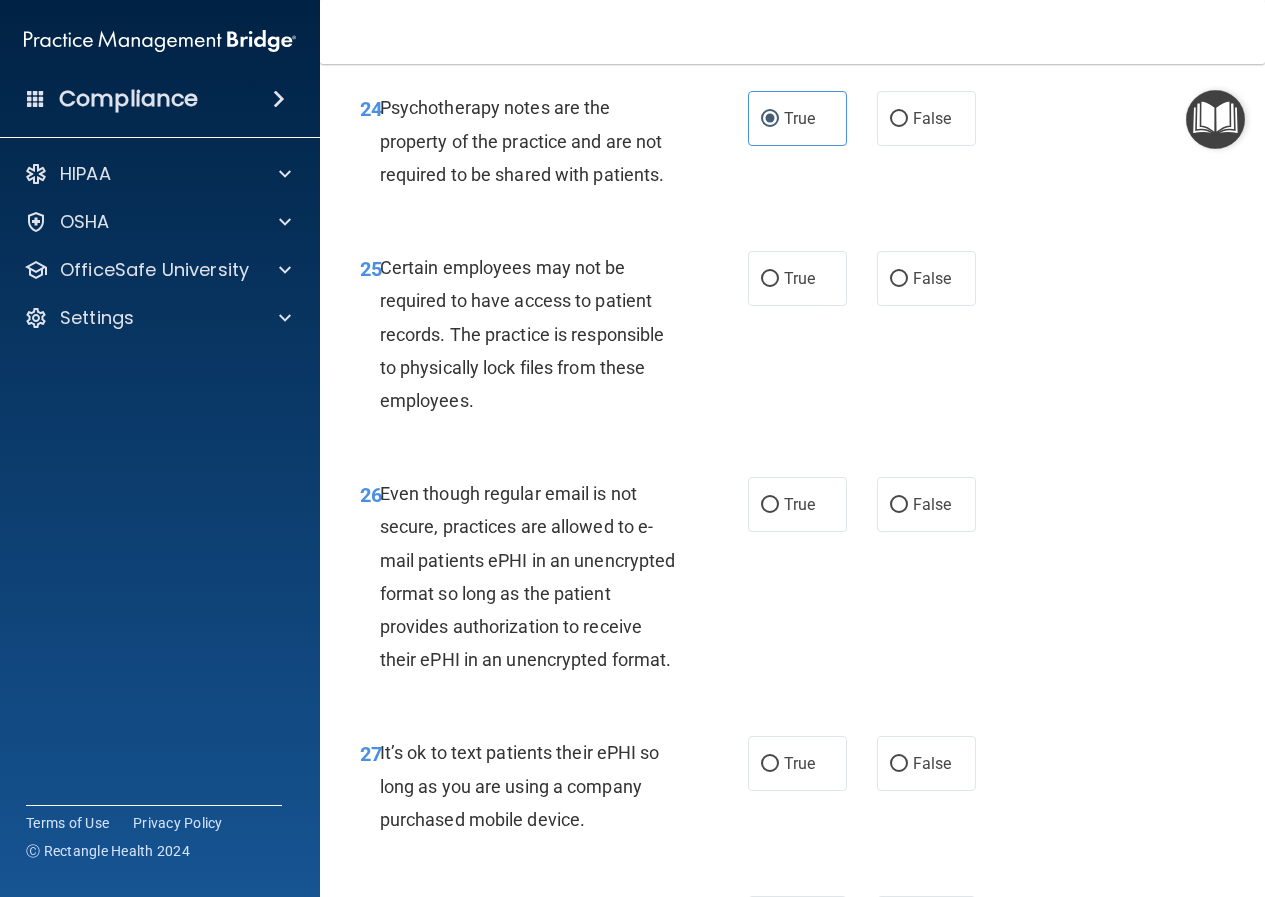 click on "24       Psychotherapy notes are the property of the practice and are not required to be shared with patients.                  True           False" at bounding box center [792, 146] 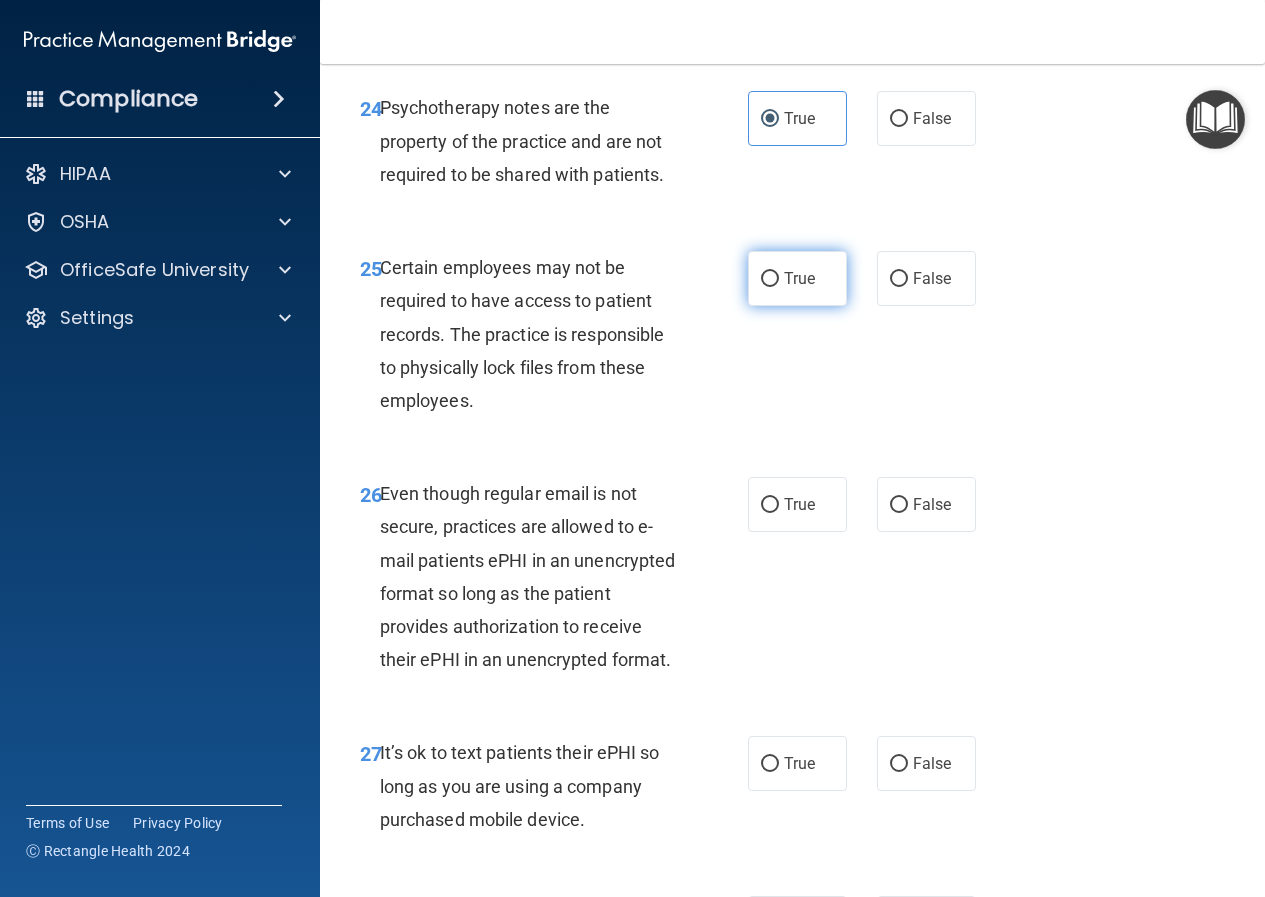 click on "True" at bounding box center (797, 278) 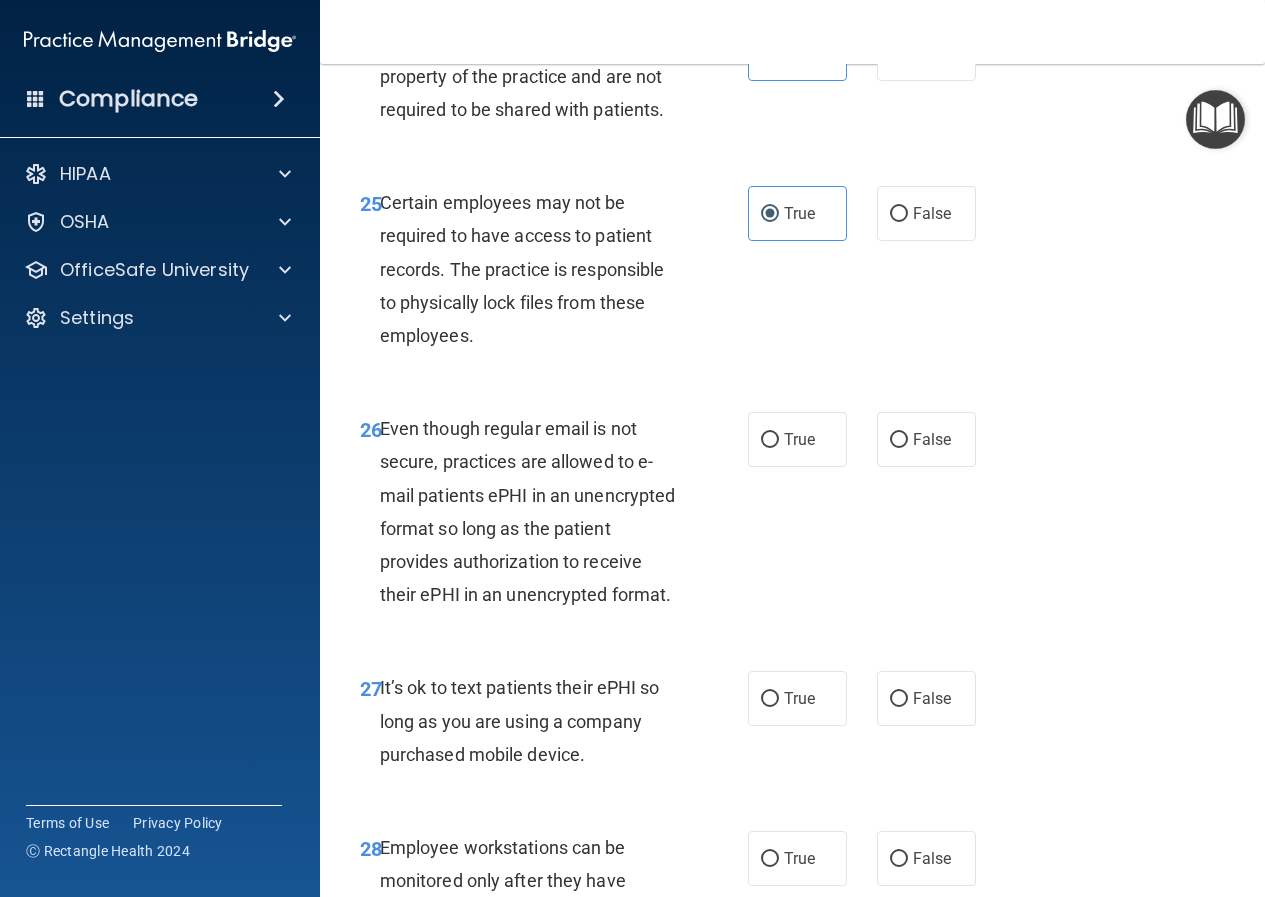 scroll, scrollTop: 5500, scrollLeft: 0, axis: vertical 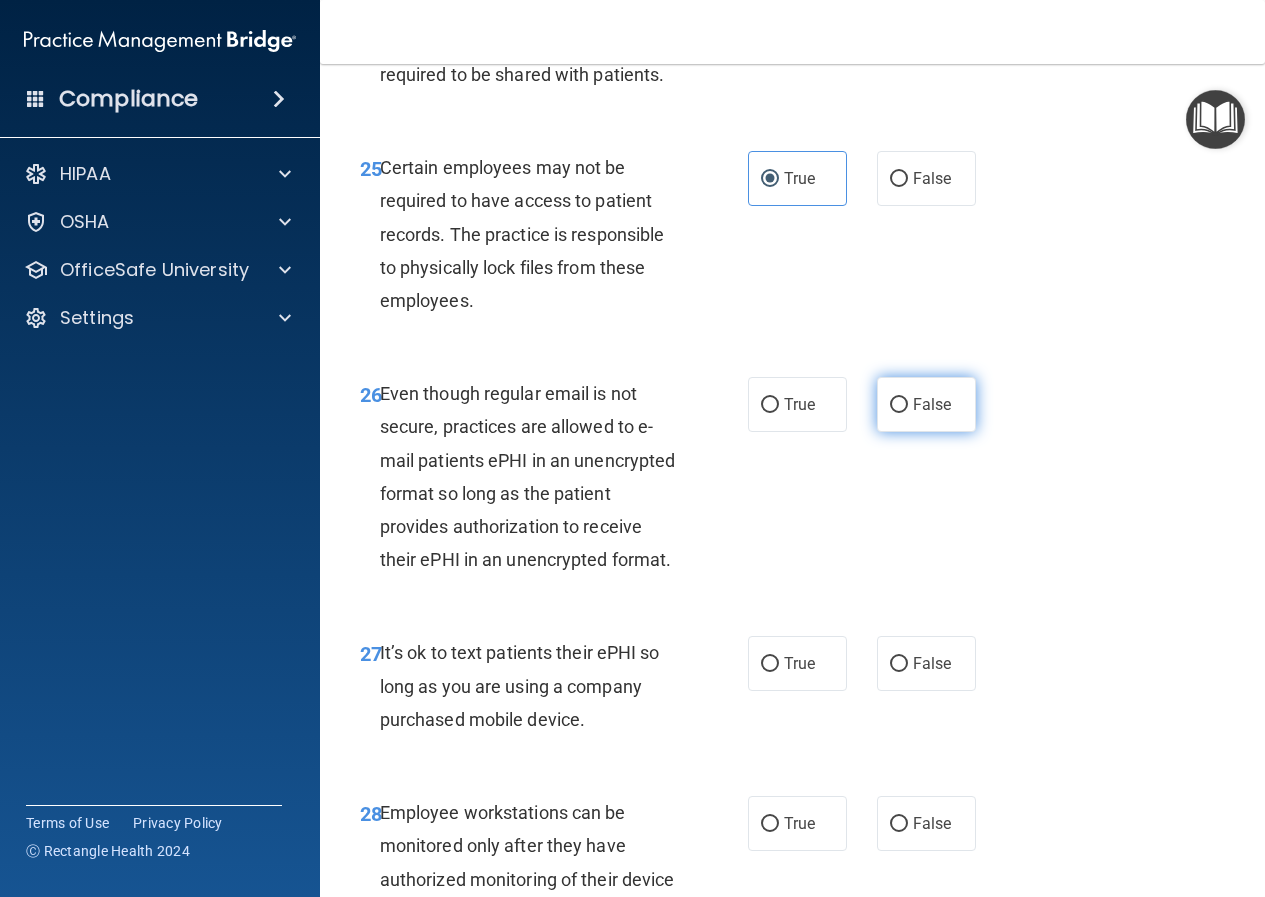 click on "False" at bounding box center [932, 404] 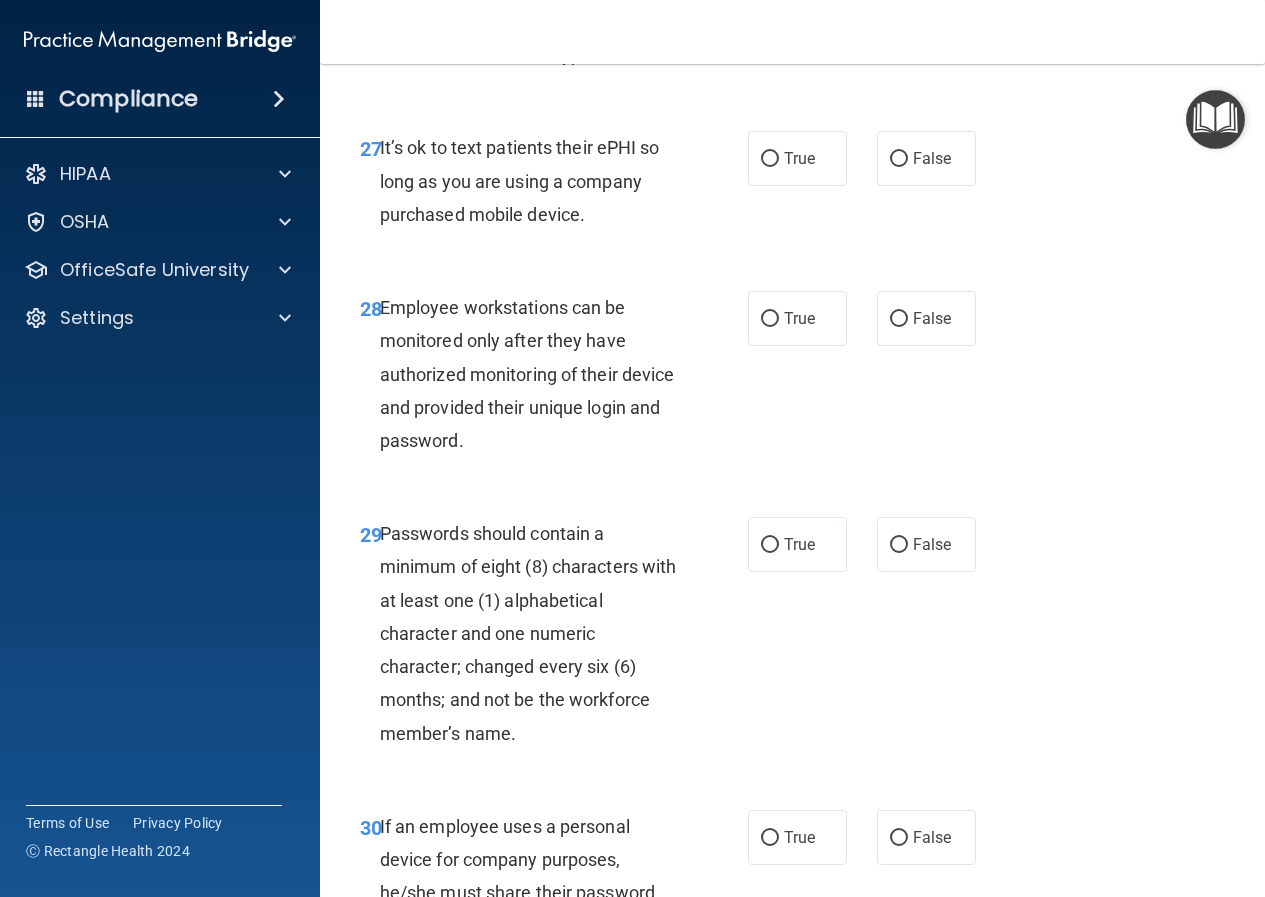 scroll, scrollTop: 6100, scrollLeft: 0, axis: vertical 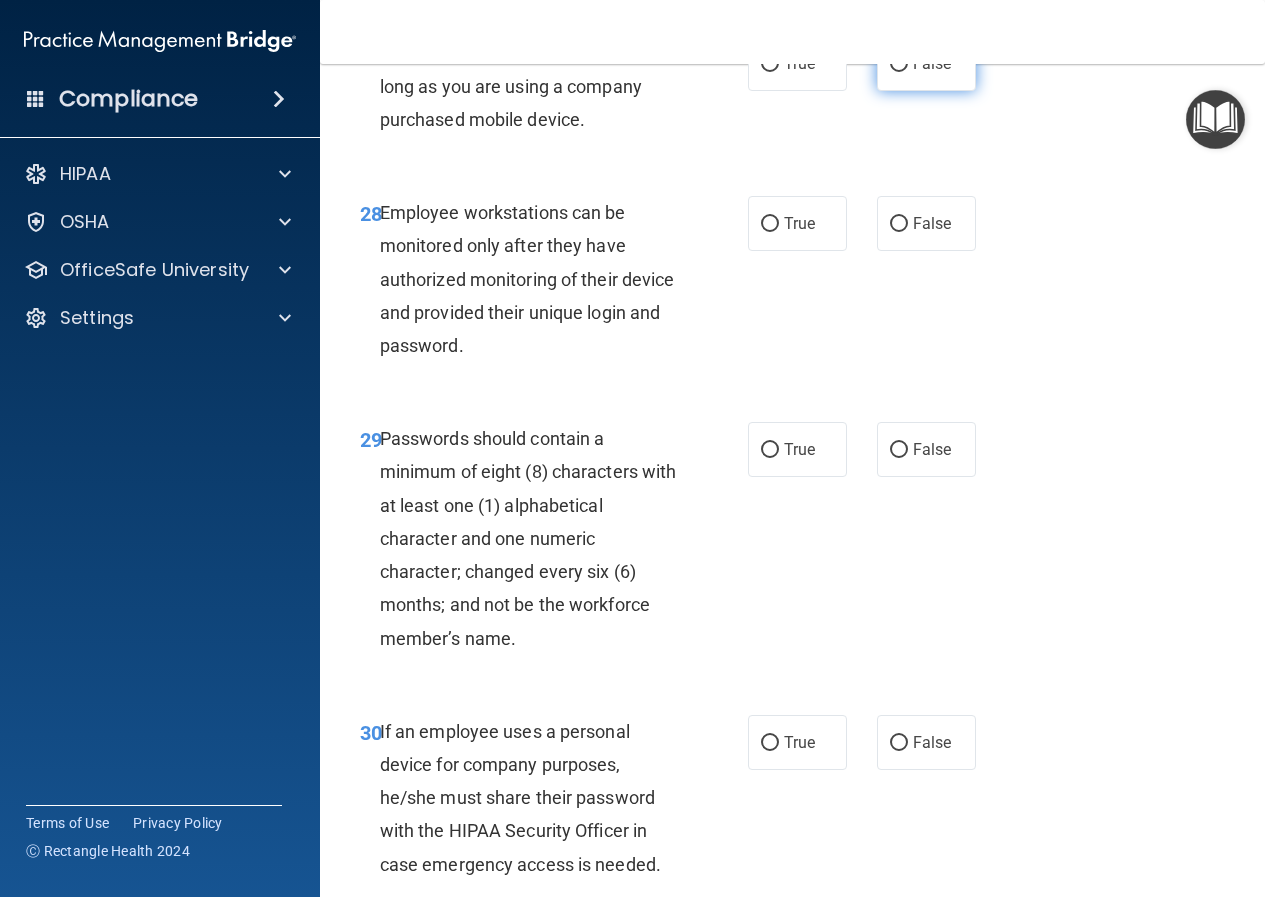 click on "False" at bounding box center (926, 63) 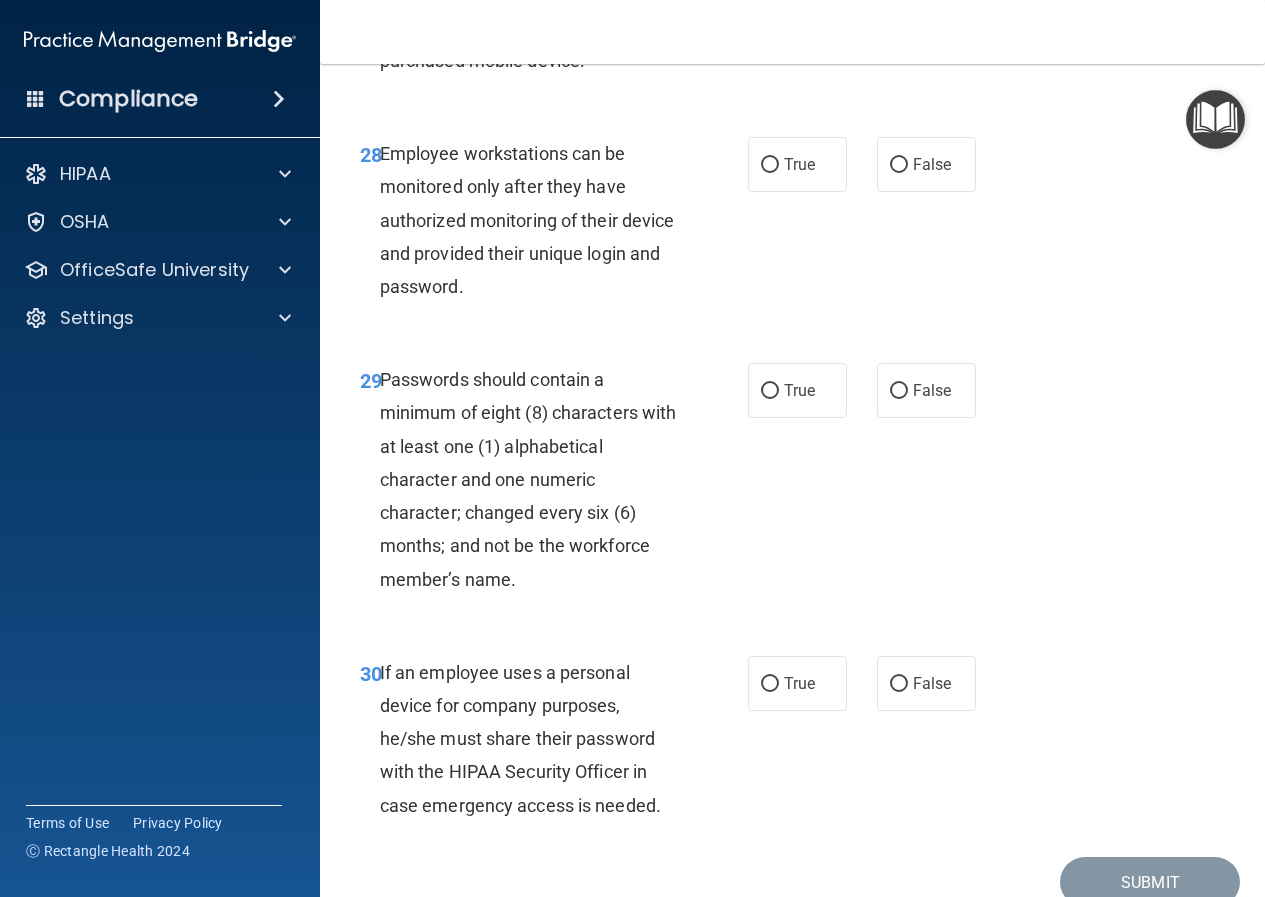 scroll, scrollTop: 6300, scrollLeft: 0, axis: vertical 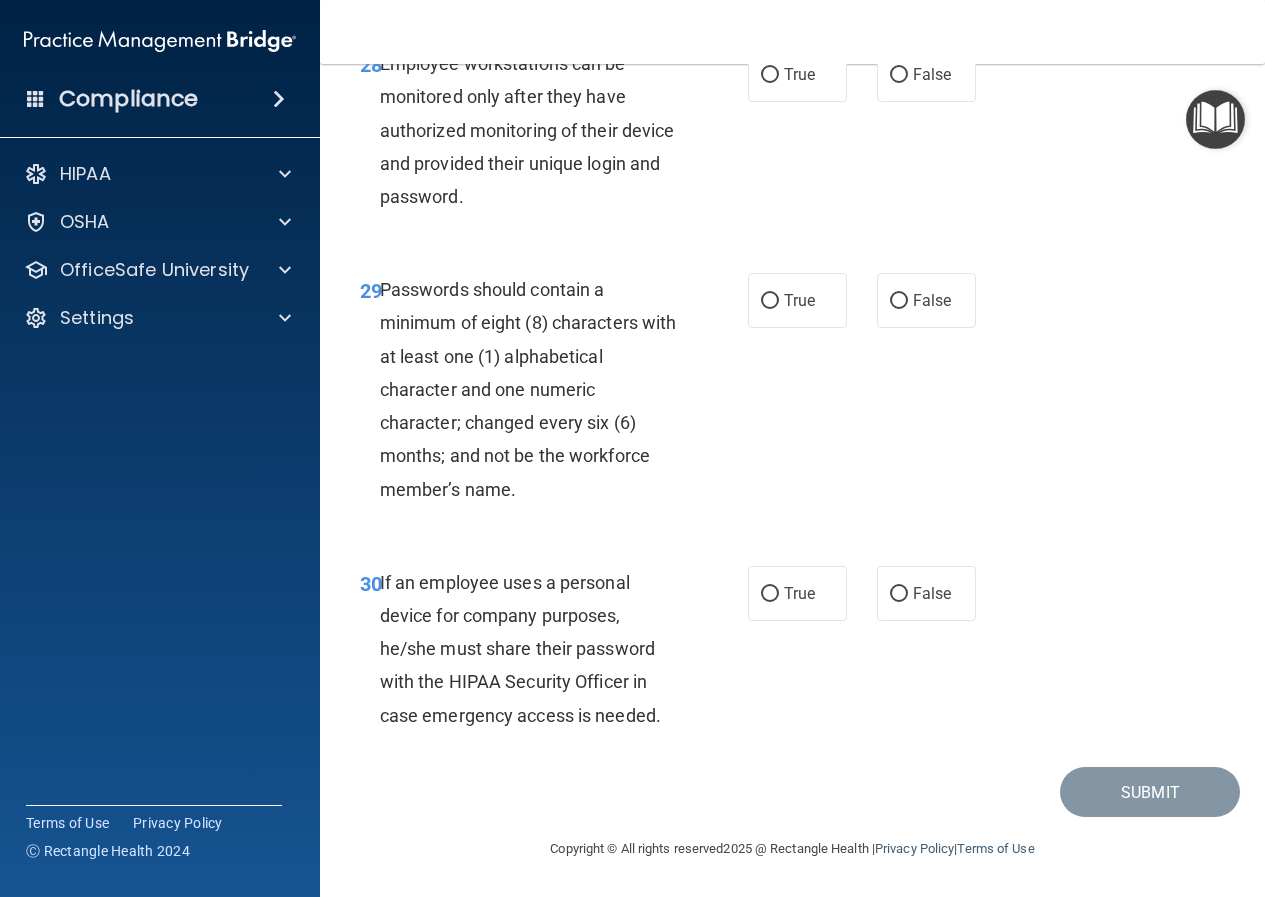 click on "28       Employee workstations can be monitored only after they have authorized monitoring of their device and provided their unique login and password.                  True           False" at bounding box center (792, 135) 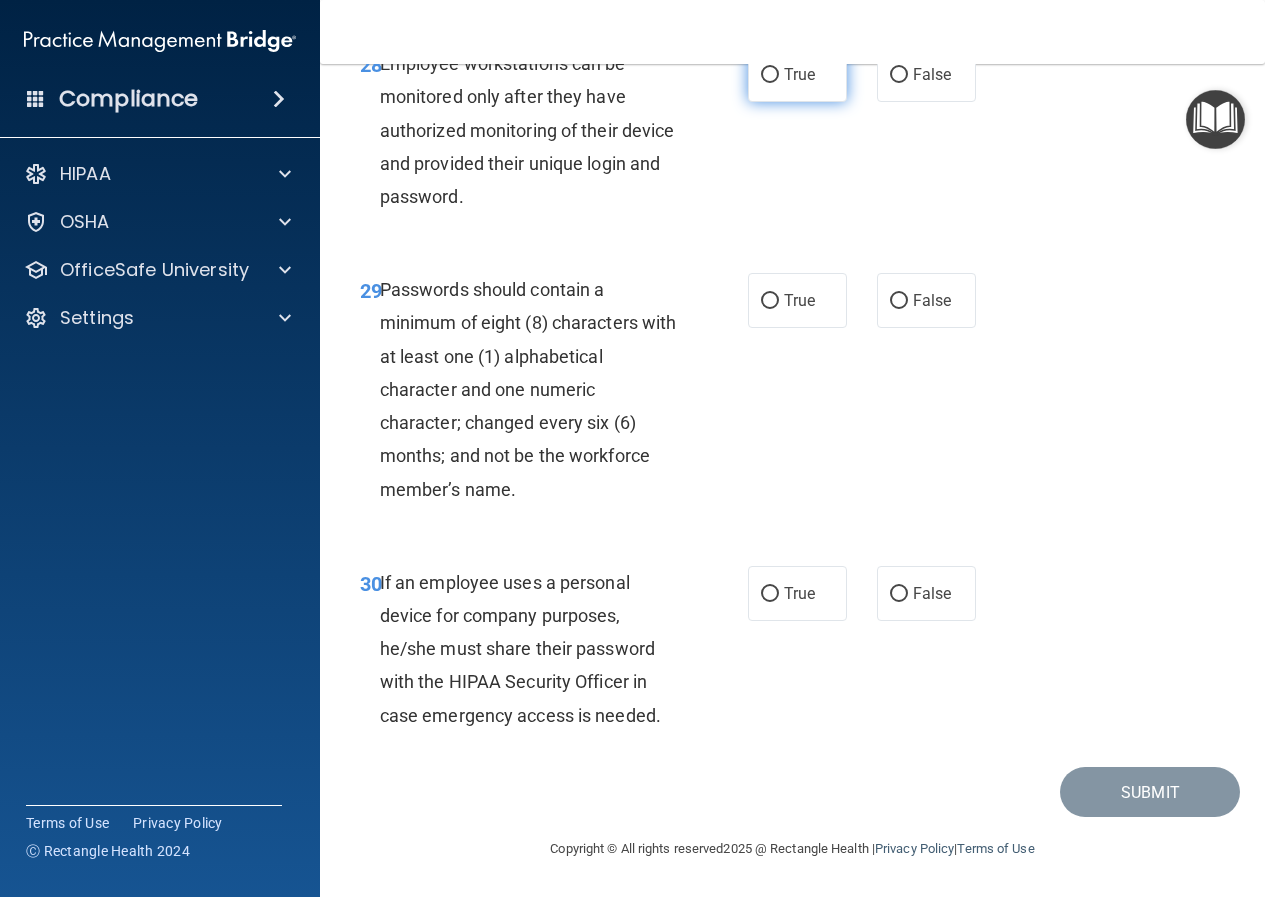 click on "True" at bounding box center [799, 74] 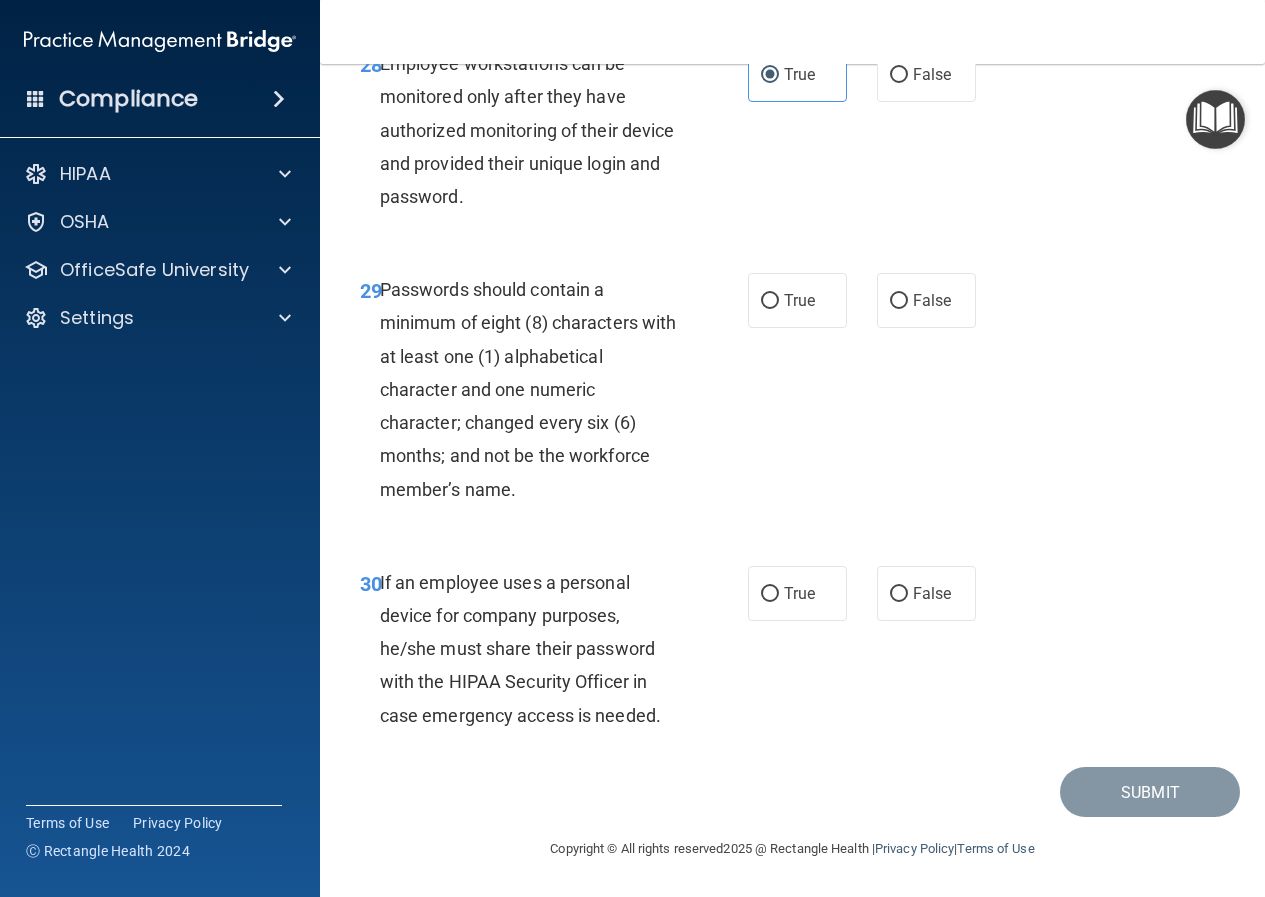 scroll, scrollTop: 6382, scrollLeft: 0, axis: vertical 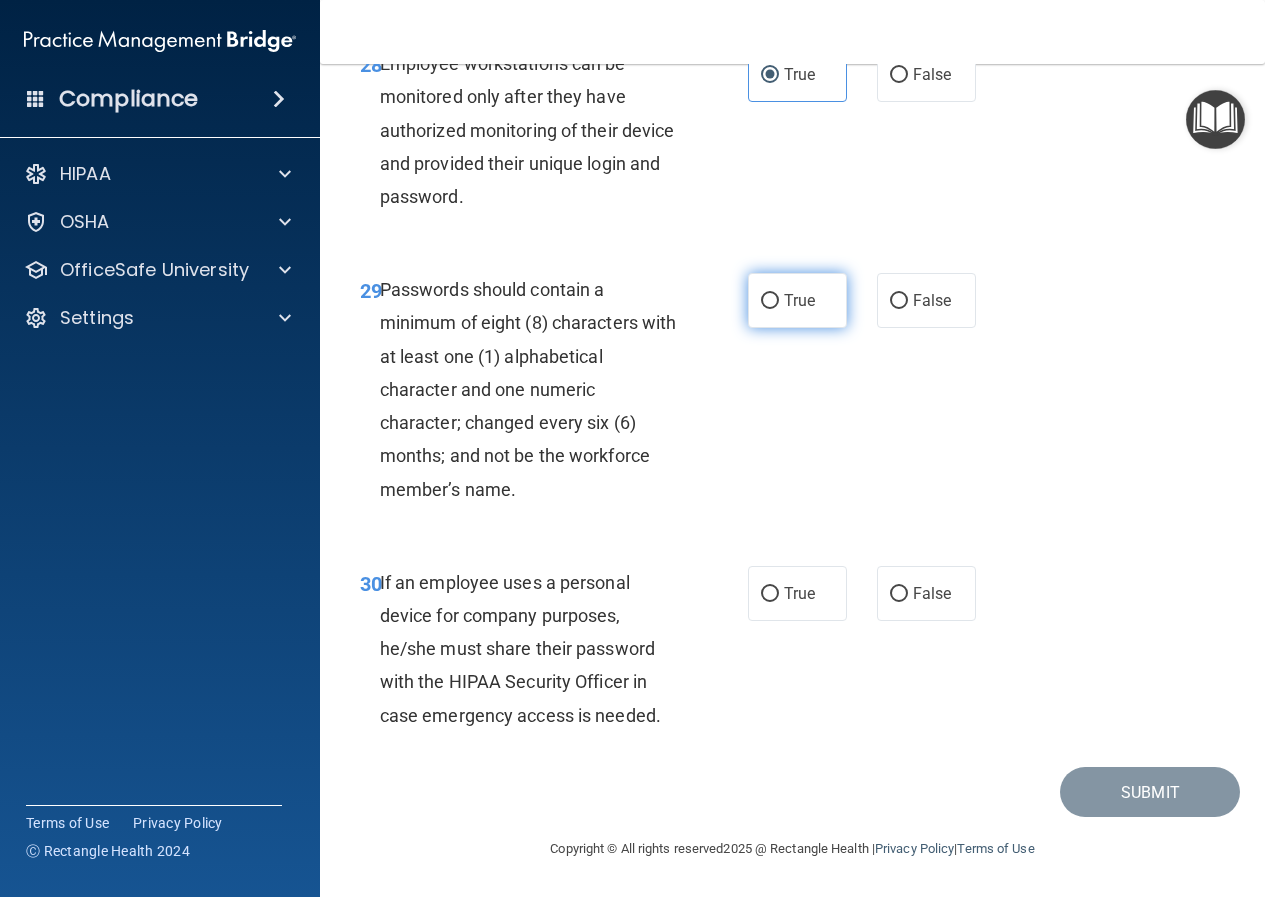 click on "True" at bounding box center (797, 300) 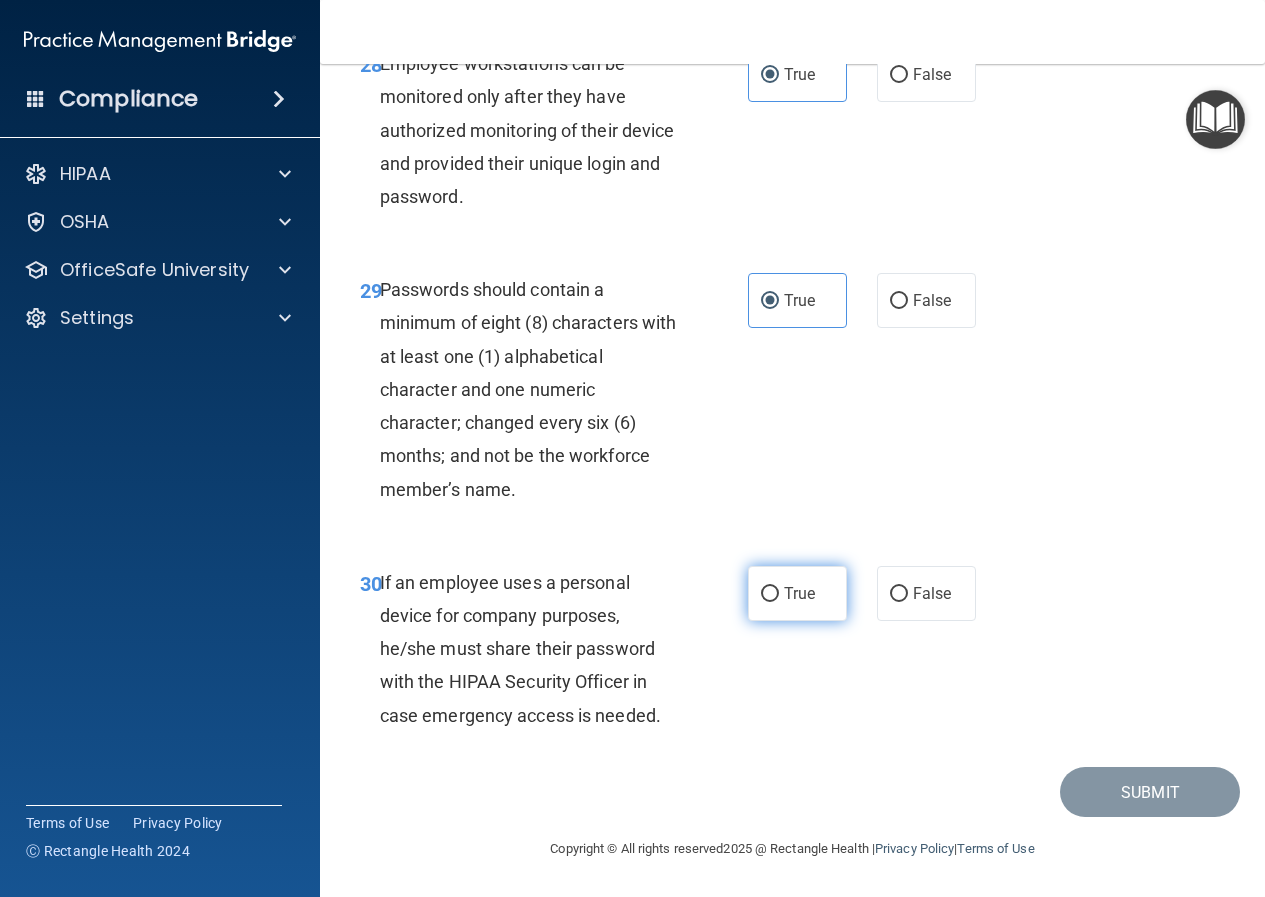 click on "True" at bounding box center (799, 593) 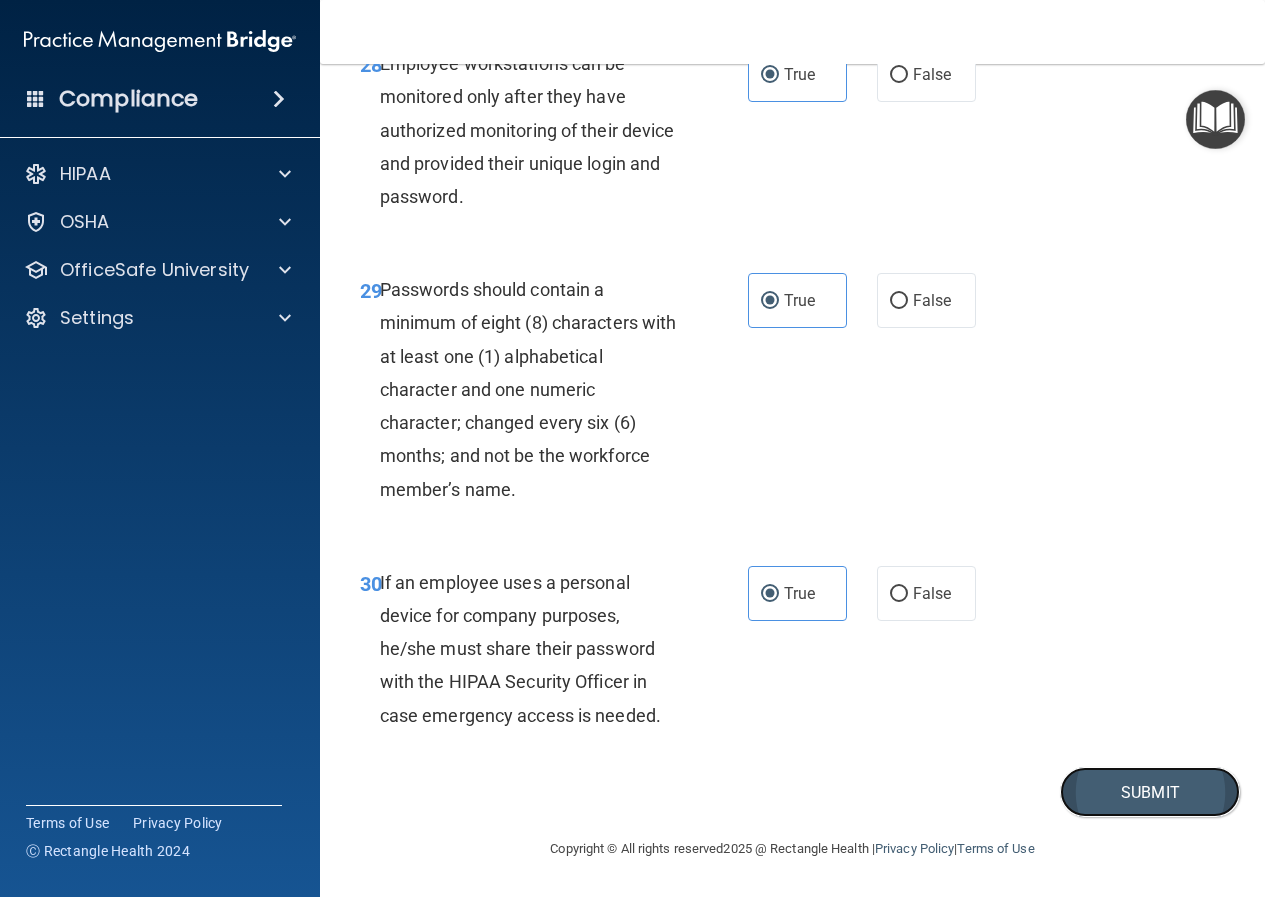 click on "Submit" at bounding box center [1150, 792] 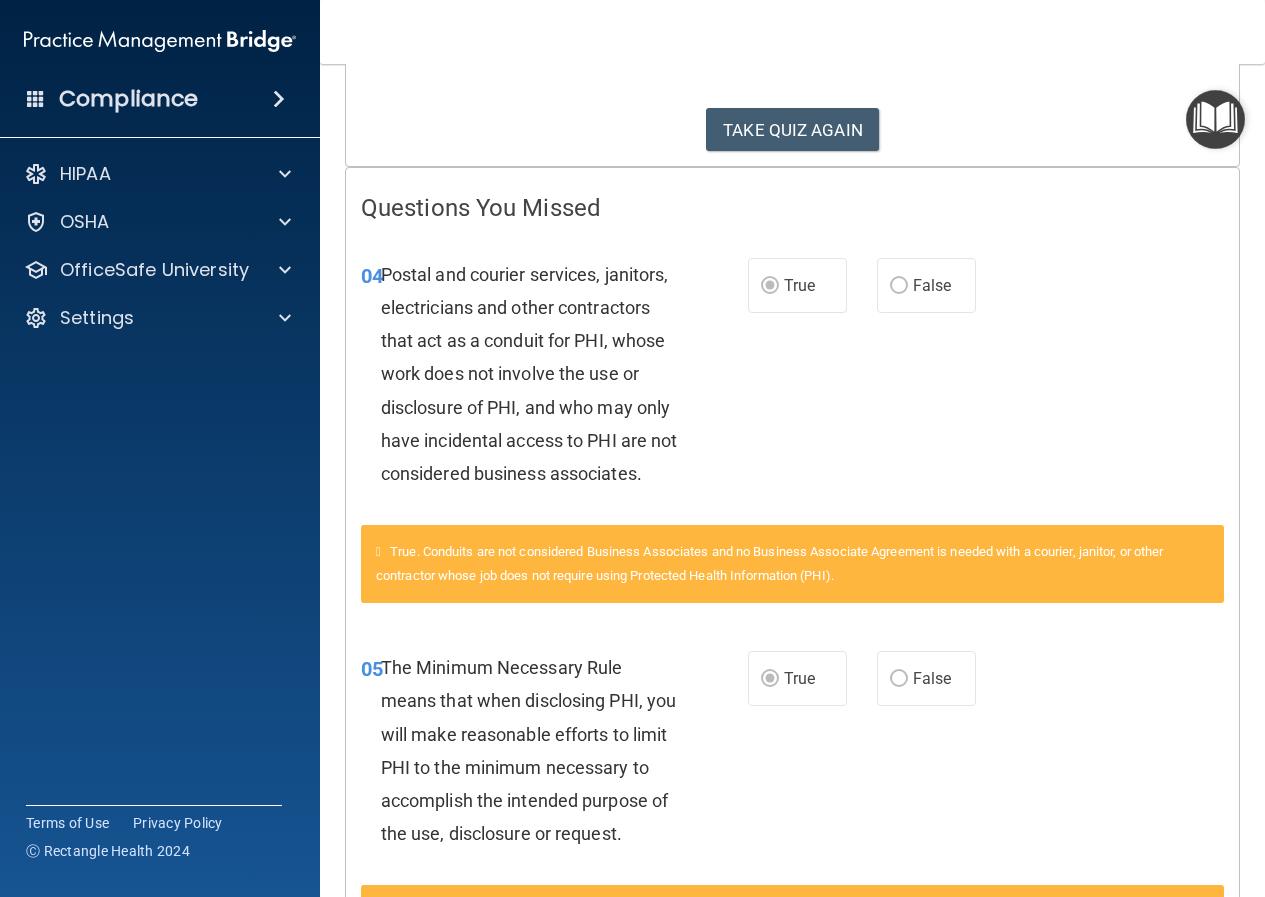 scroll, scrollTop: 600, scrollLeft: 0, axis: vertical 